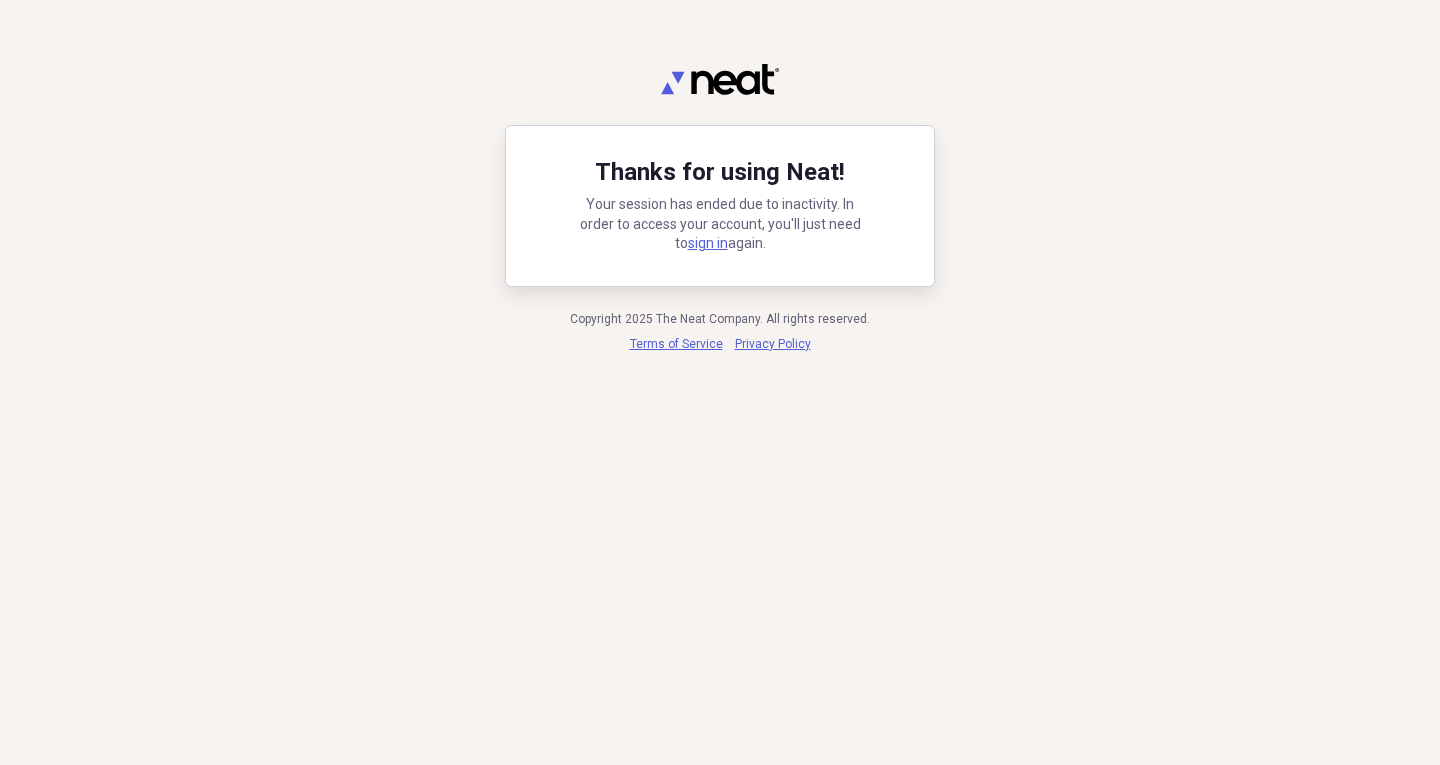 scroll, scrollTop: 0, scrollLeft: 0, axis: both 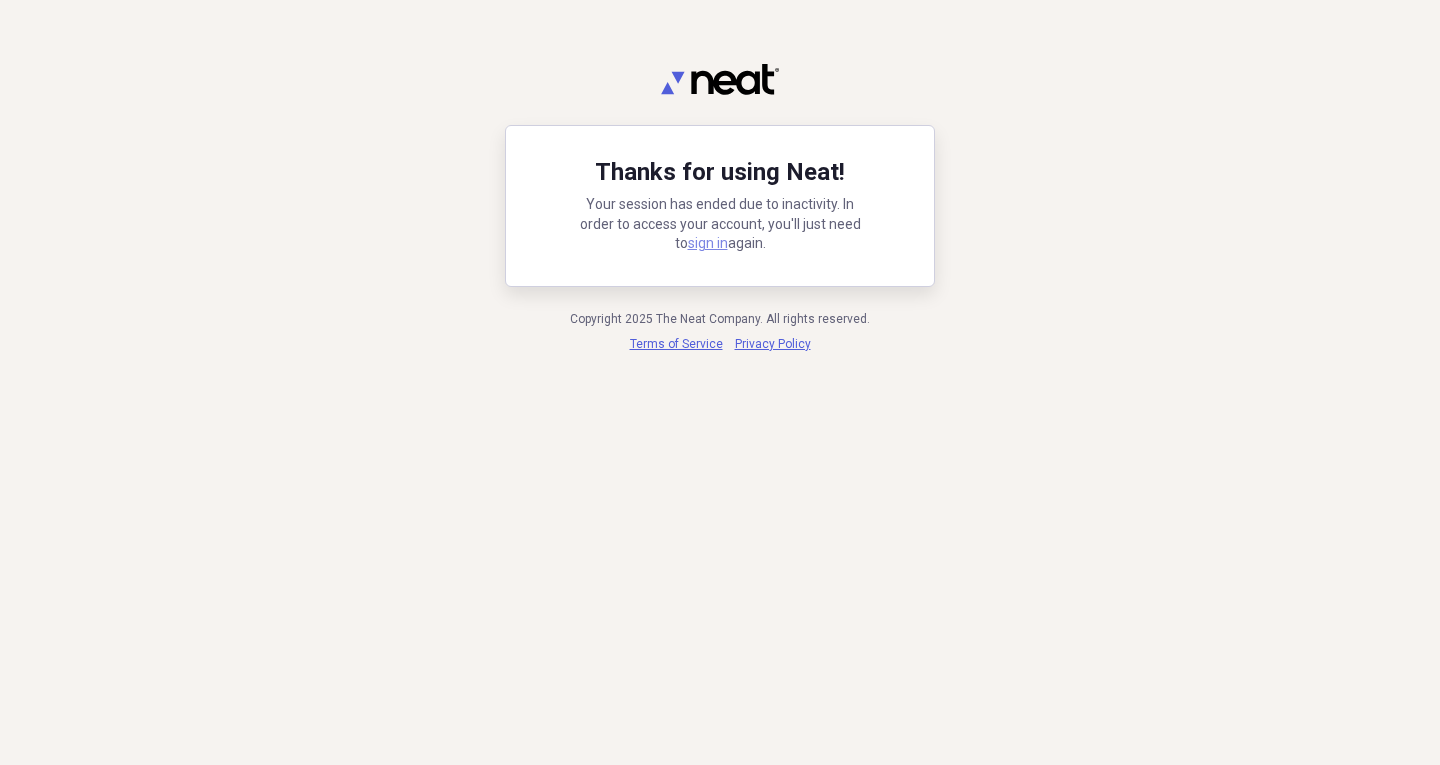 click on "sign in" at bounding box center [708, 243] 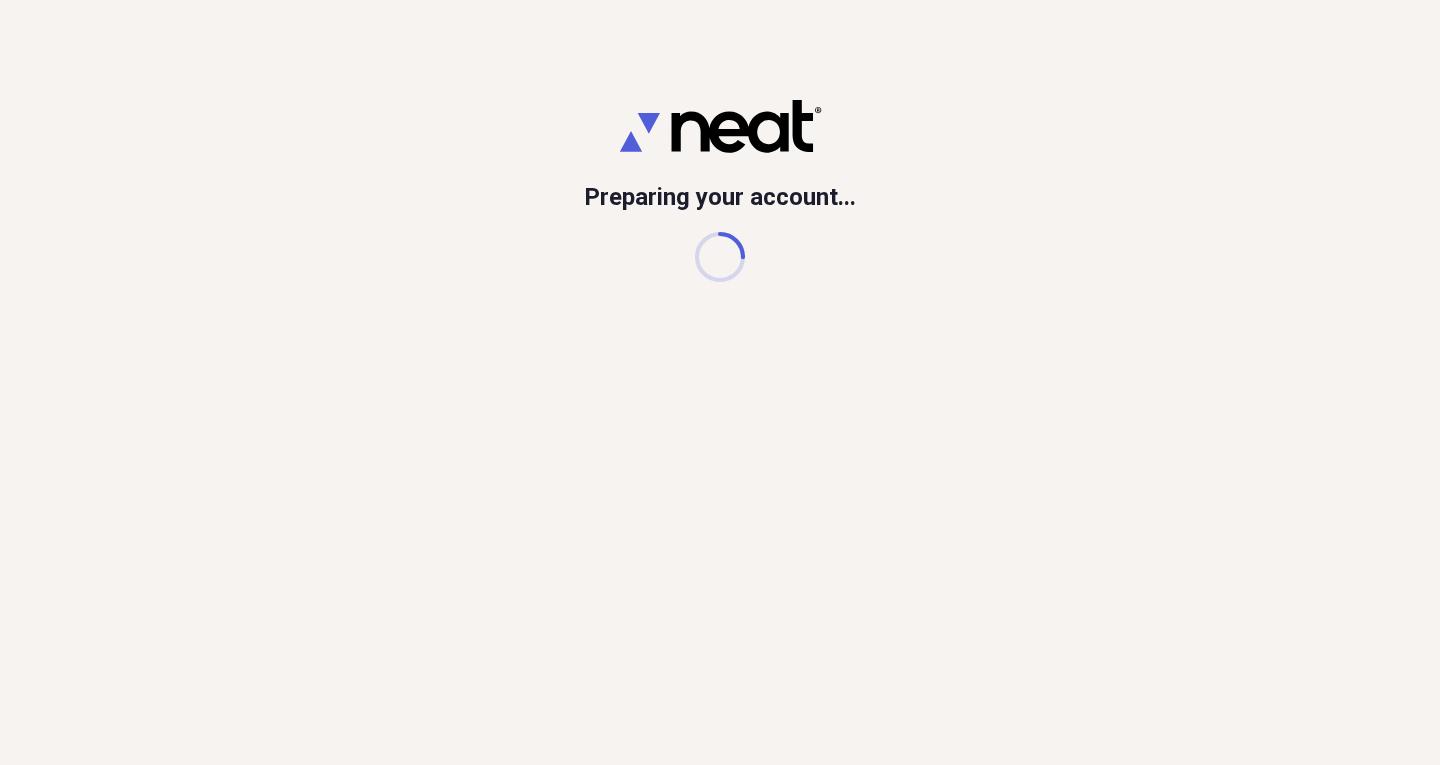 scroll, scrollTop: 0, scrollLeft: 0, axis: both 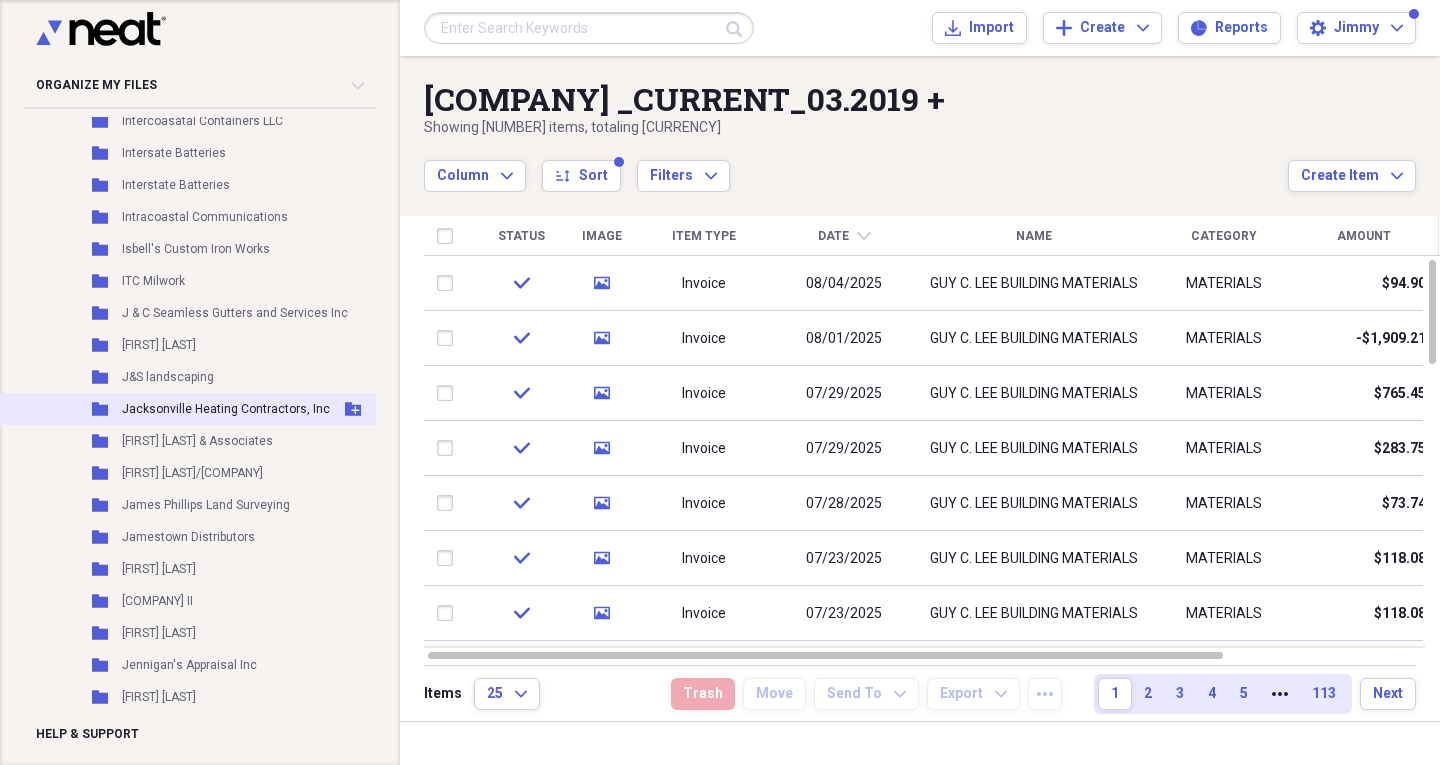 click on "Jacksonville Heating Contractors, Inc" at bounding box center [226, 409] 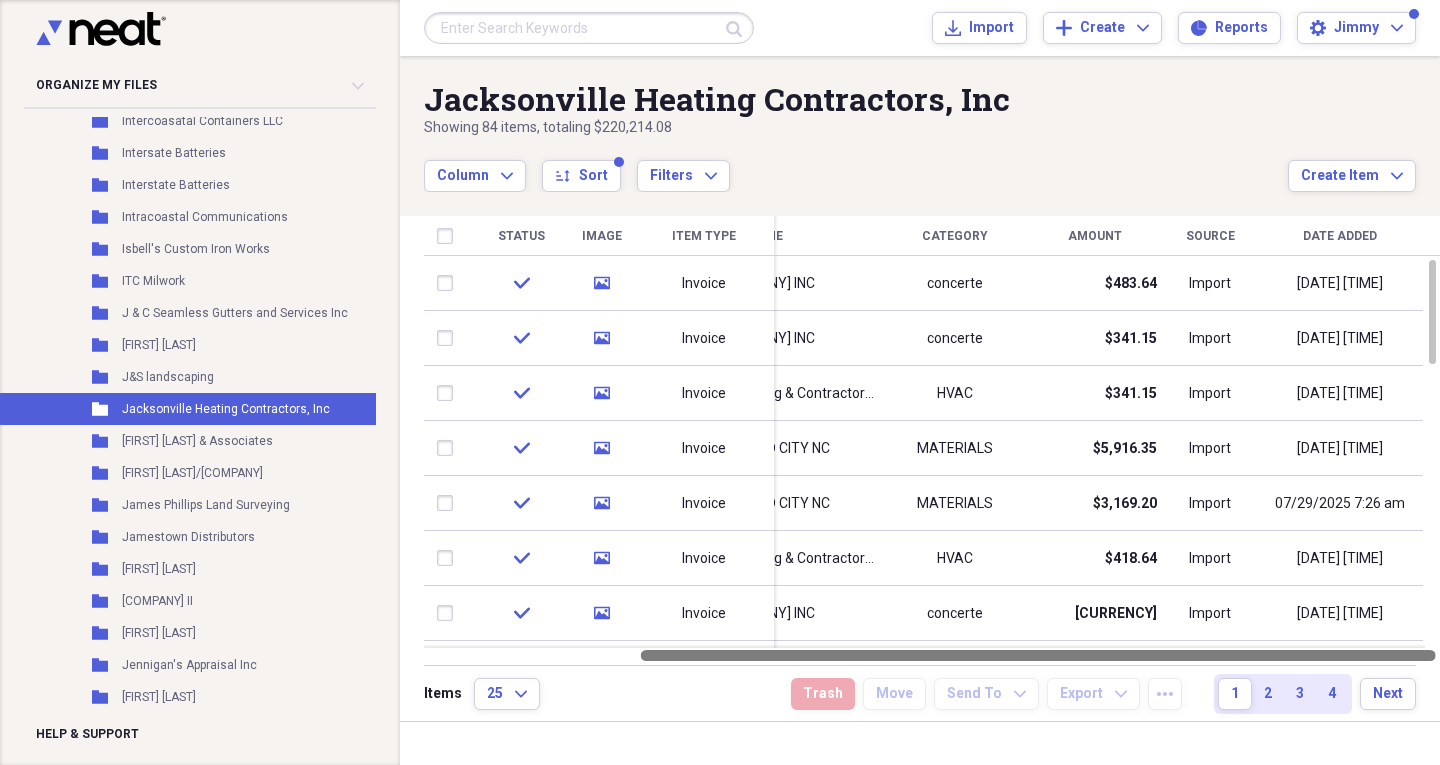 drag, startPoint x: 899, startPoint y: 653, endPoint x: 1192, endPoint y: 653, distance: 293 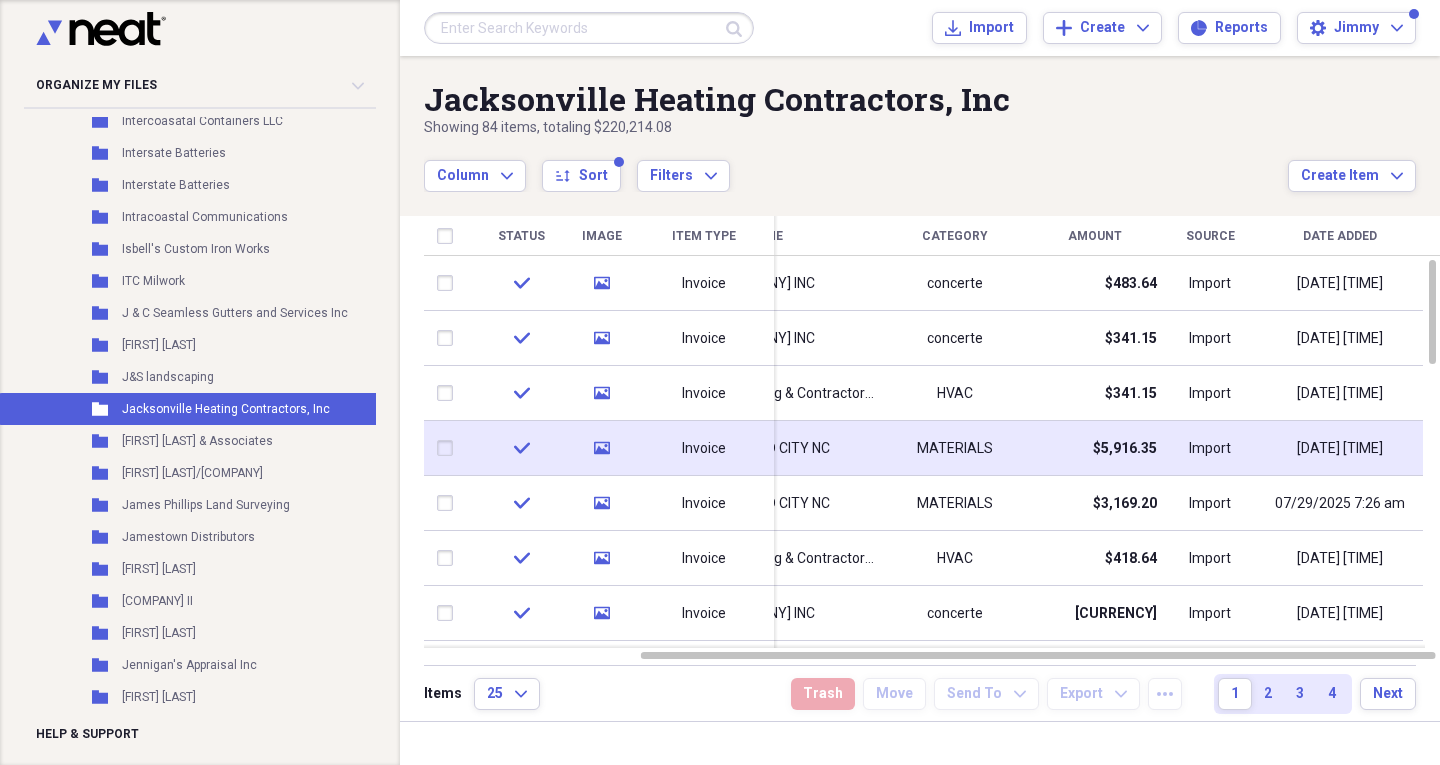 click on "MATERIALS" at bounding box center [955, 449] 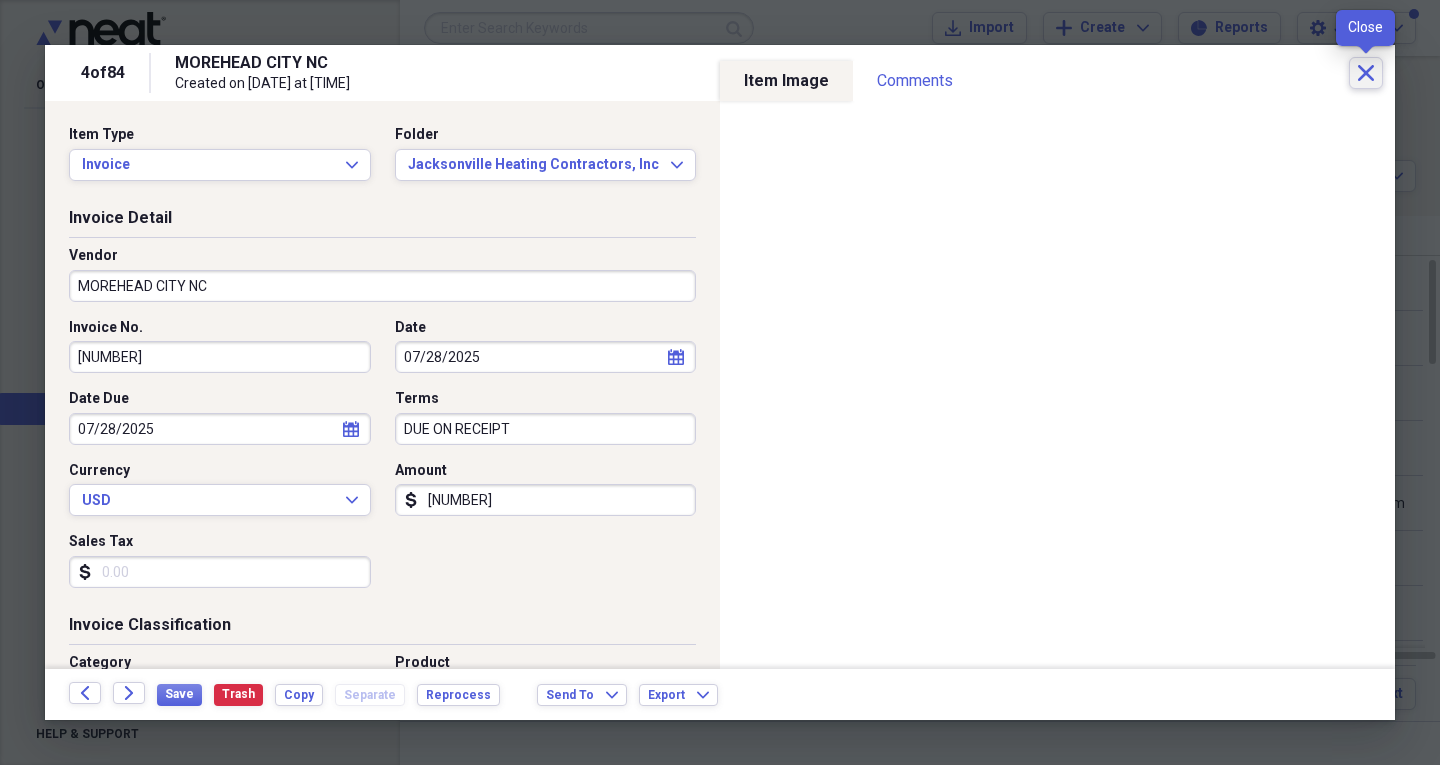 click 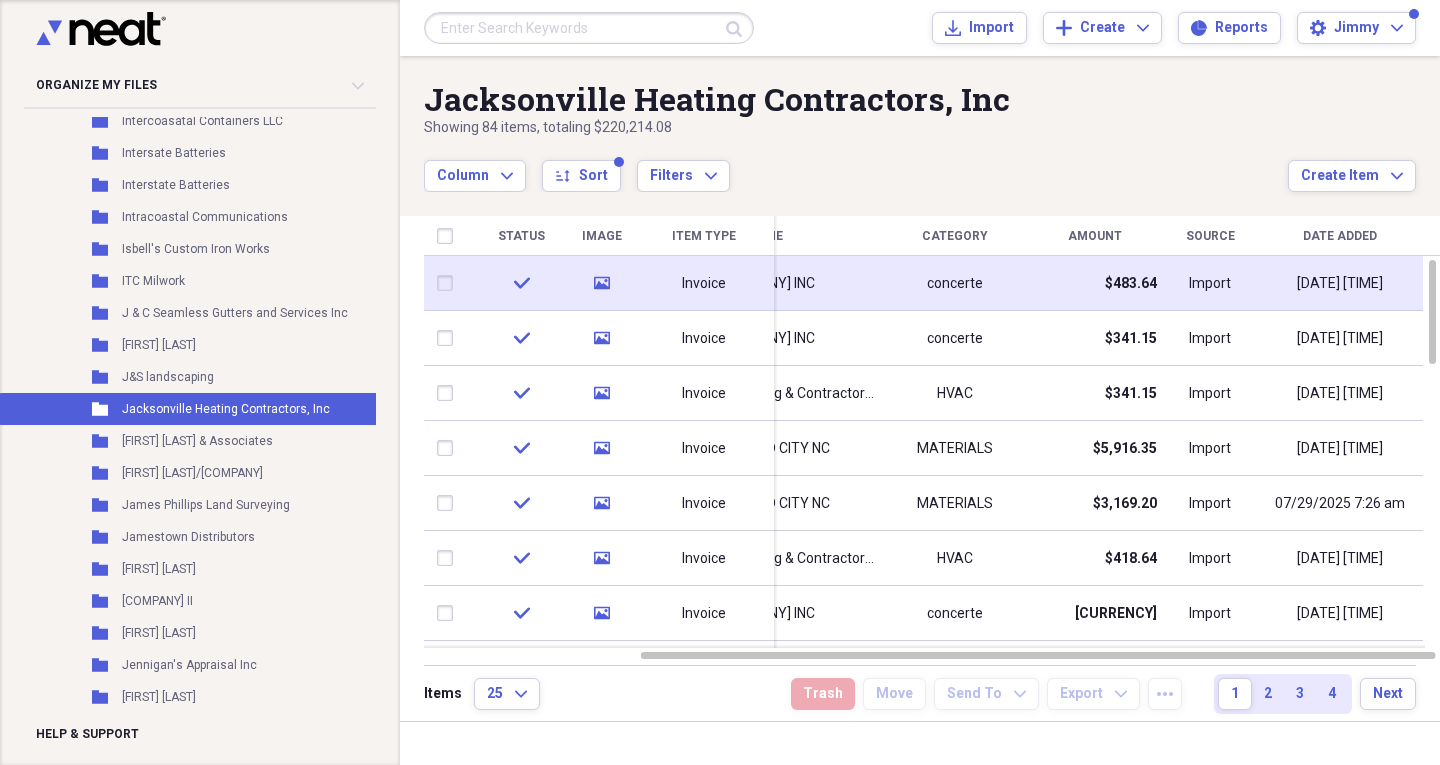 click on "[FIRST] [LAST] INC" at bounding box center [765, 283] 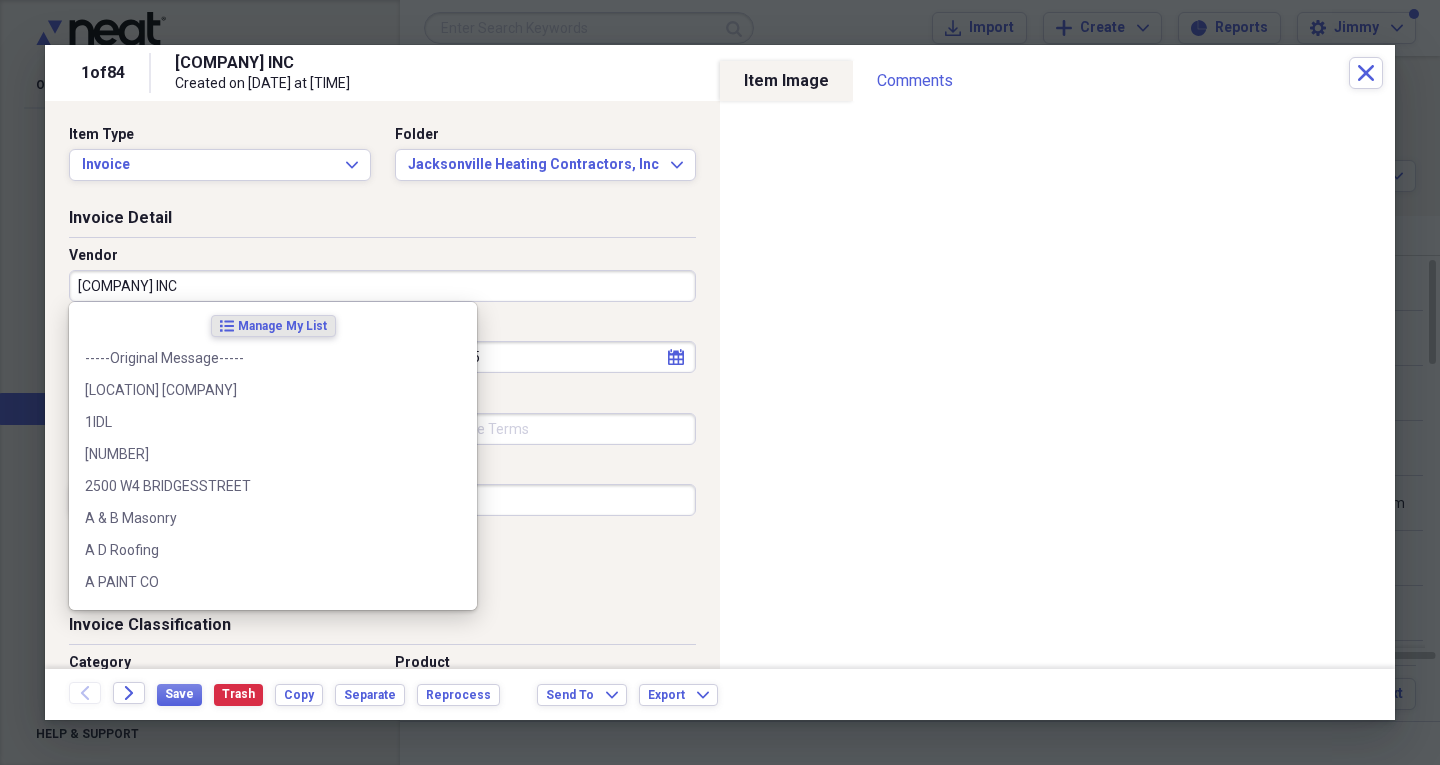 click on "[FIRST] [LAST] INC" at bounding box center [382, 286] 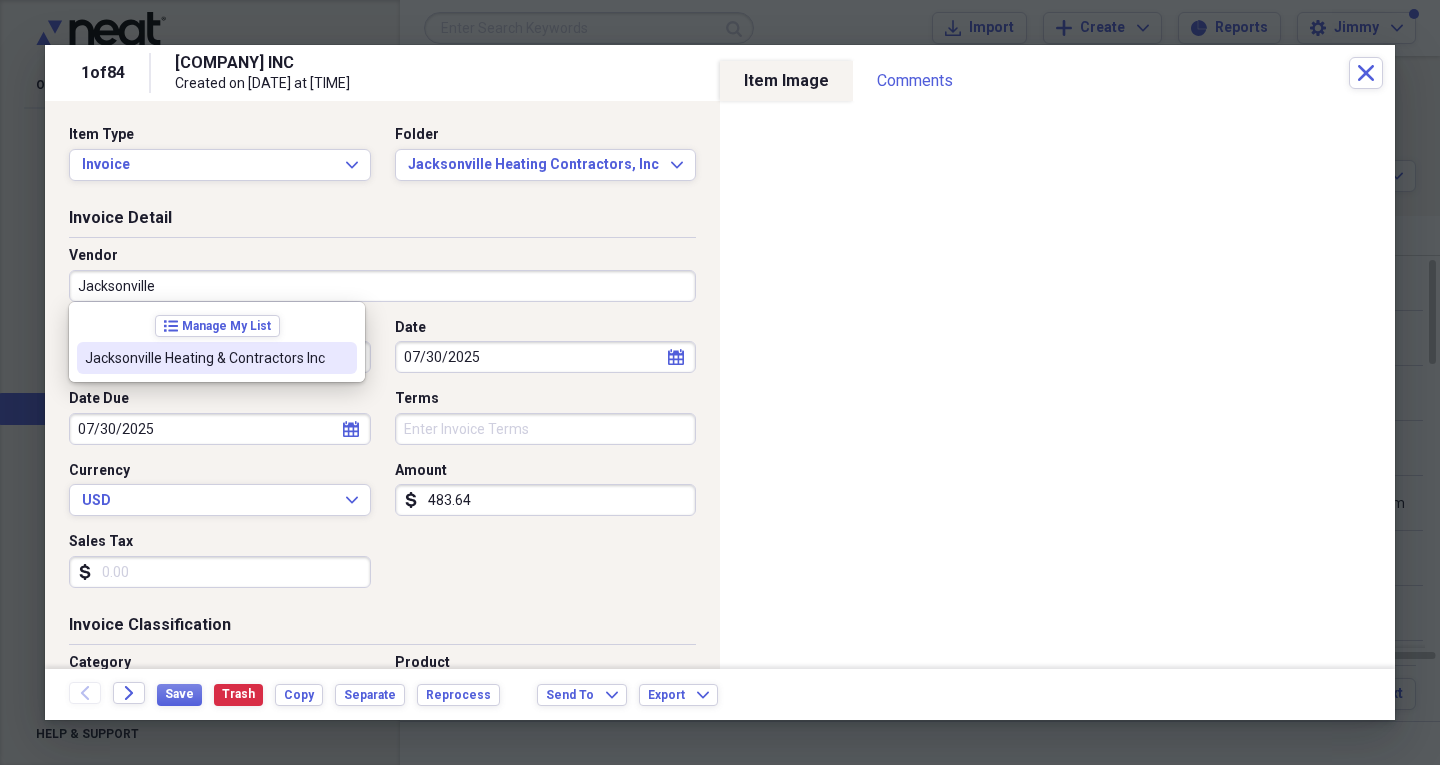 click on "Jacksonville Heating & Contractors Inc" at bounding box center (205, 358) 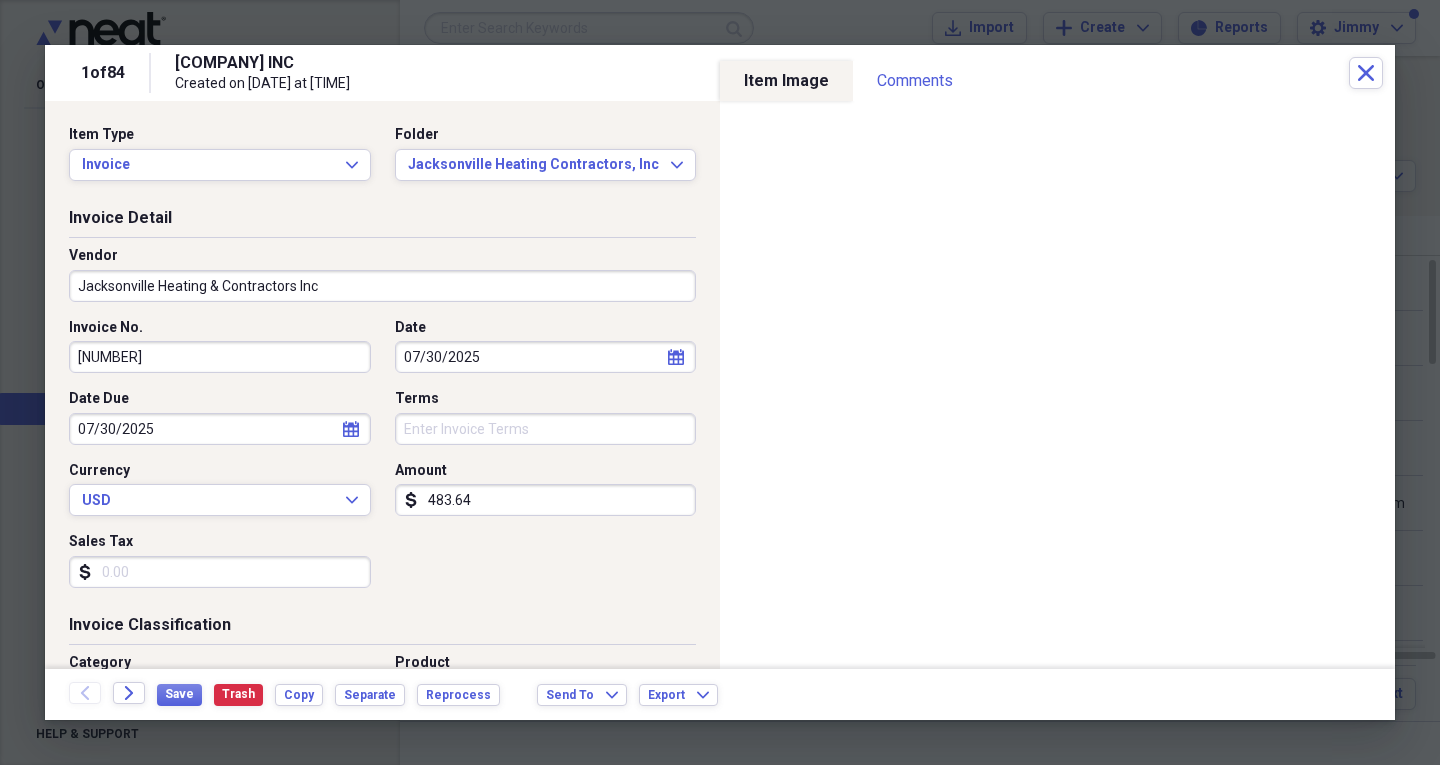 type on "HVAC" 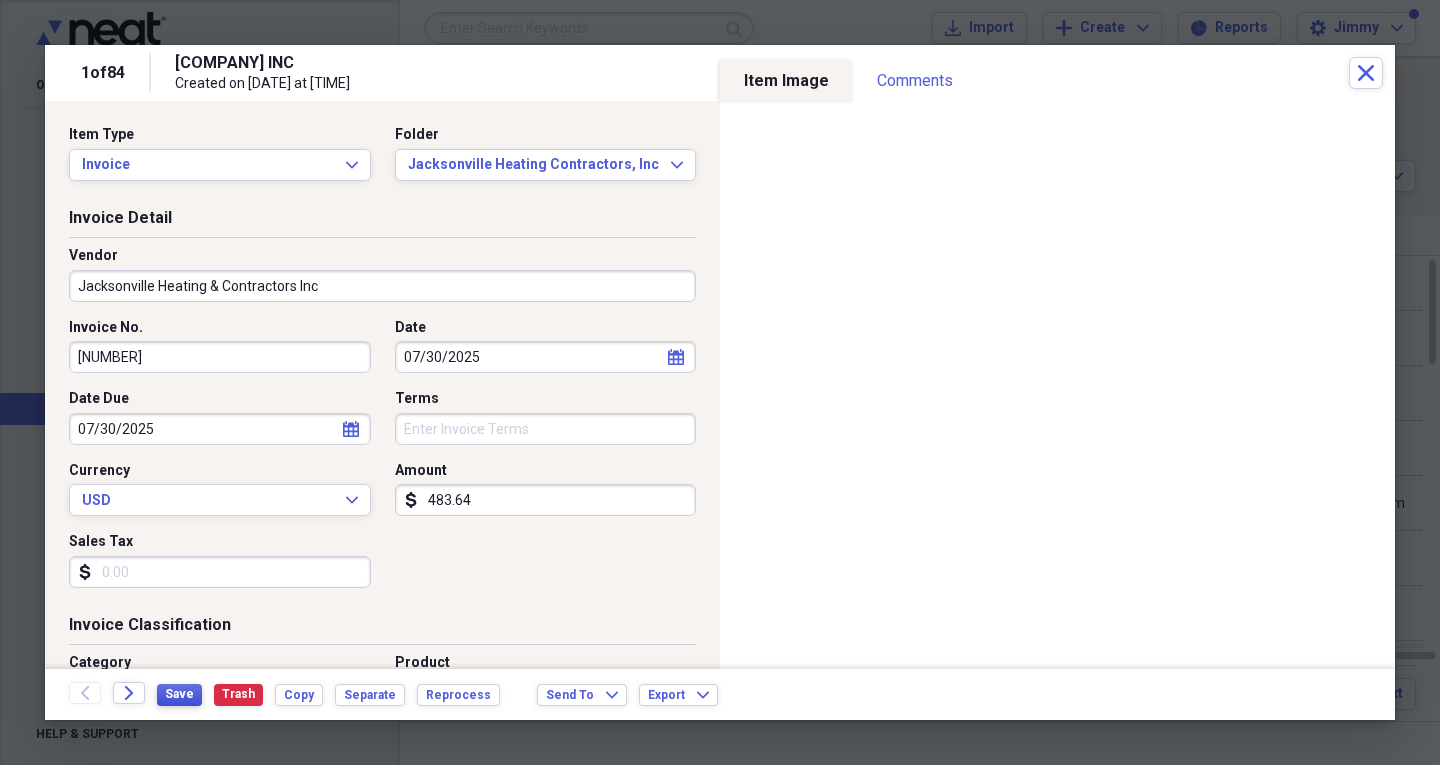 click on "Save" at bounding box center (179, 695) 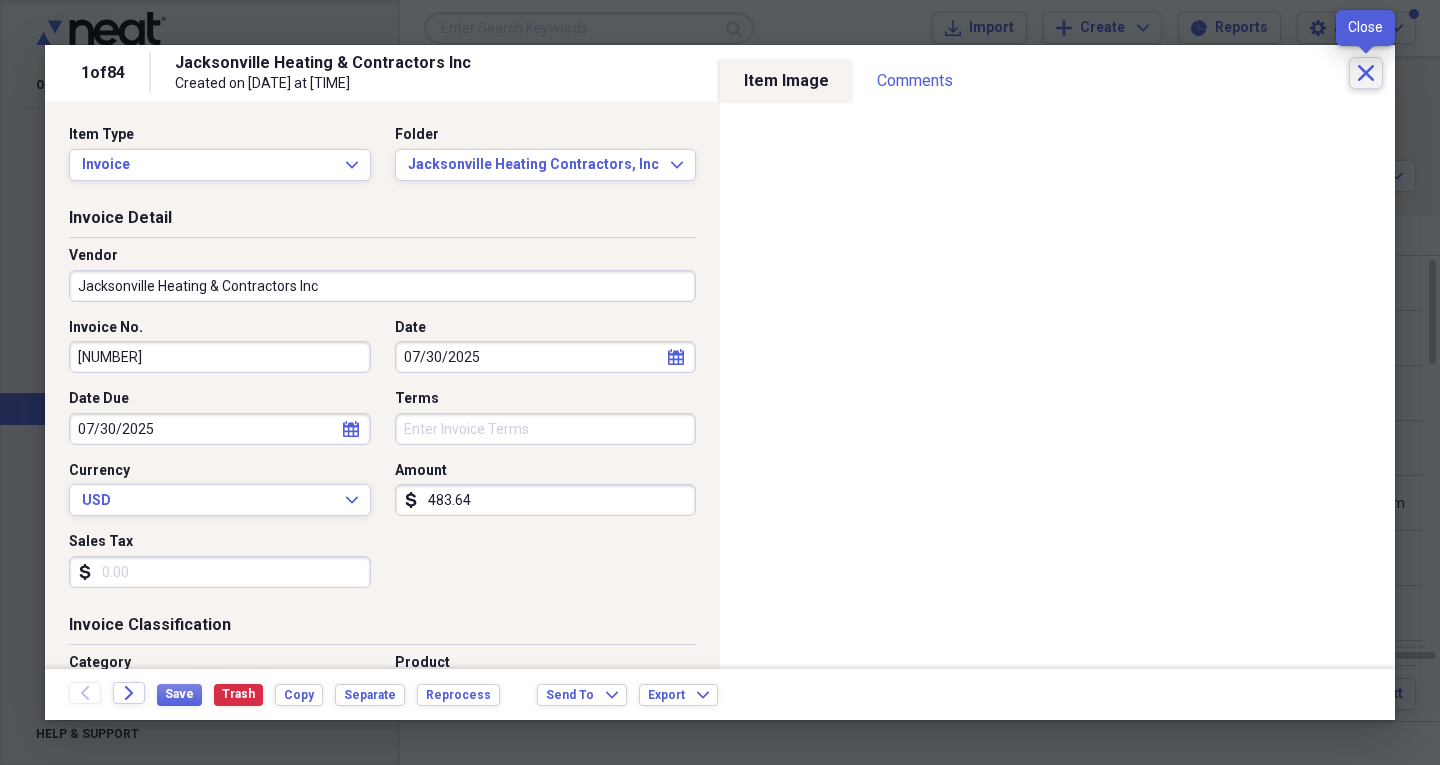 click 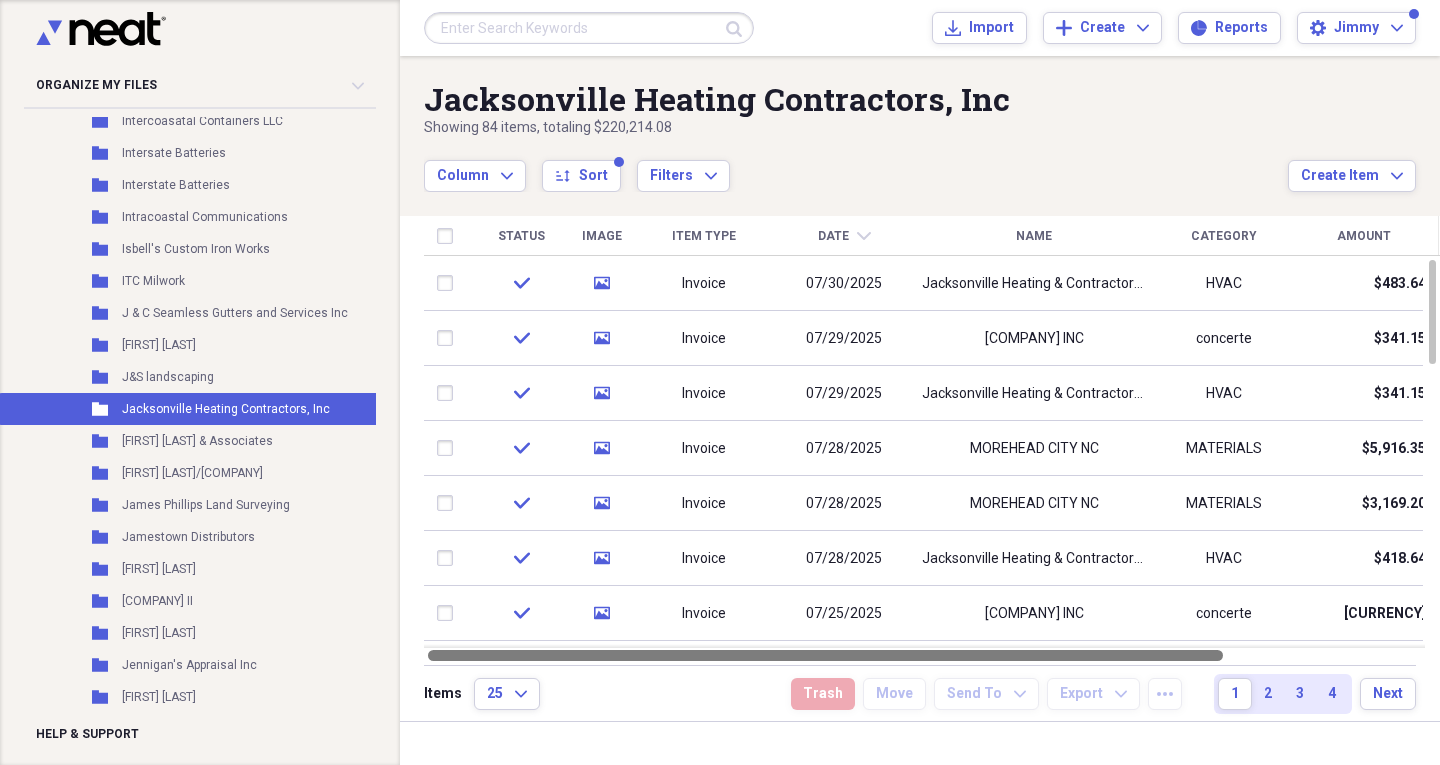 drag, startPoint x: 850, startPoint y: 652, endPoint x: 621, endPoint y: 686, distance: 231.51025 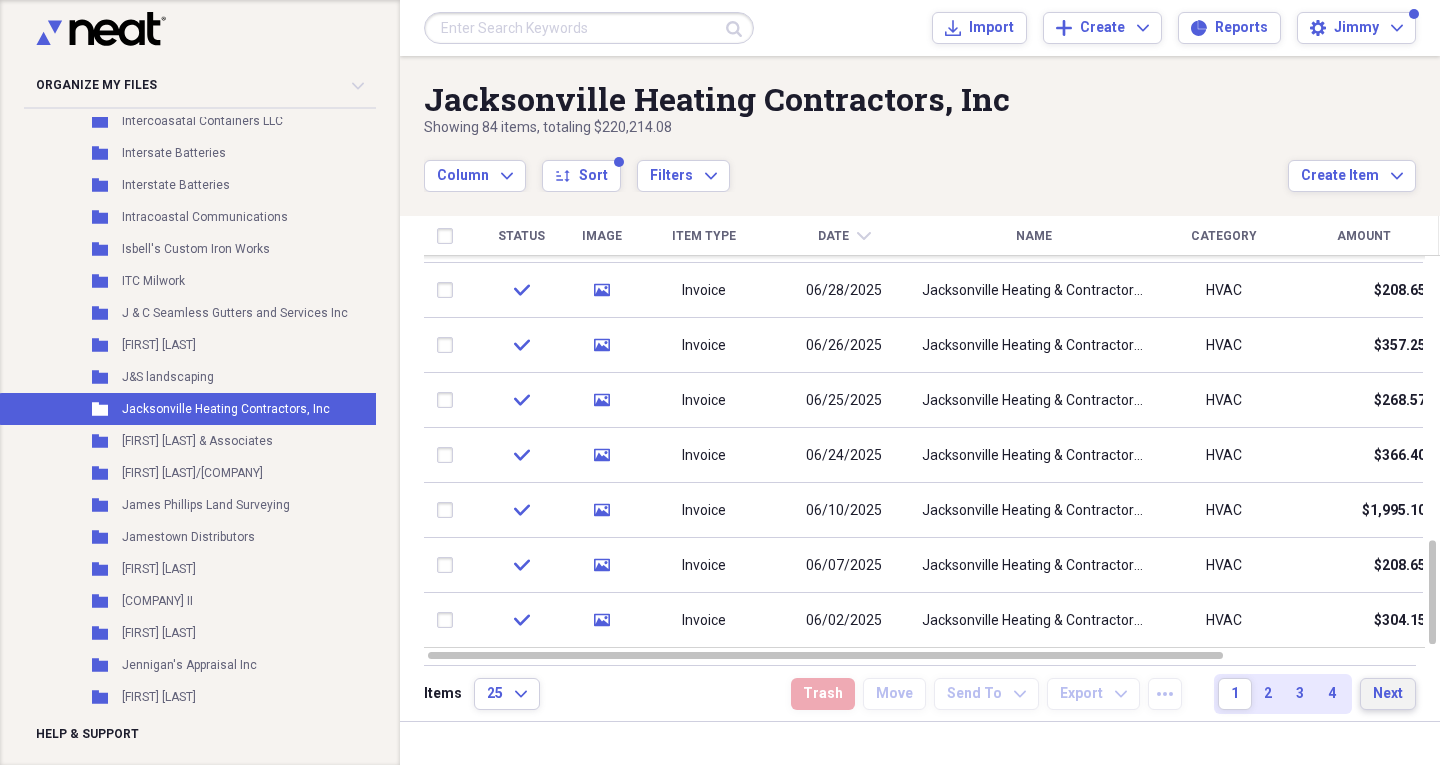 drag, startPoint x: 1424, startPoint y: 604, endPoint x: 1374, endPoint y: 706, distance: 113.59577 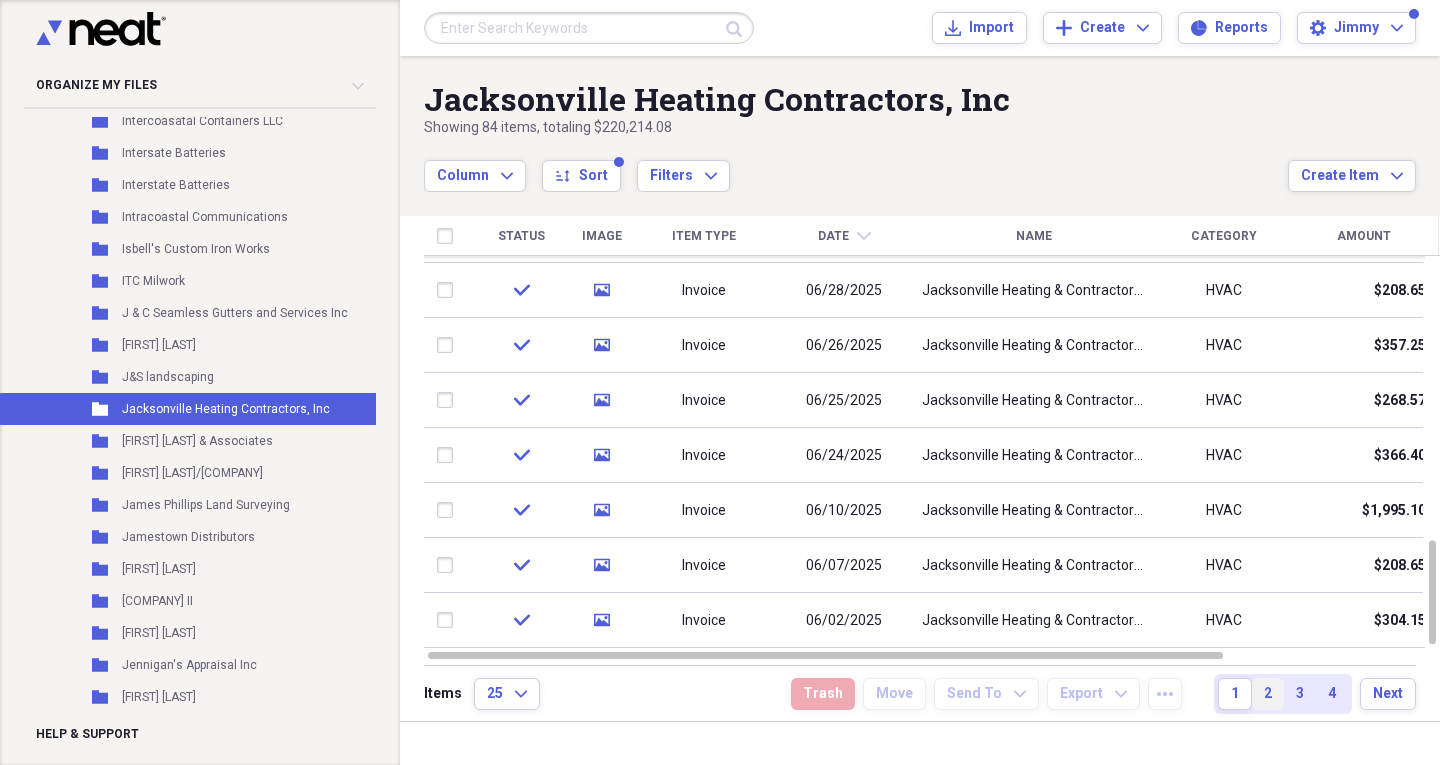 click on "2" at bounding box center (1268, 694) 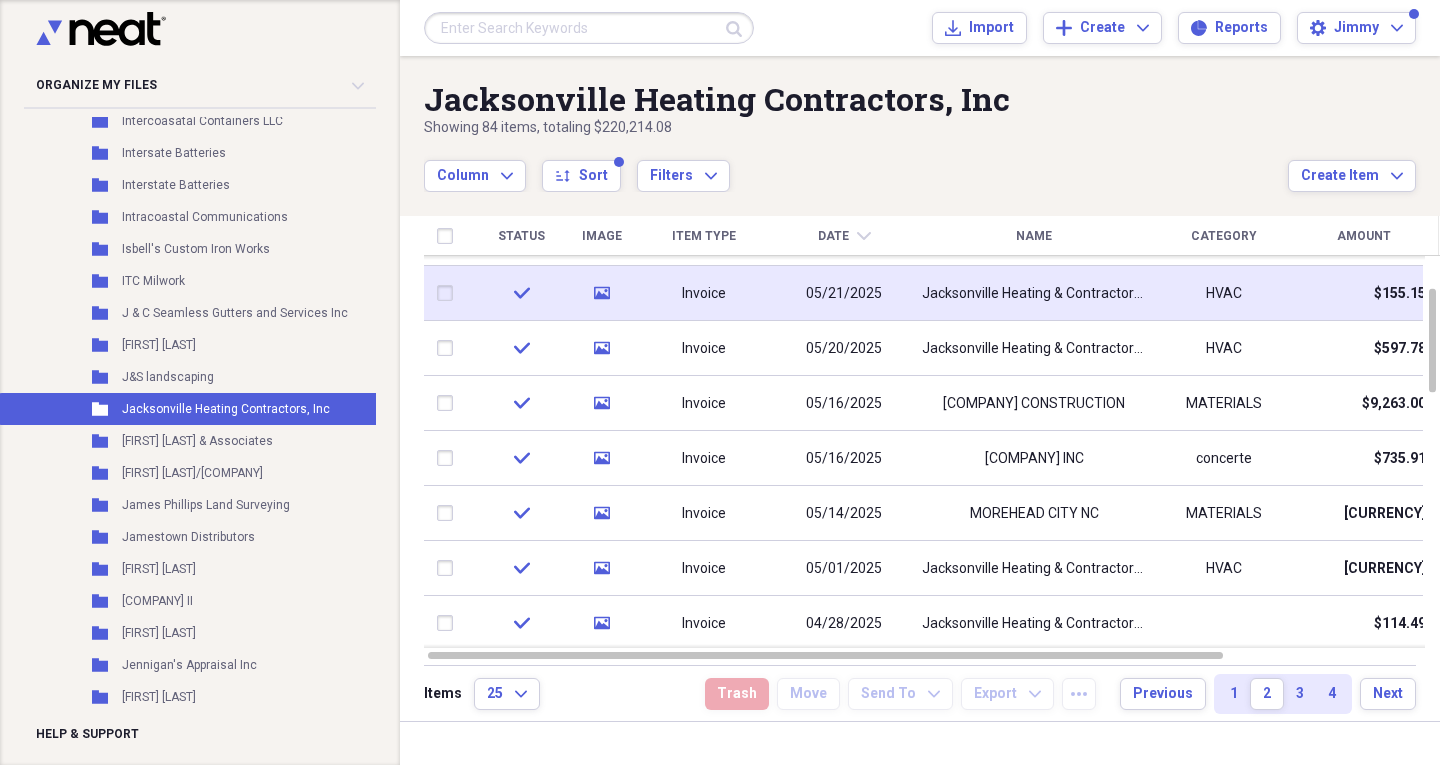 click on "05/21/2025" at bounding box center (844, 294) 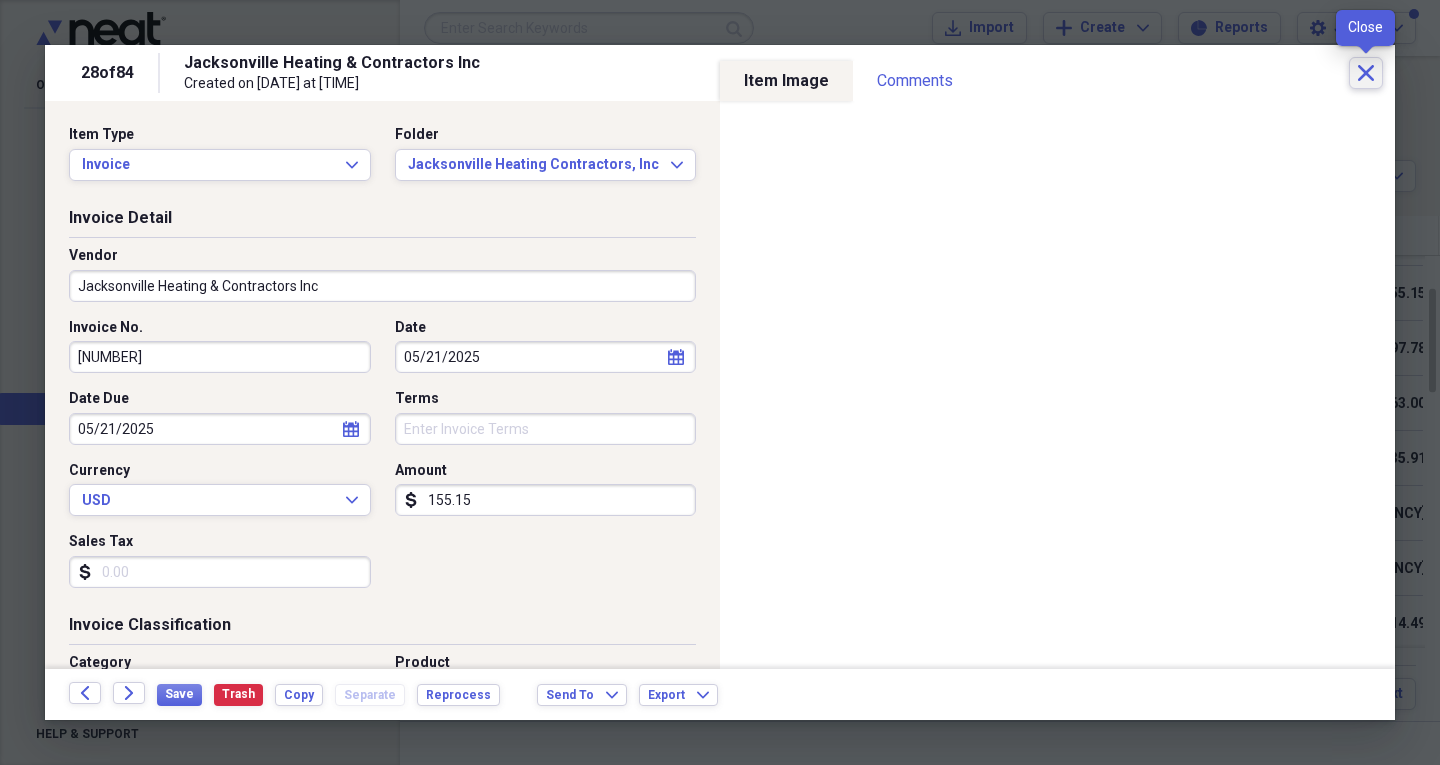 click 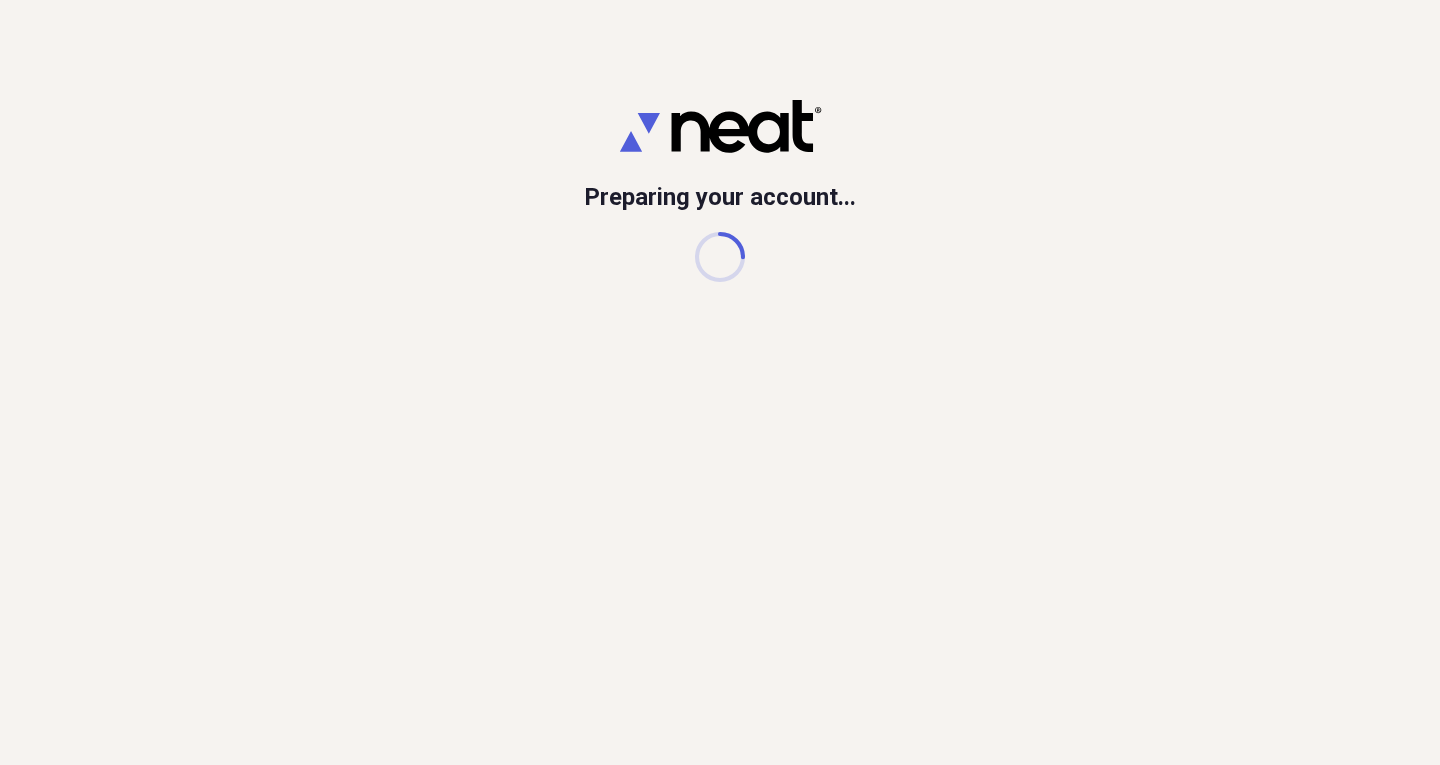 scroll, scrollTop: 0, scrollLeft: 0, axis: both 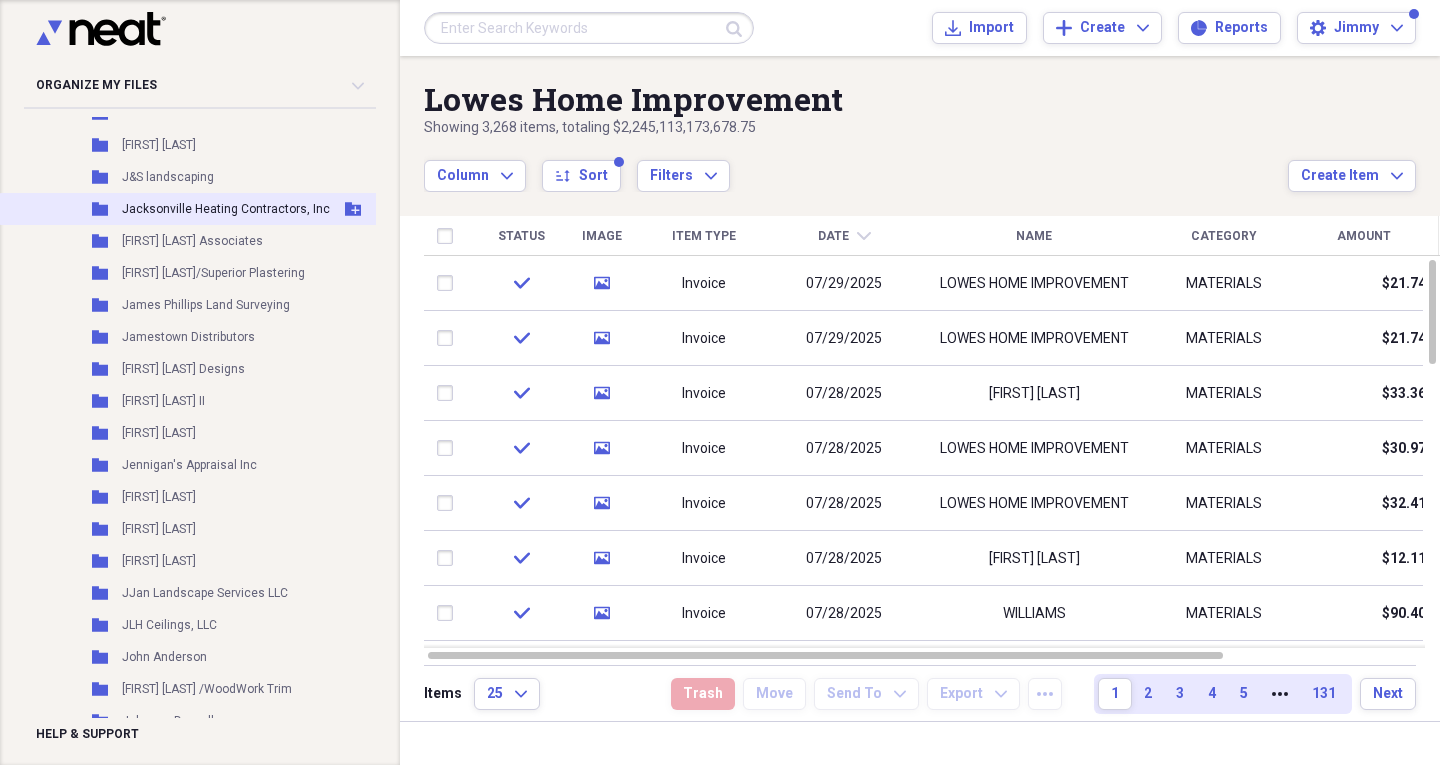 click on "Jacksonville Heating Contractors, Inc" at bounding box center (226, 209) 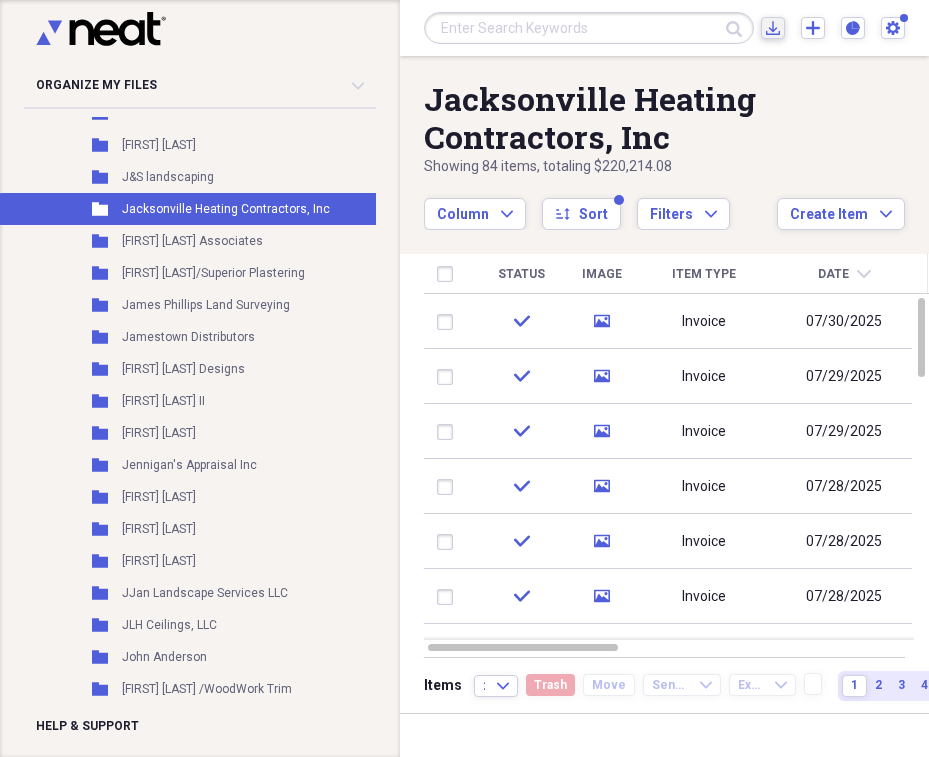 click on "Import" 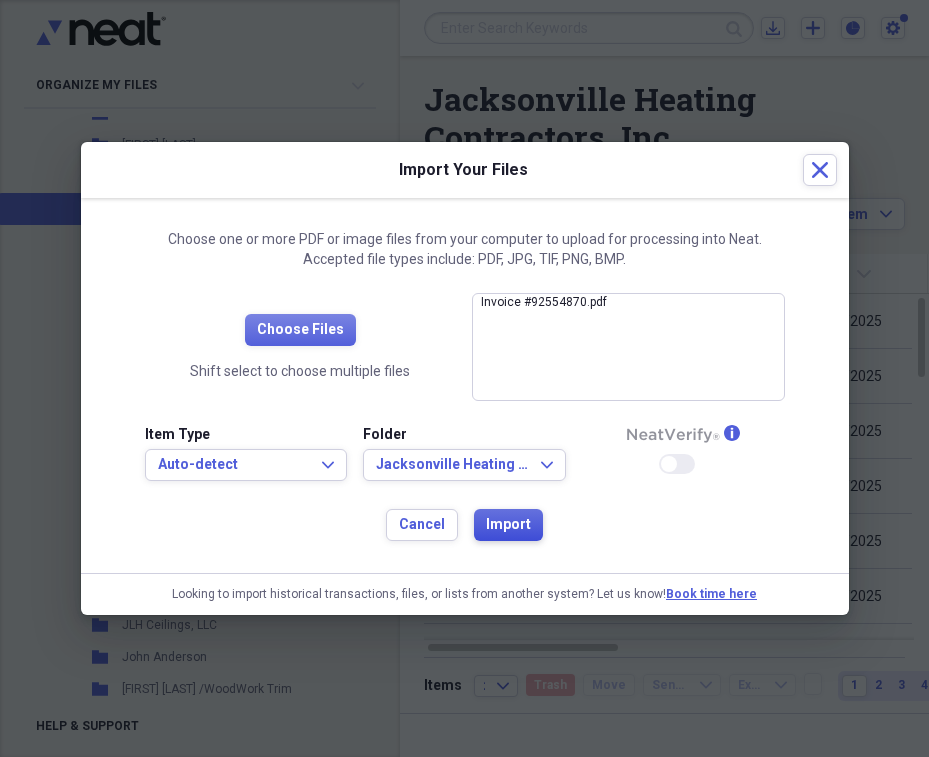 click on "Import" at bounding box center [508, 525] 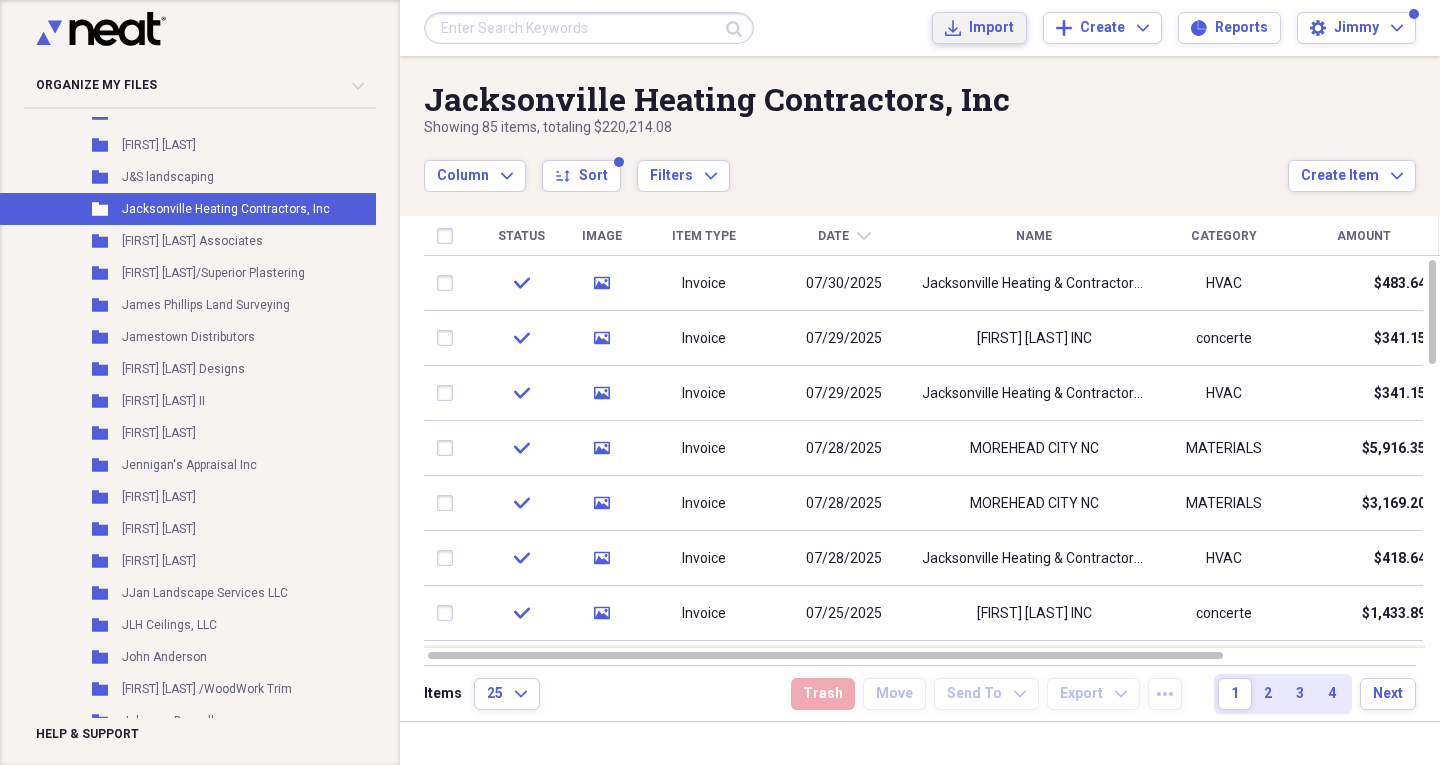 click on "Import" at bounding box center (991, 28) 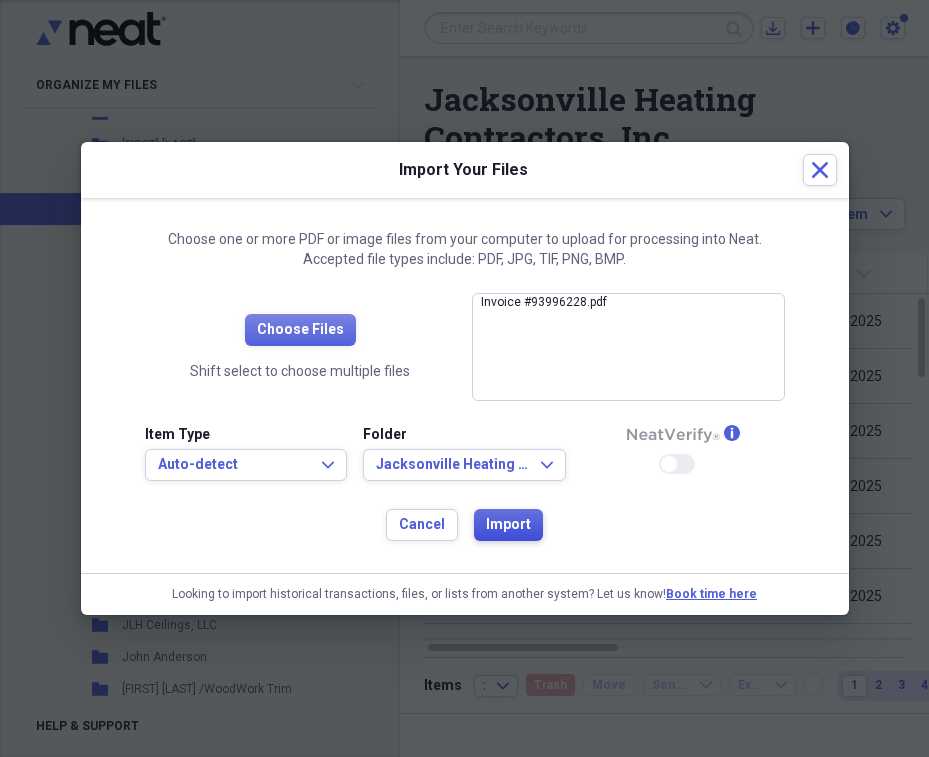 click on "Import" at bounding box center (508, 525) 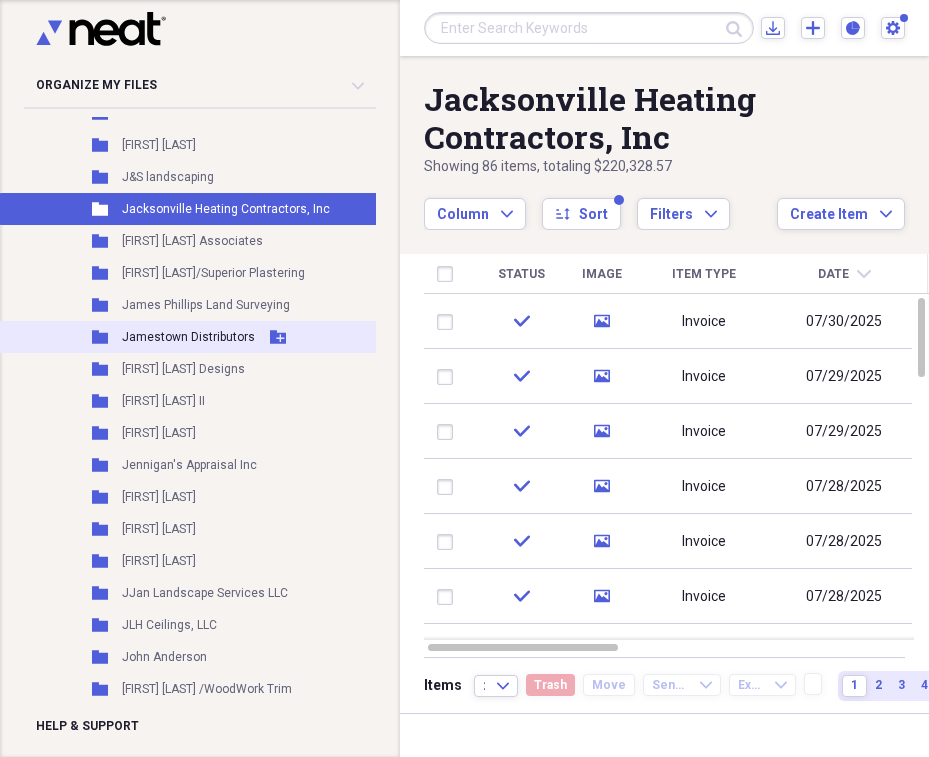 click on "Add Folder" at bounding box center (278, 337) 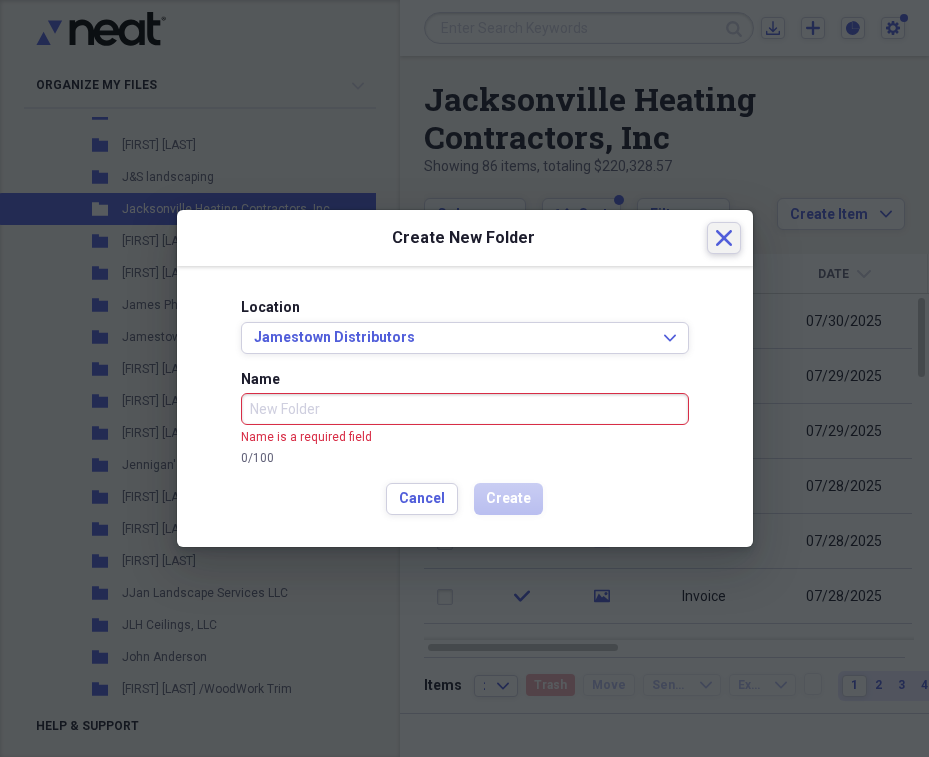 click on "Create New Folder Close" at bounding box center [465, 238] 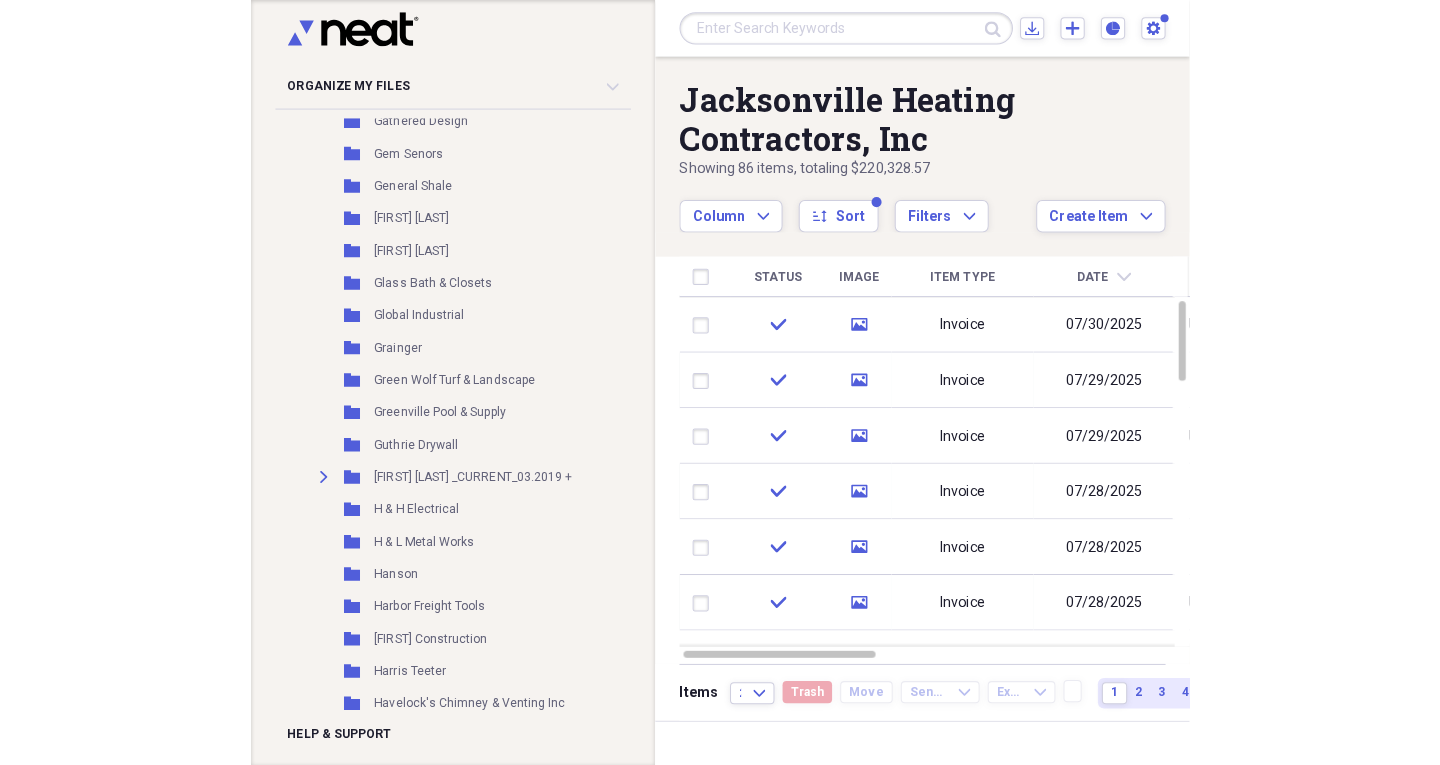 scroll, scrollTop: 8000, scrollLeft: 0, axis: vertical 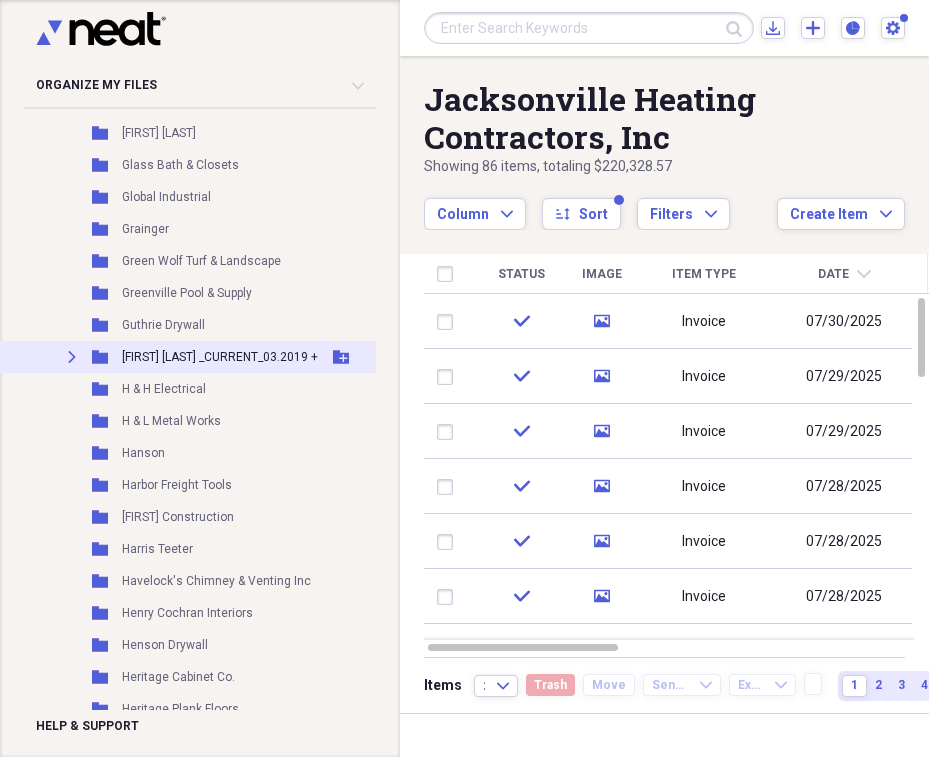 click on "[FIRST] [LAST] _CURRENT_[DATE] +" at bounding box center [220, 357] 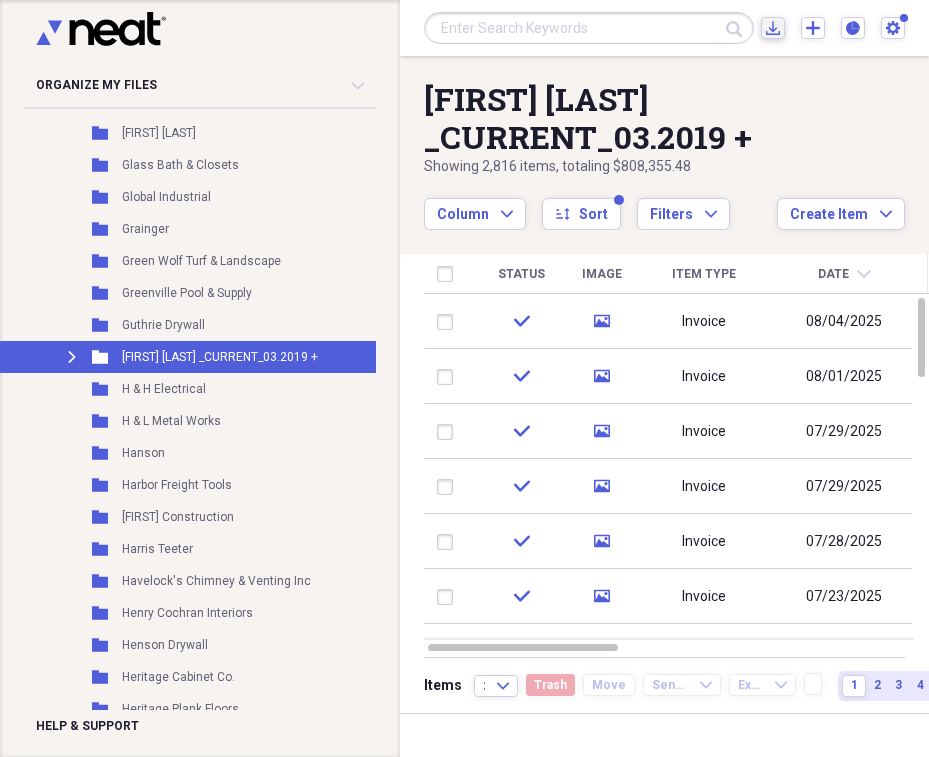 click on "Import" 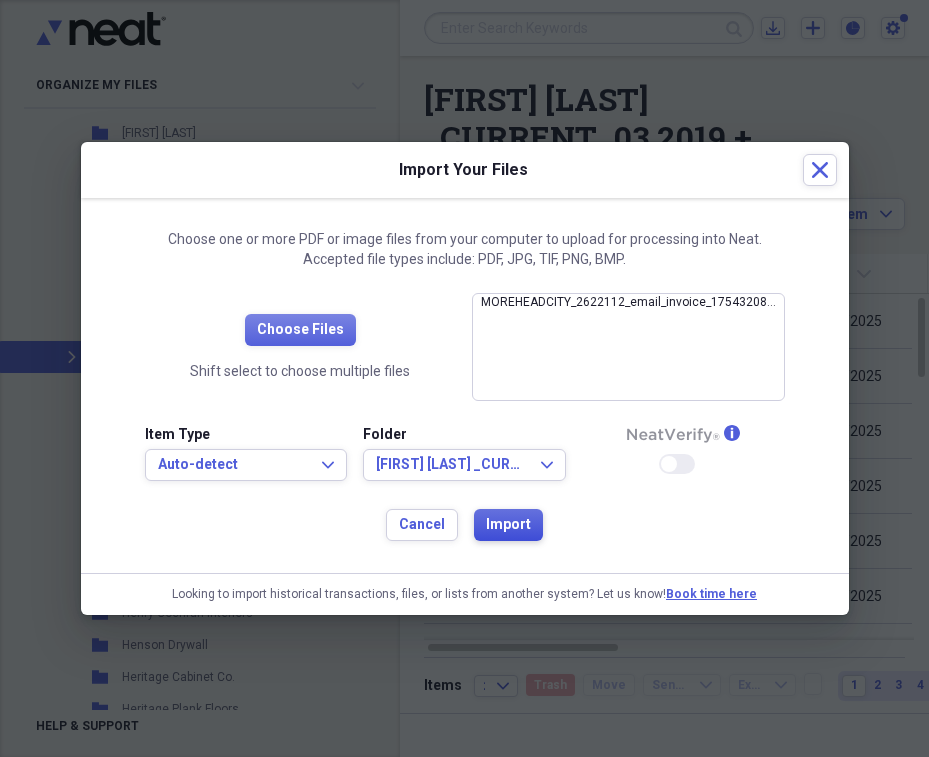 click on "Import" at bounding box center (508, 525) 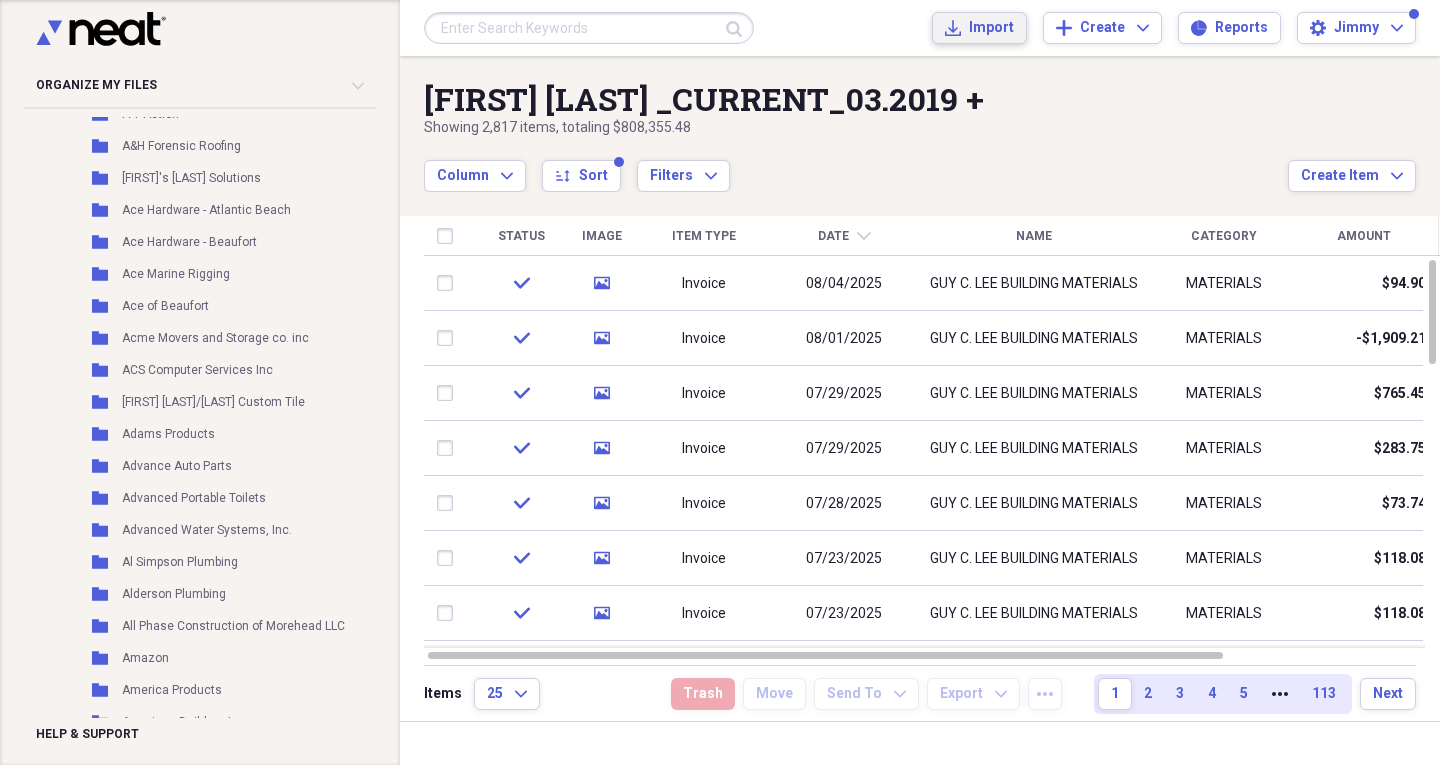 scroll, scrollTop: 300, scrollLeft: 0, axis: vertical 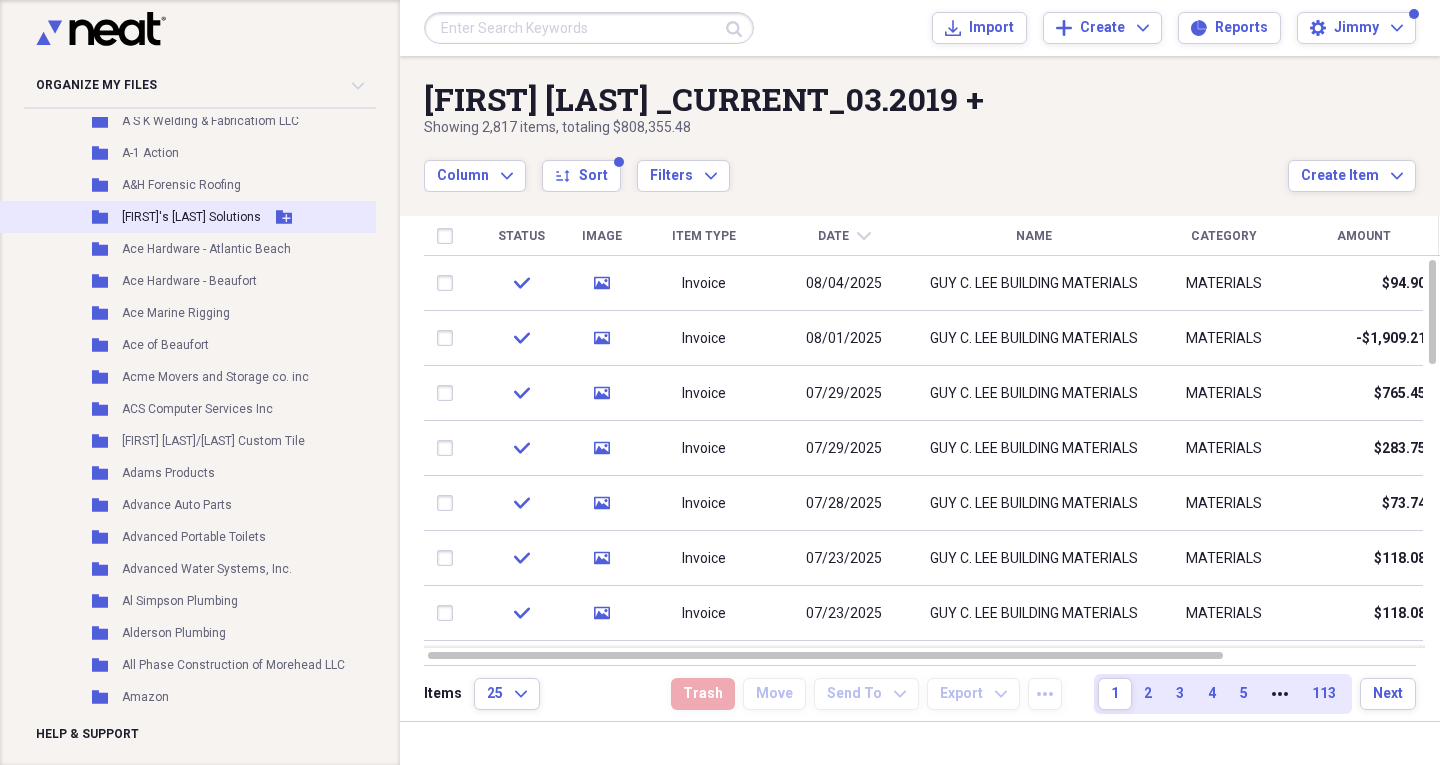 click on "[LAST]'s Electrical Solutions" at bounding box center (191, 217) 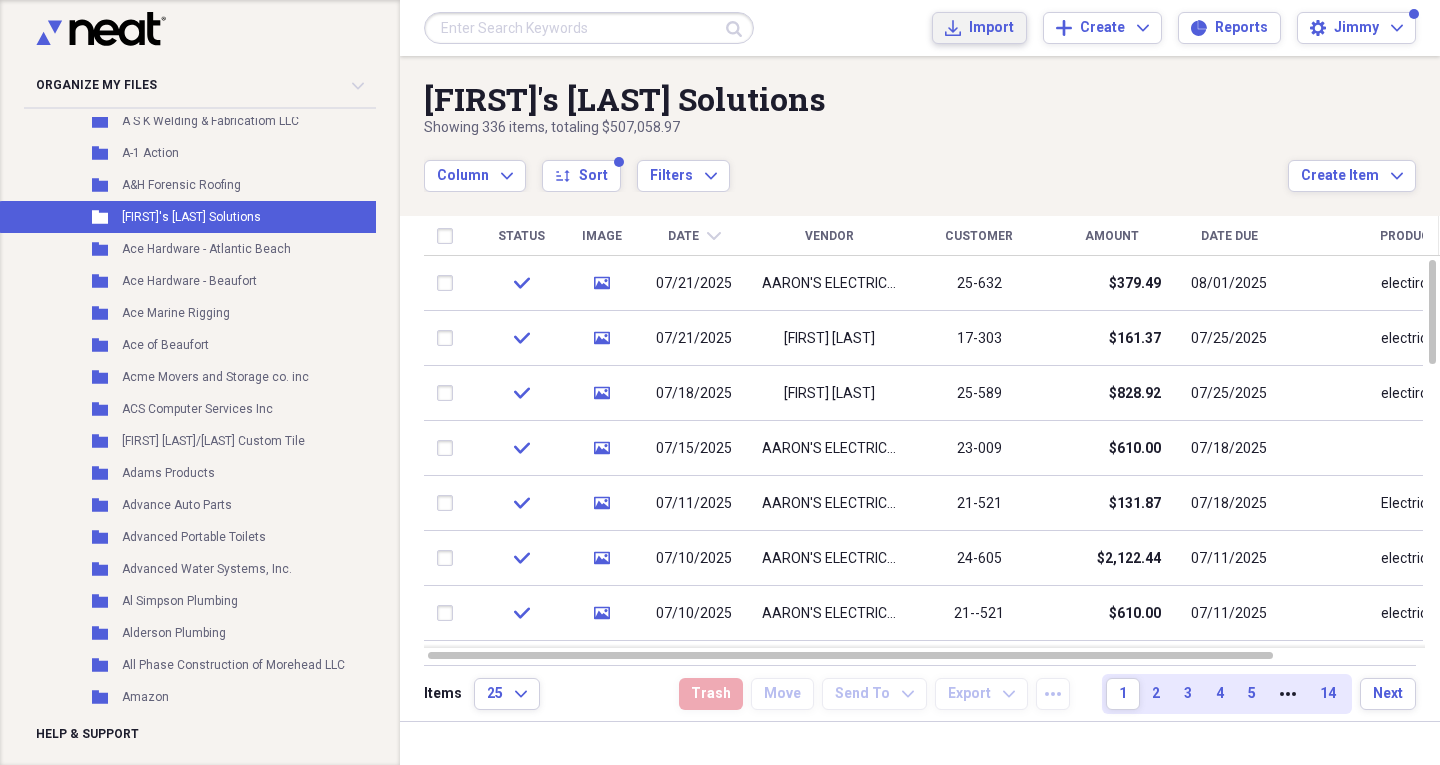 click on "Import Import" at bounding box center [979, 28] 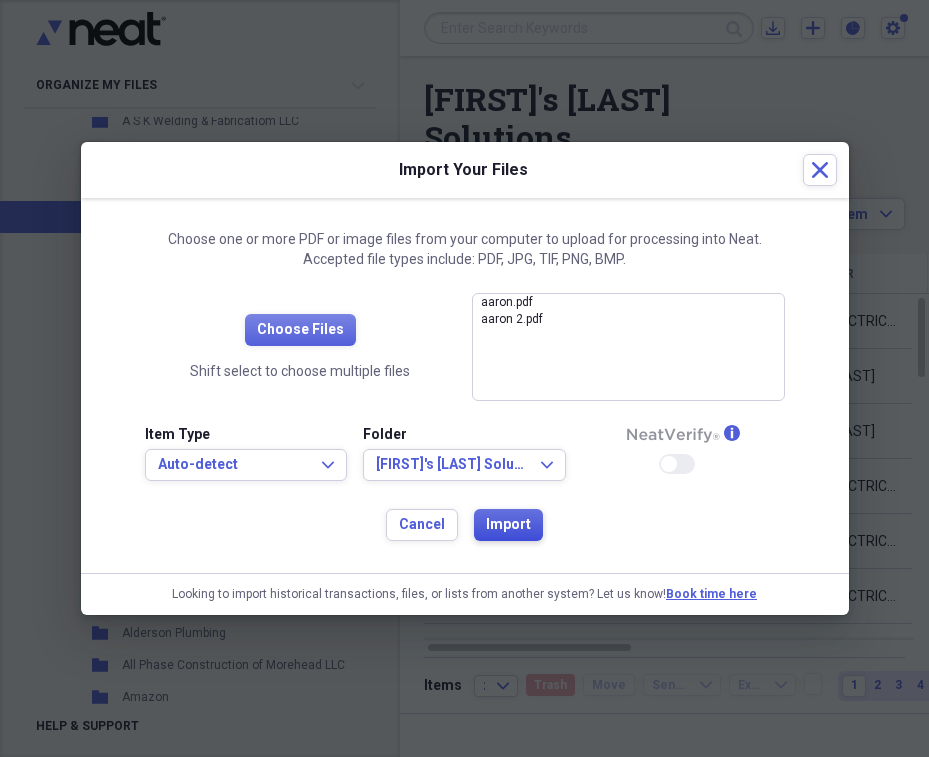 click on "Import" at bounding box center (508, 525) 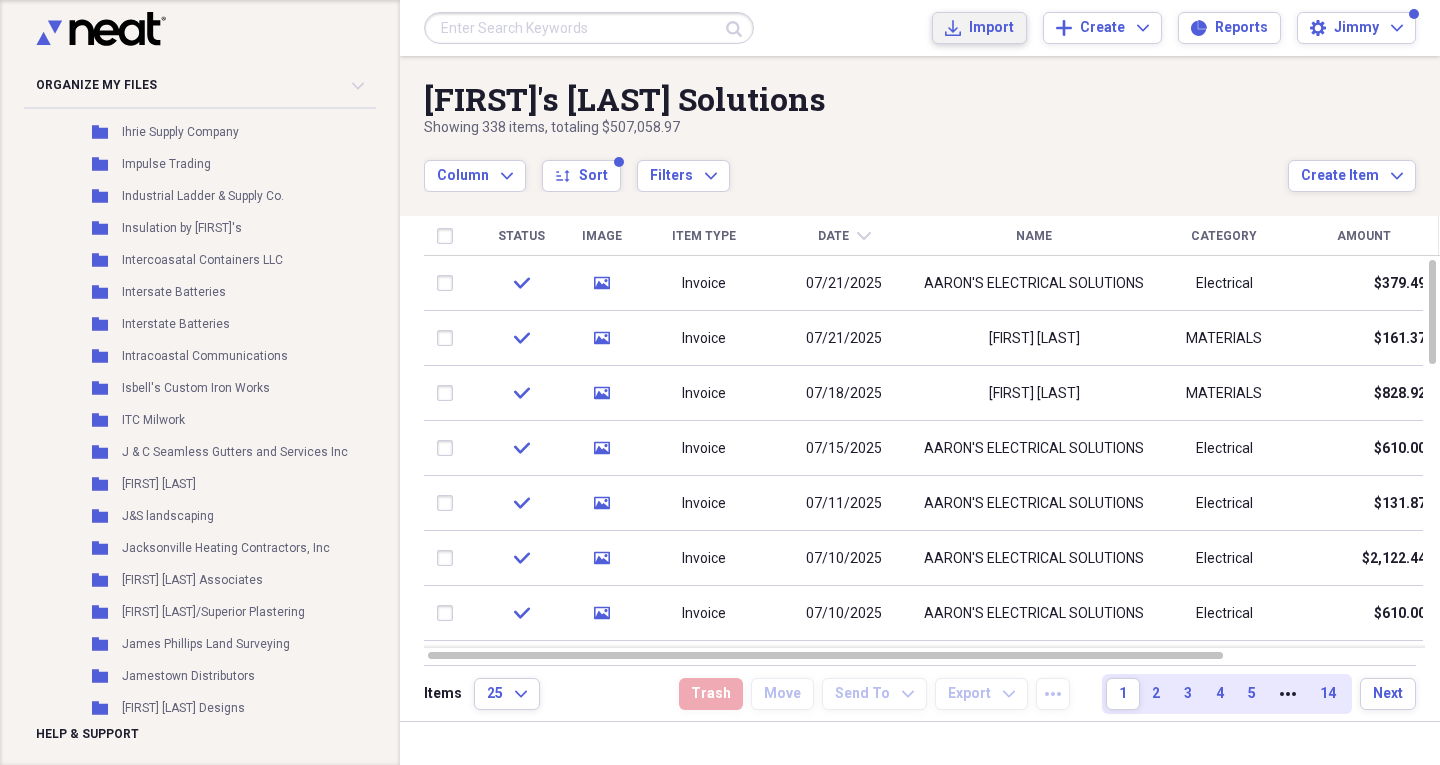scroll, scrollTop: 9100, scrollLeft: 0, axis: vertical 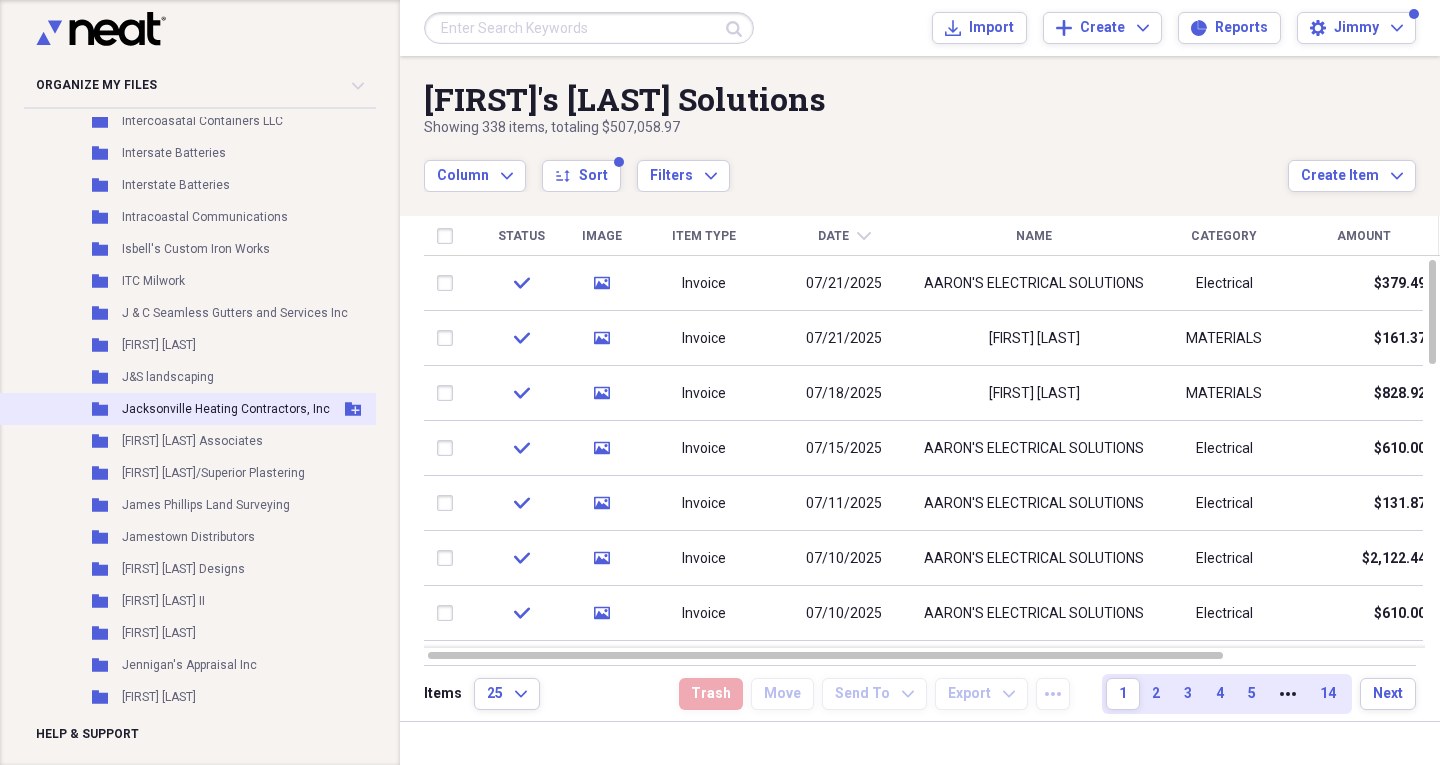 click on "Jacksonville Heating Contractors, Inc" at bounding box center [226, 409] 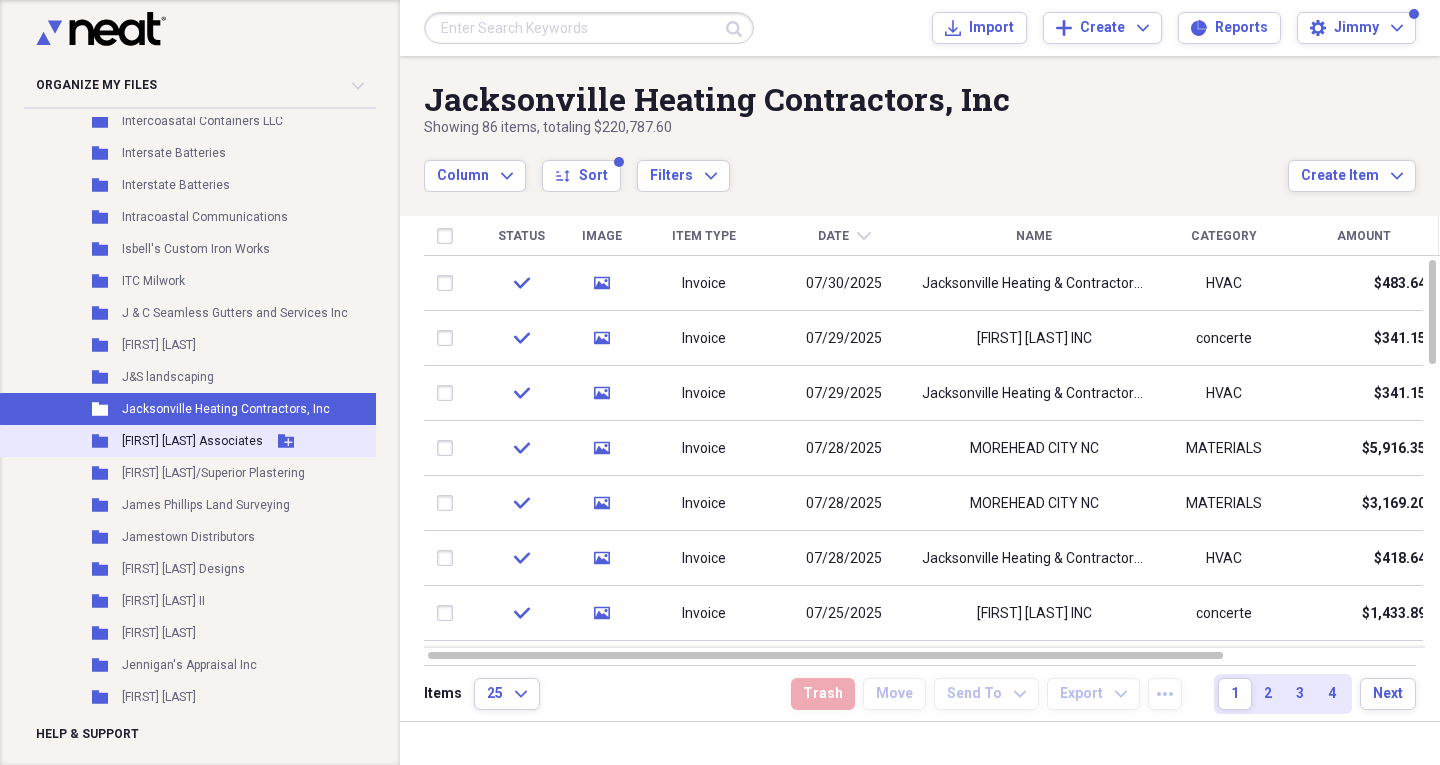 click on "[FIRST] [LAST] & Associates" at bounding box center [192, 441] 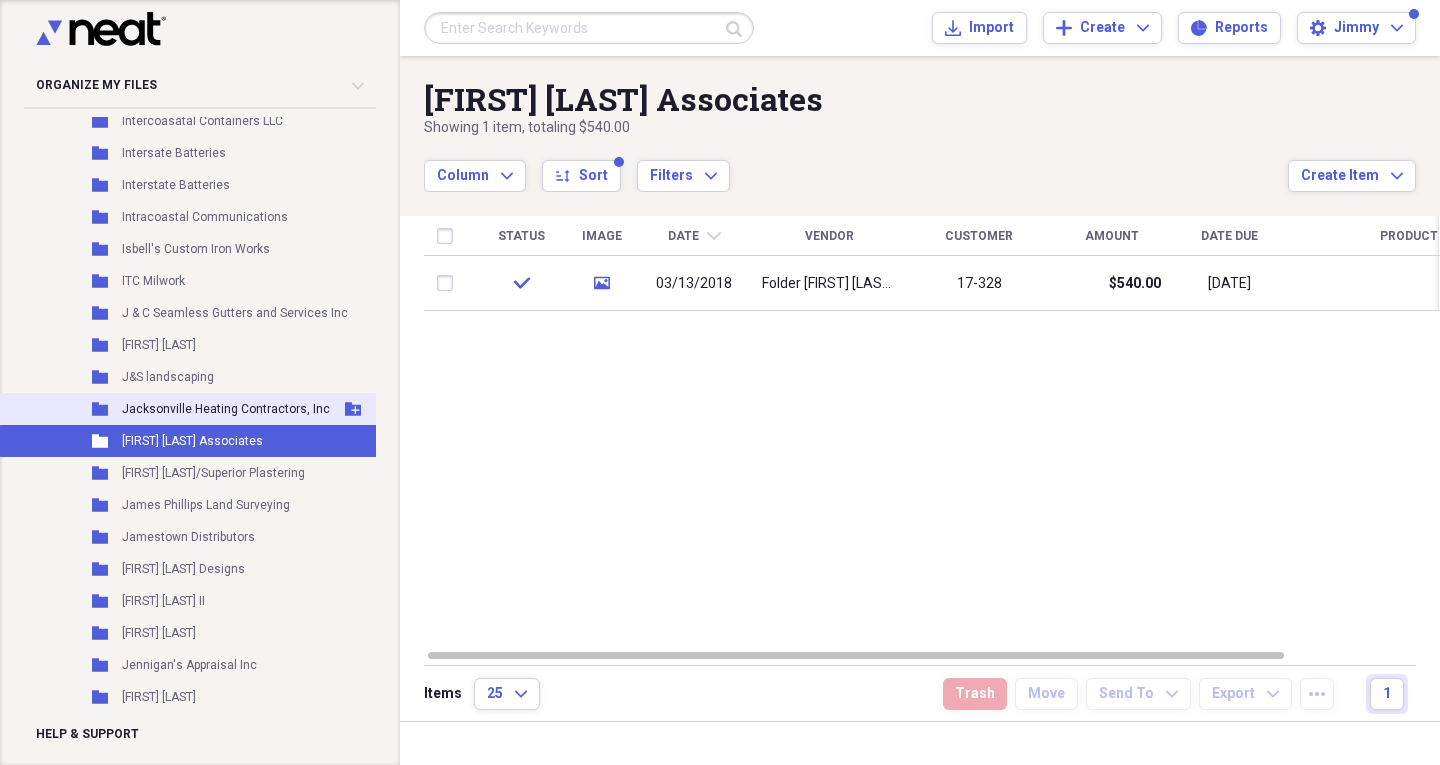 click on "Jacksonville Heating Contractors, Inc" at bounding box center [226, 409] 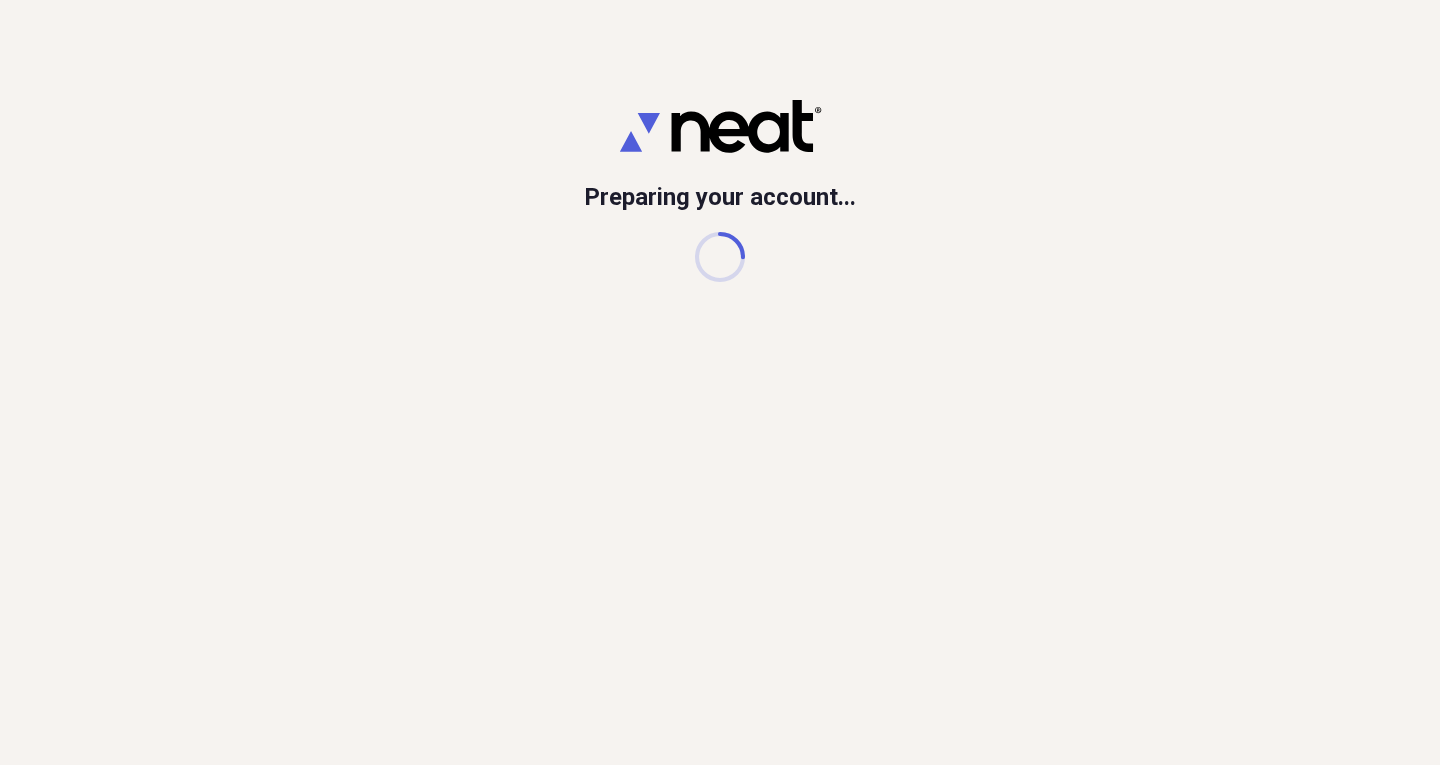 scroll, scrollTop: 0, scrollLeft: 0, axis: both 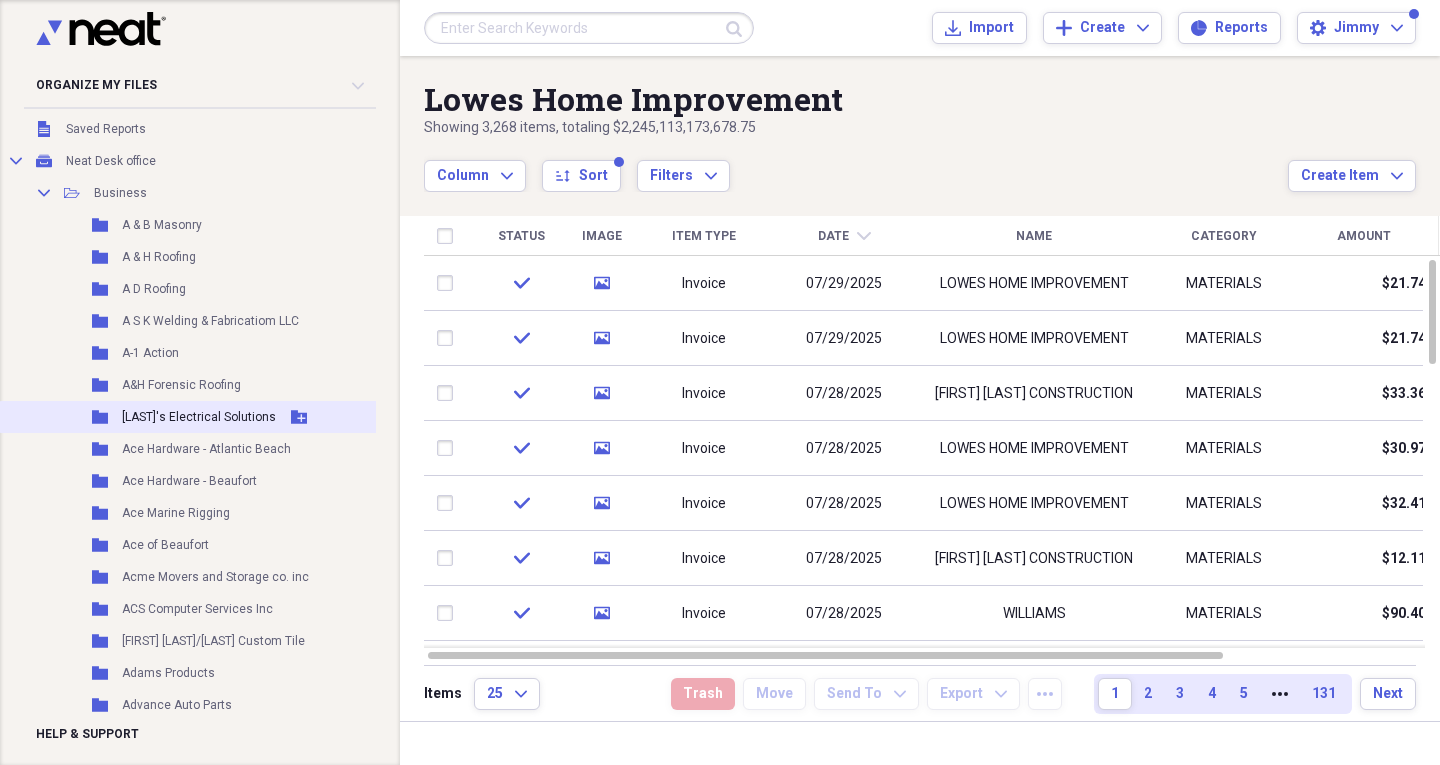 click on "[LAST]'s Electrical Solutions" at bounding box center [199, 417] 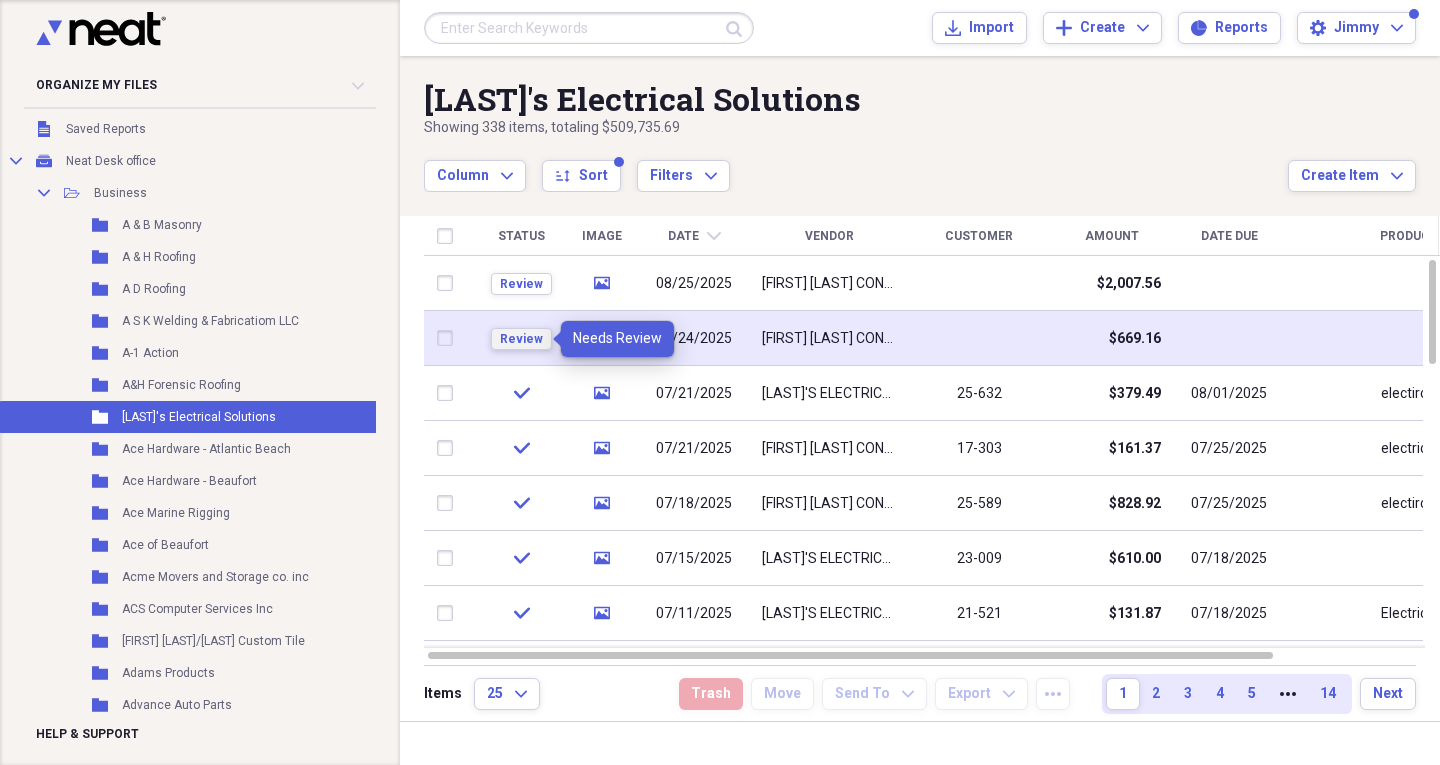 click on "Review" at bounding box center [521, 339] 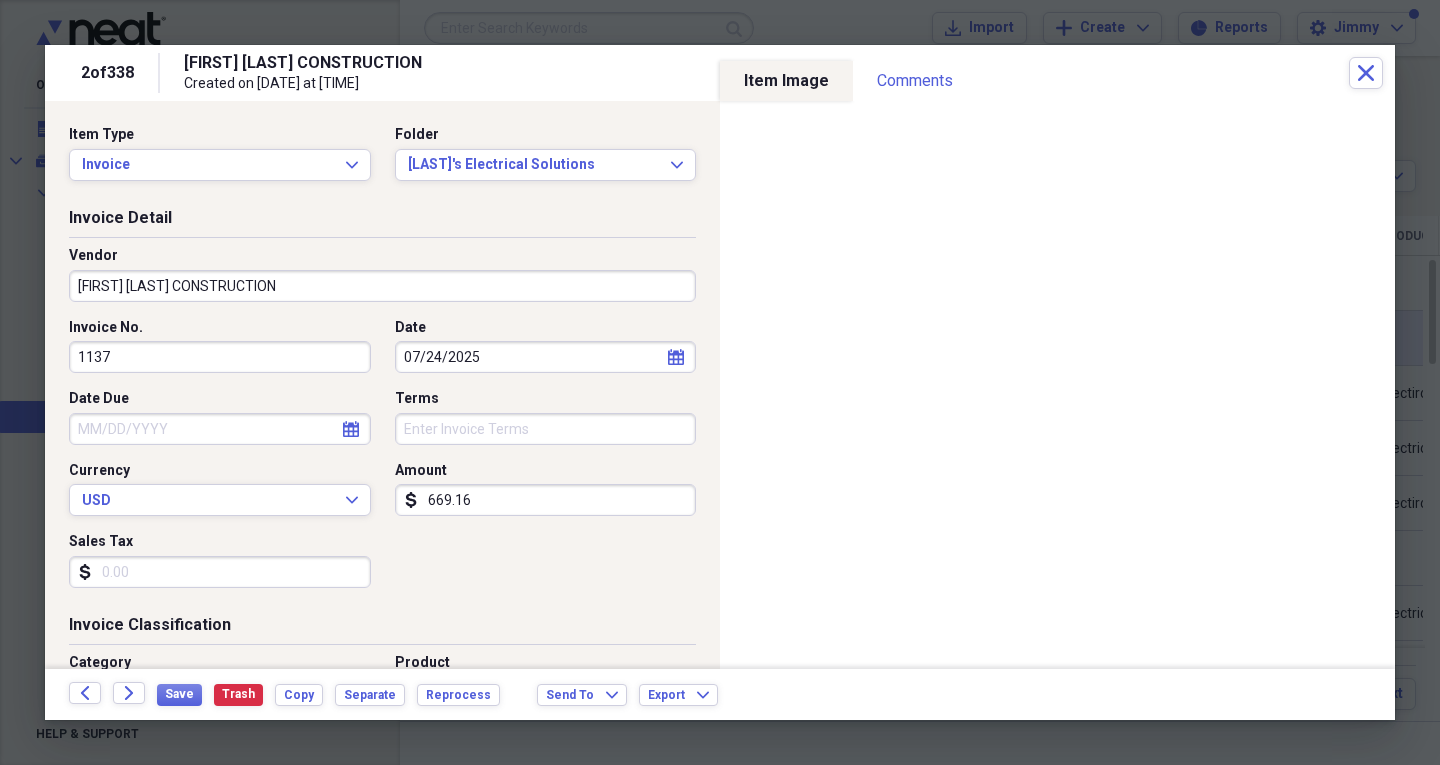 select on "7" 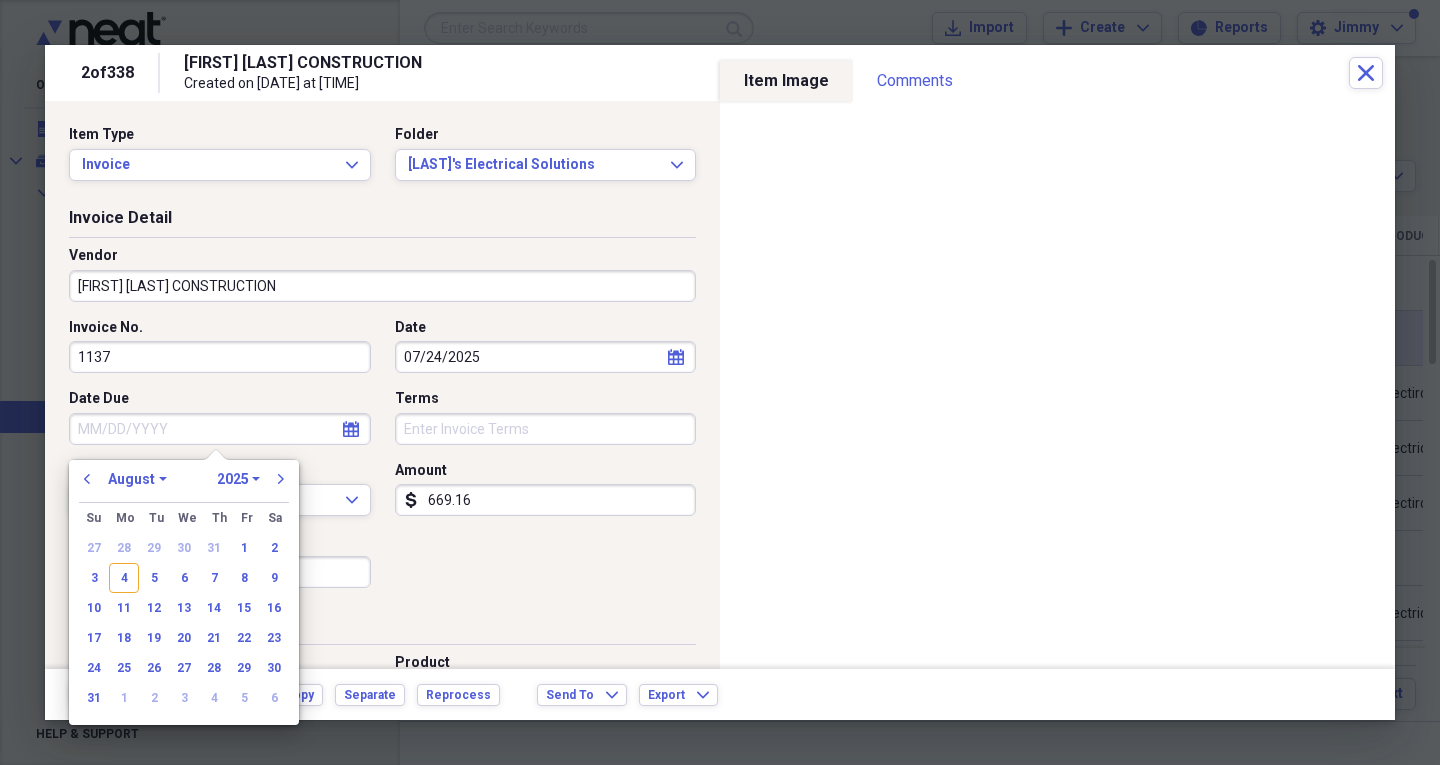 click on "Date Due" at bounding box center [220, 429] 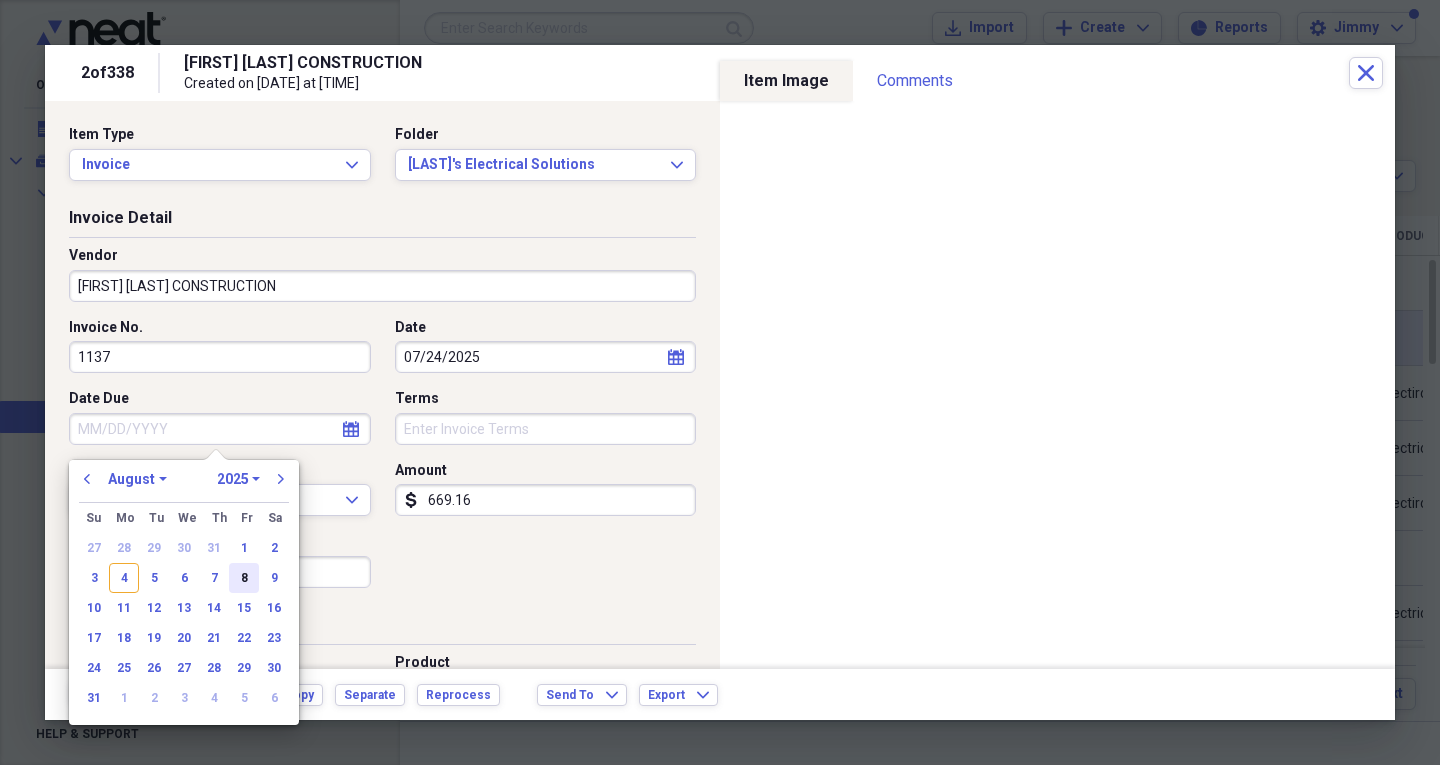 click on "8" at bounding box center (244, 578) 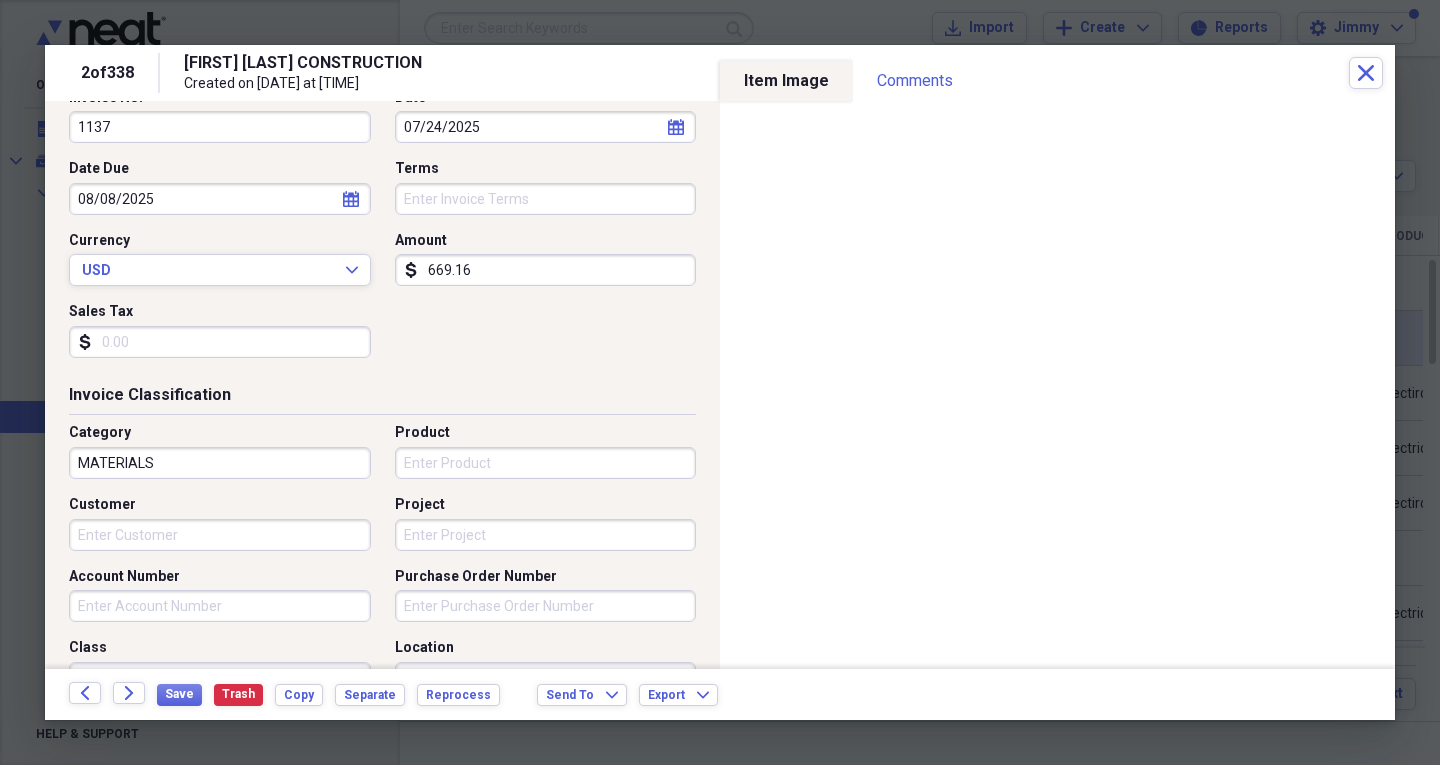 scroll, scrollTop: 300, scrollLeft: 0, axis: vertical 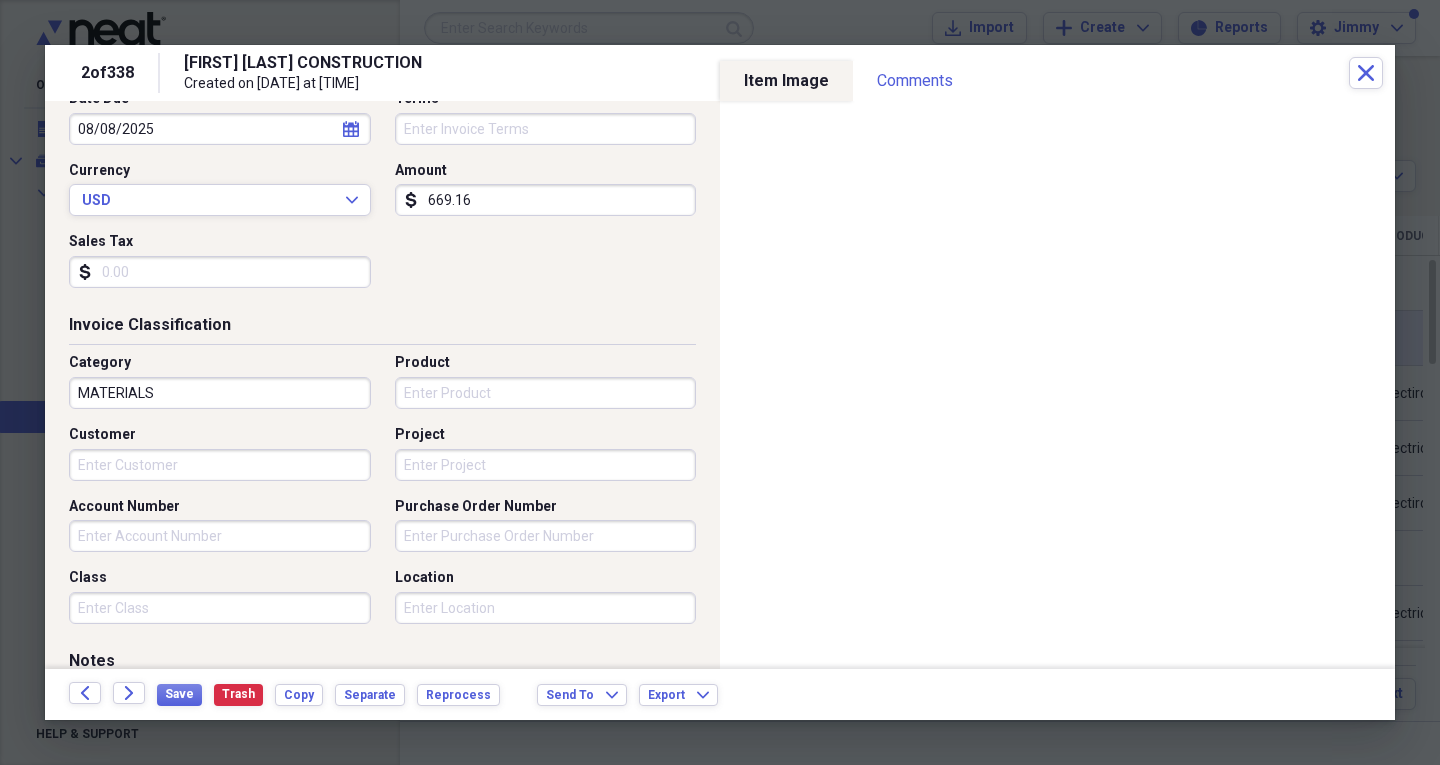 click on "Product" at bounding box center (546, 393) 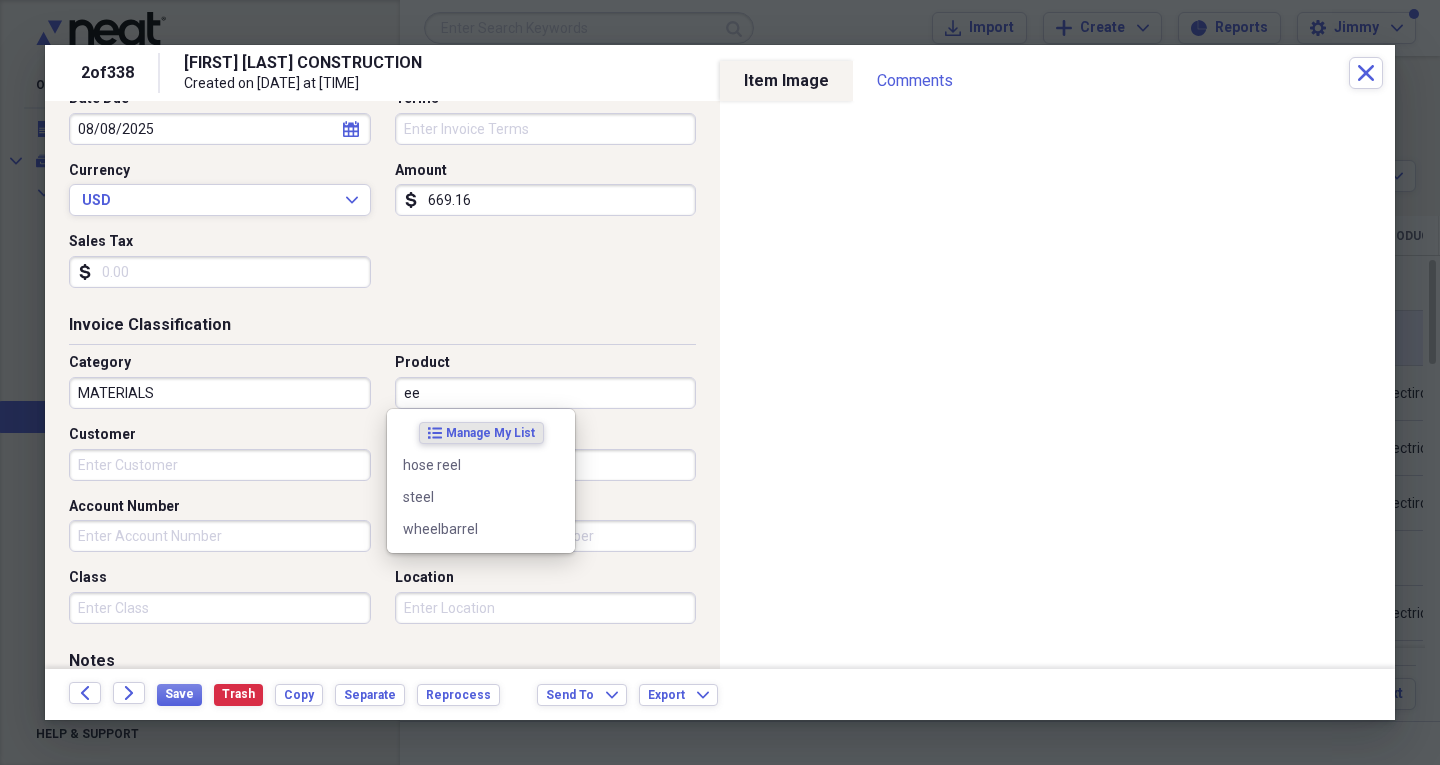 type on "e" 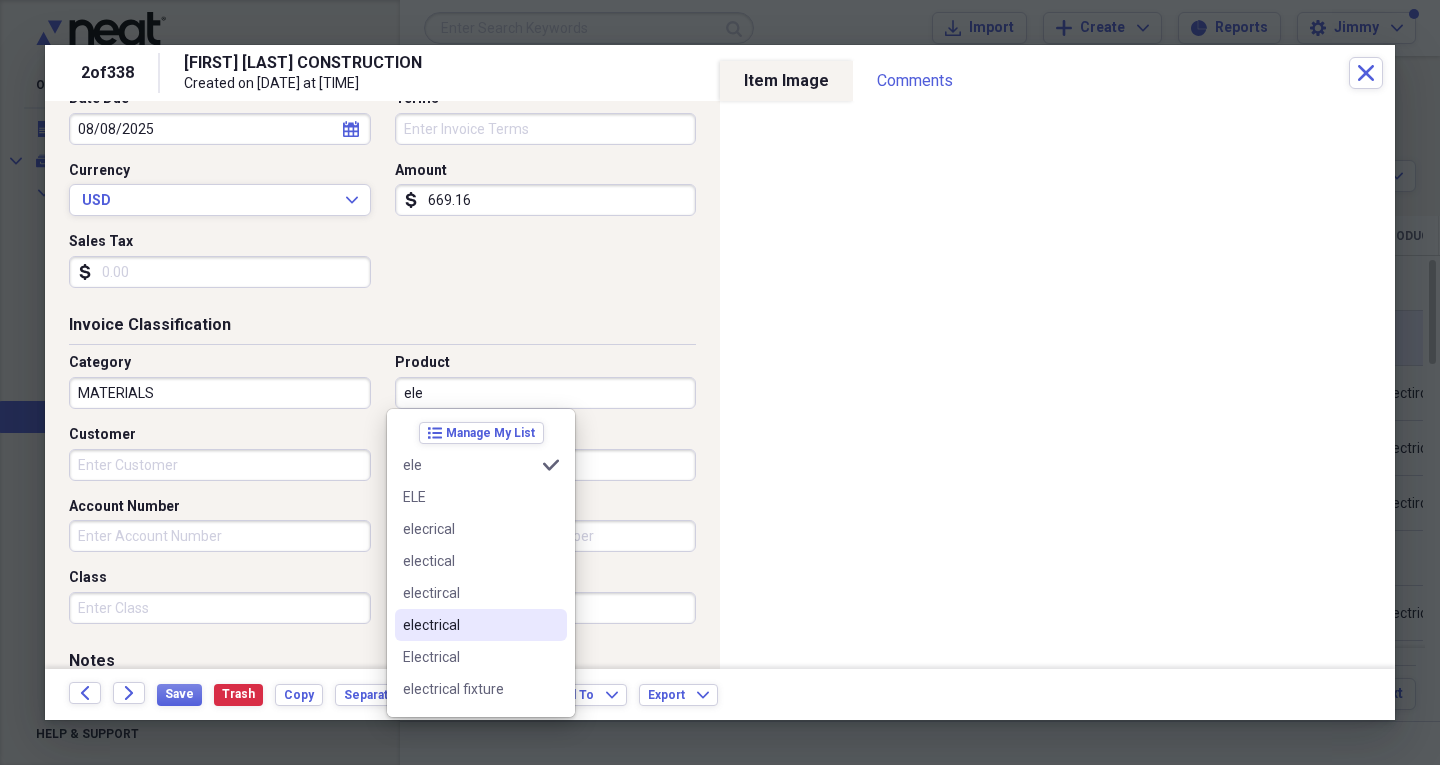 click on "electrical" at bounding box center [469, 625] 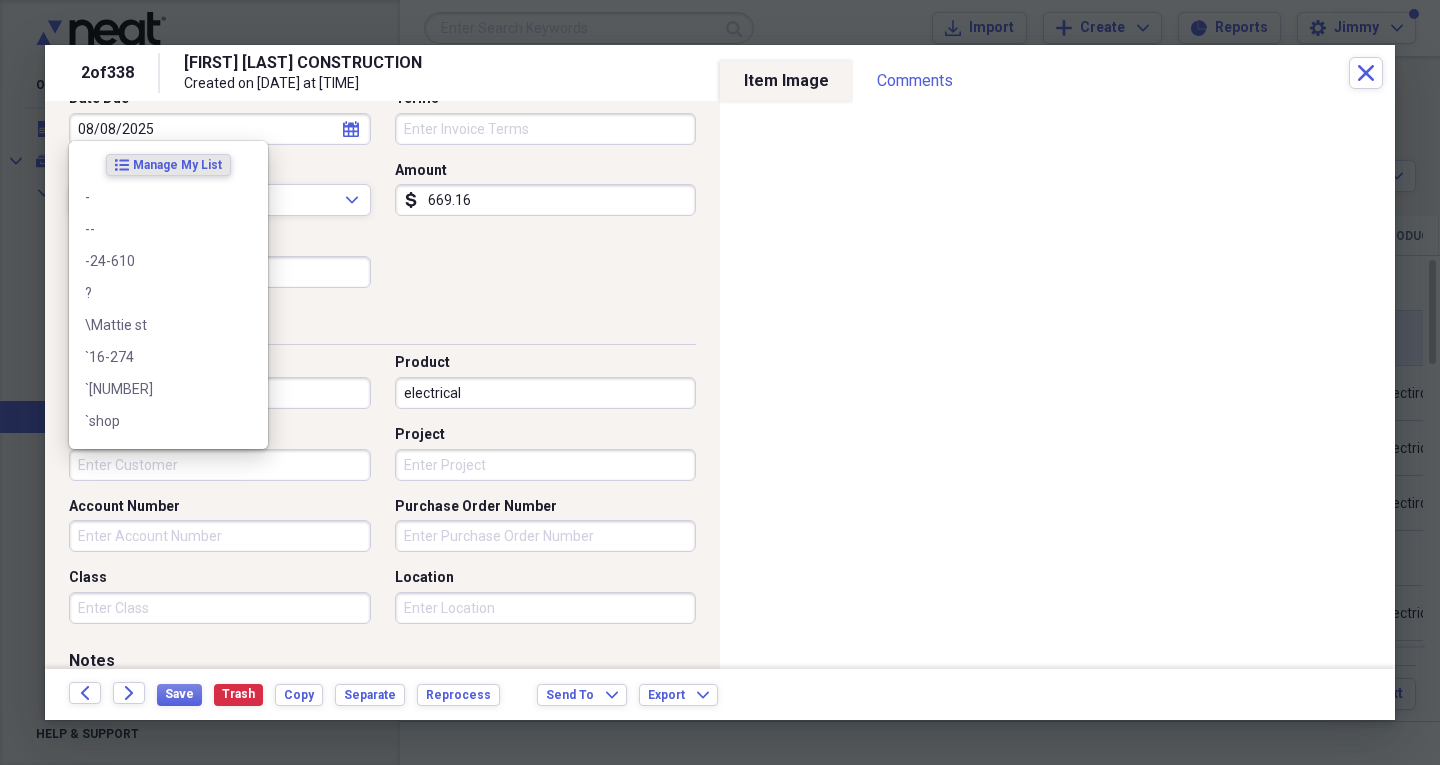 click on "Customer" at bounding box center [220, 465] 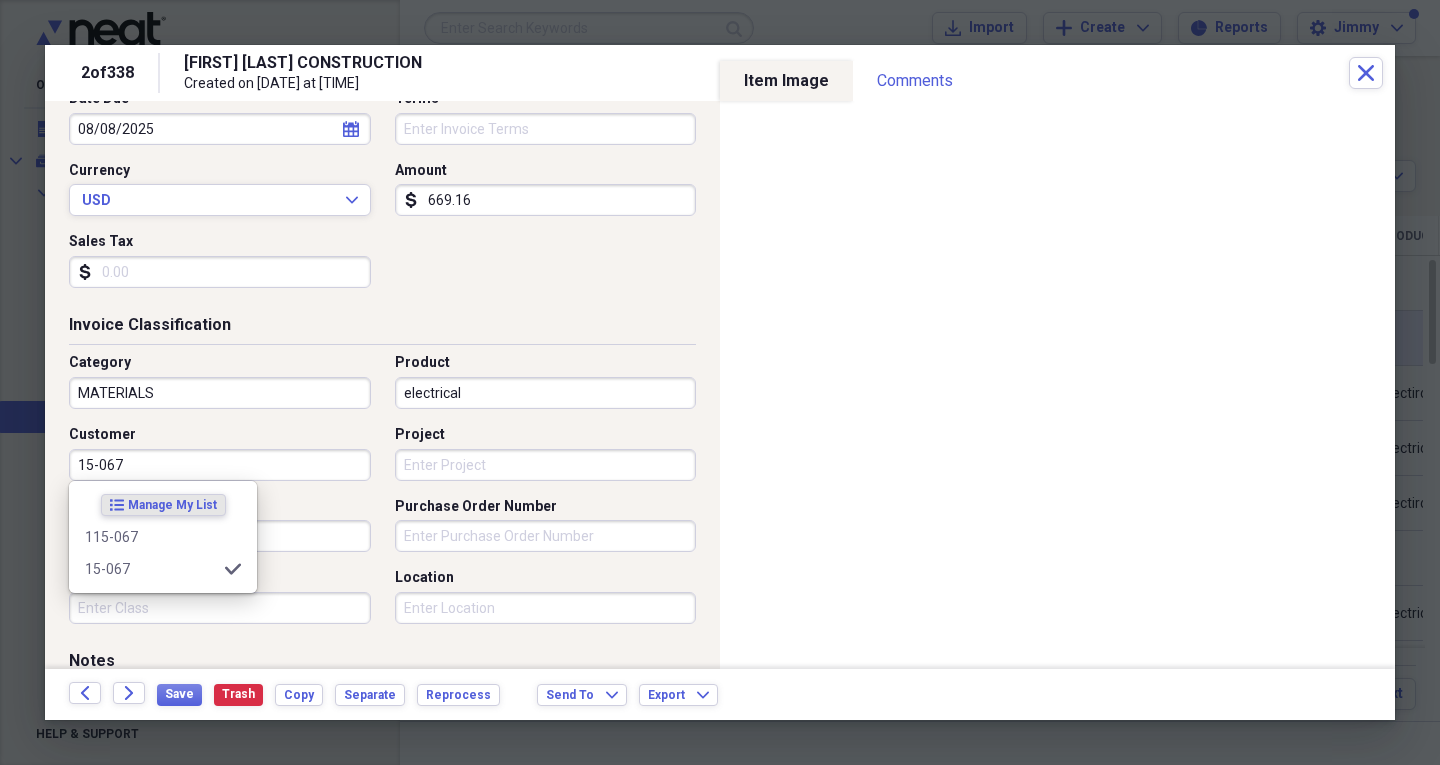 type on "15-067" 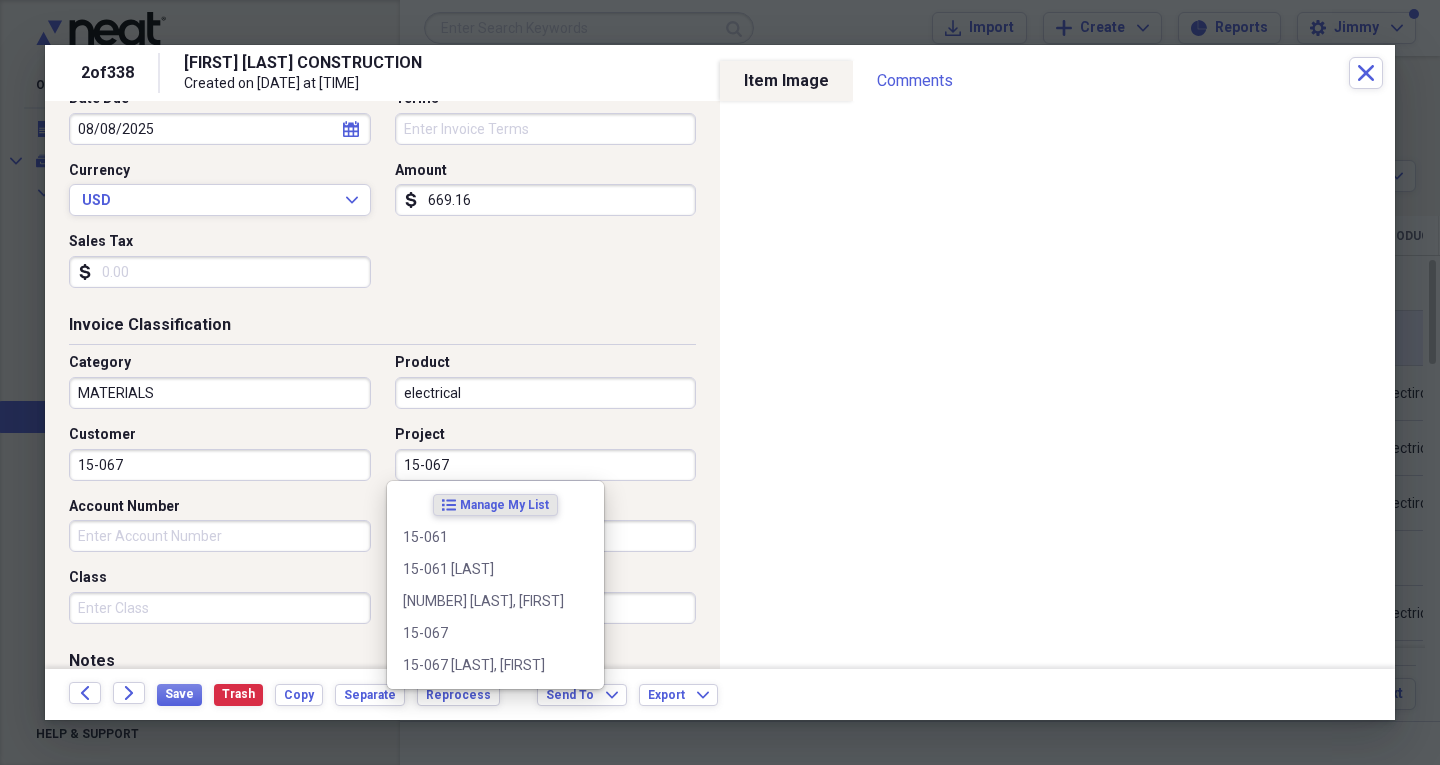 type on "15-067" 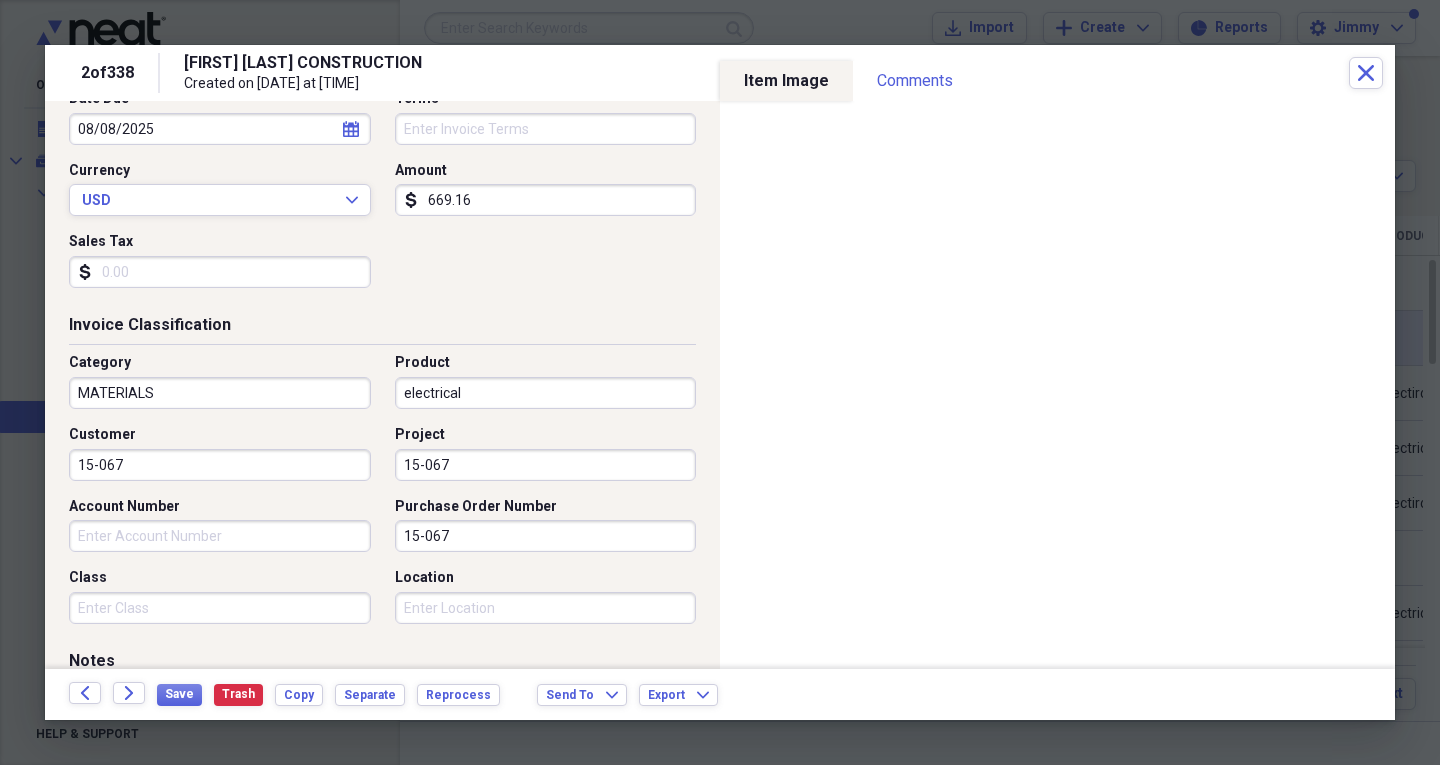 type on "15-067" 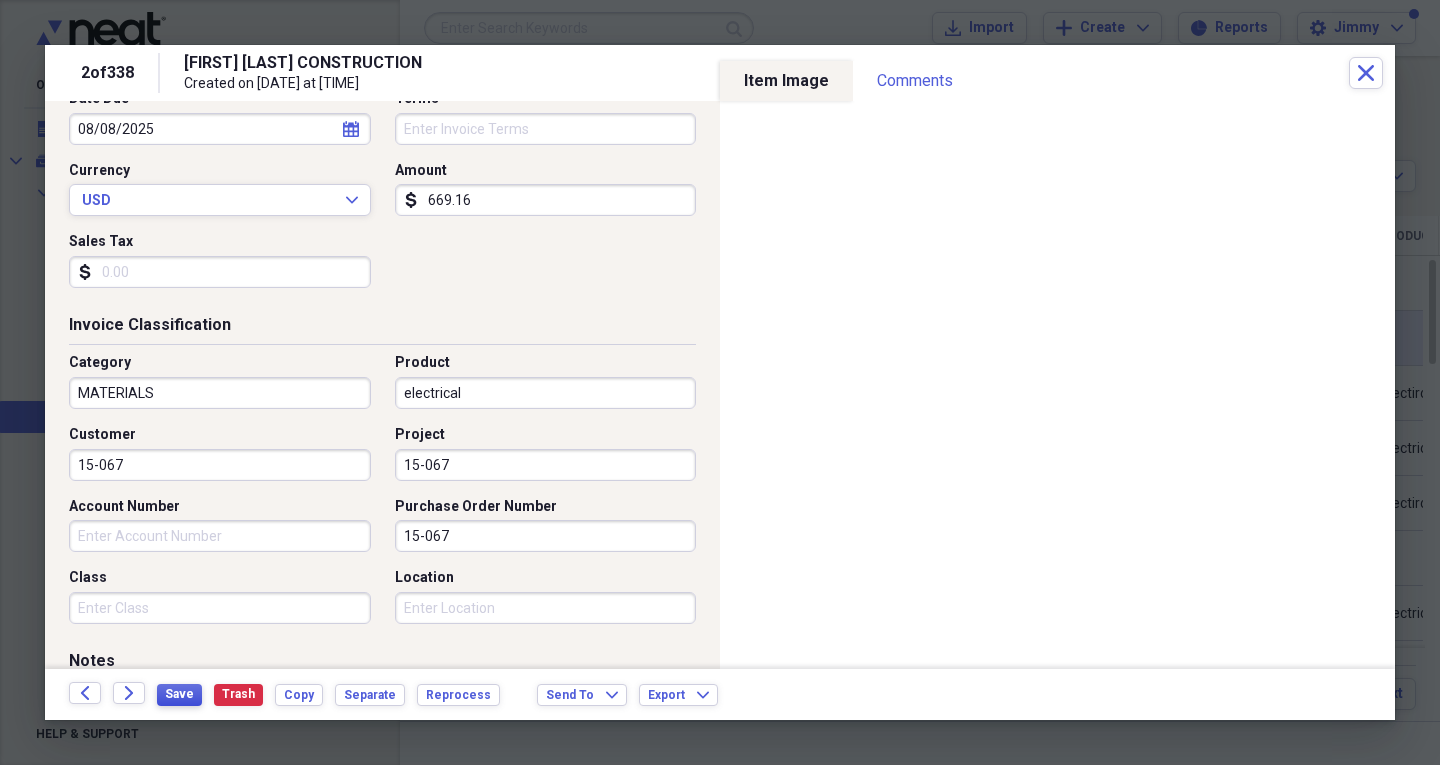 click on "Save" at bounding box center [179, 694] 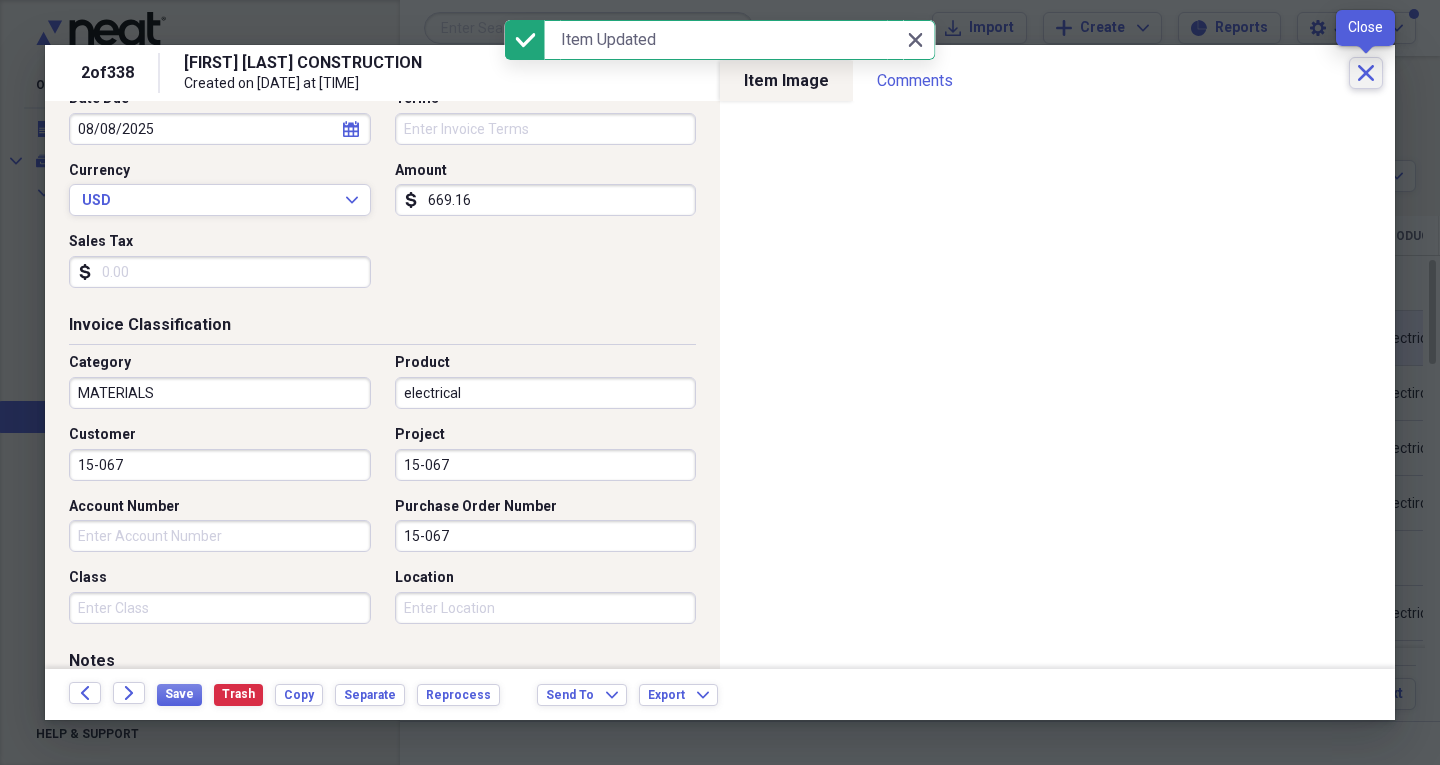 click on "Close" 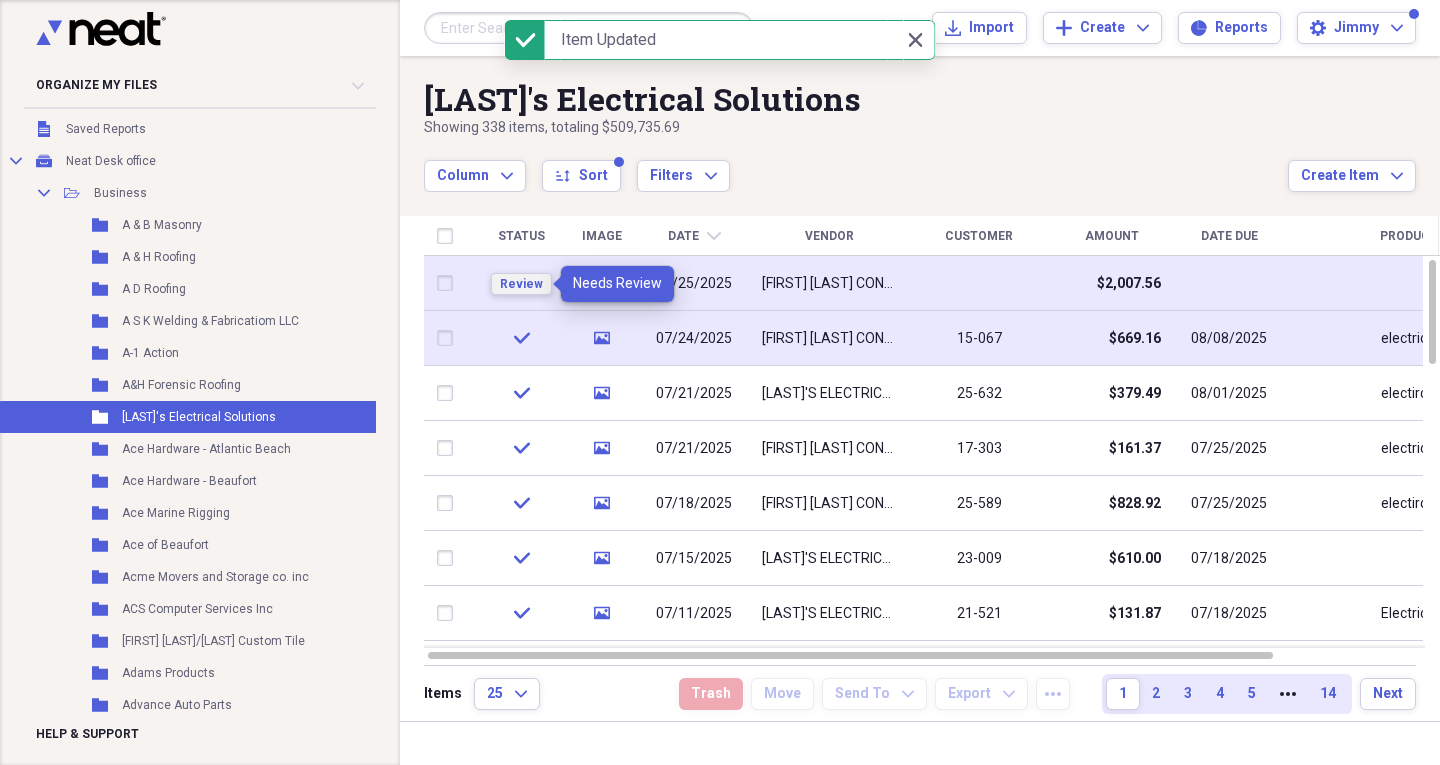 click on "Review" at bounding box center (521, 284) 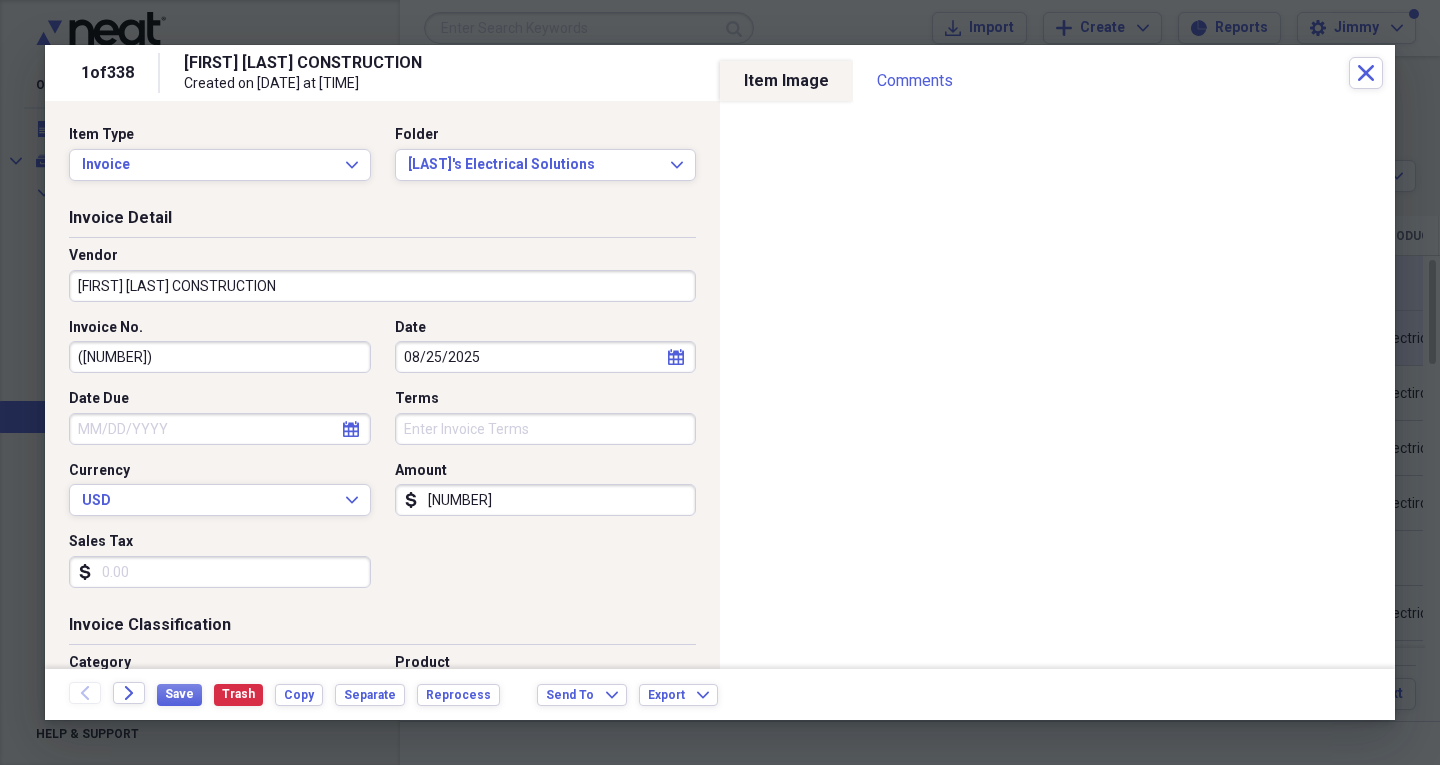 select on "7" 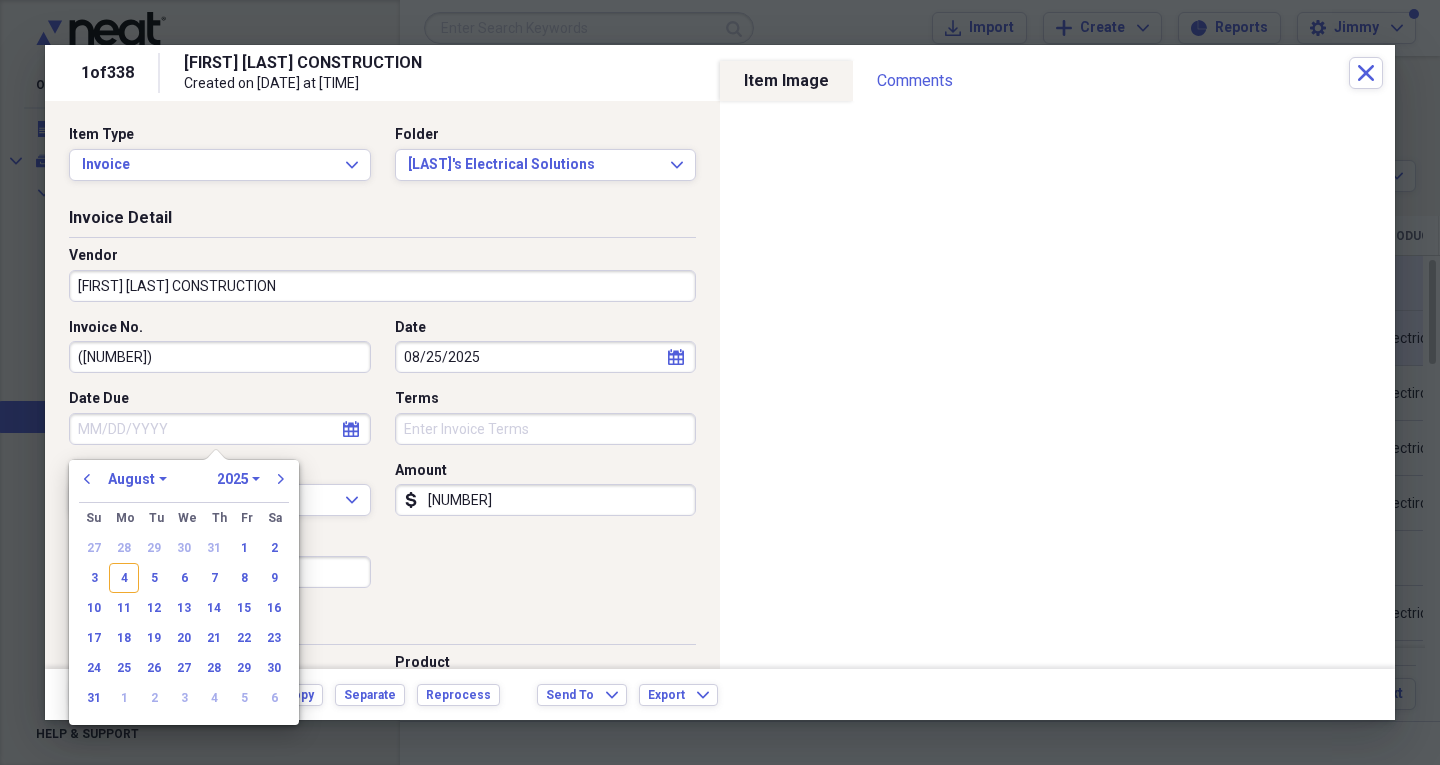 click on "Date Due" at bounding box center (220, 429) 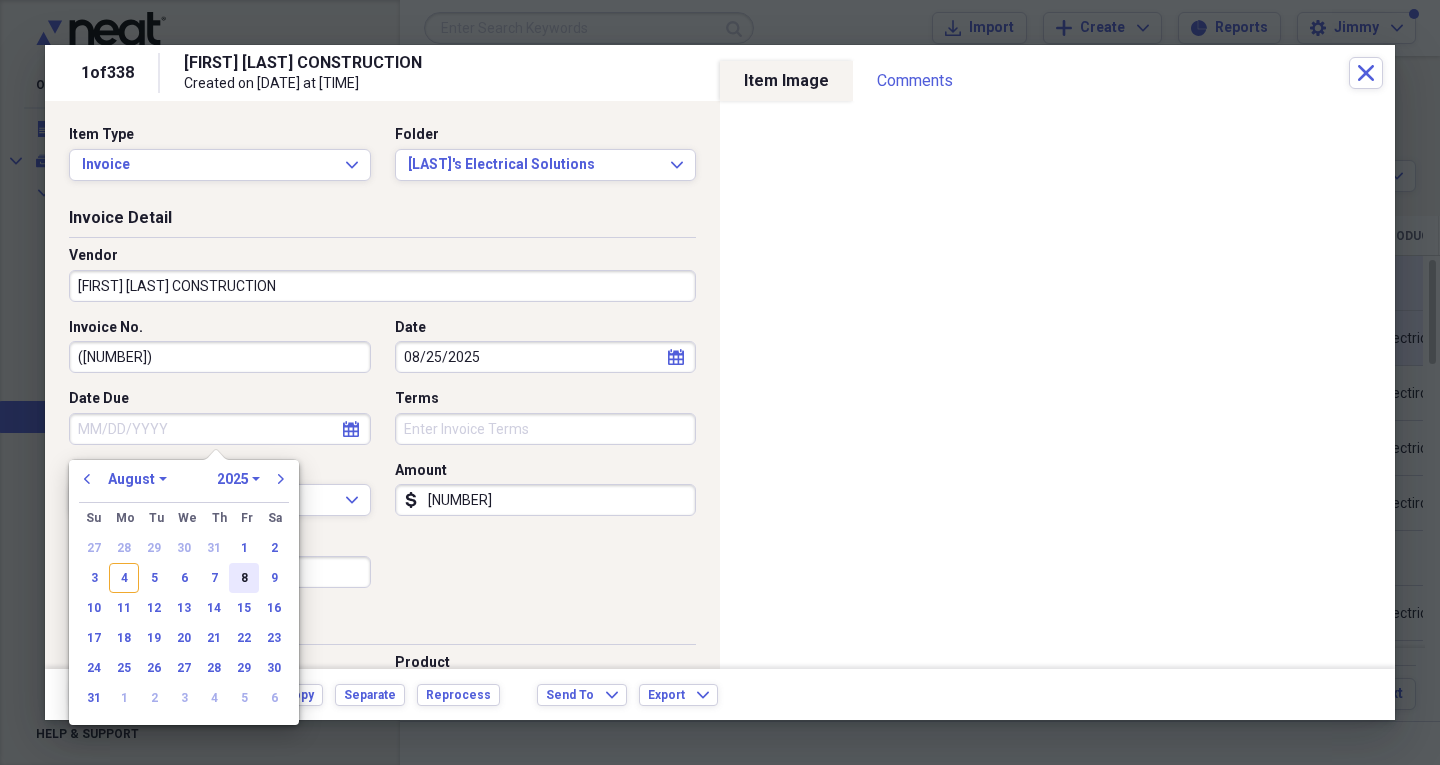 click on "8" at bounding box center [244, 578] 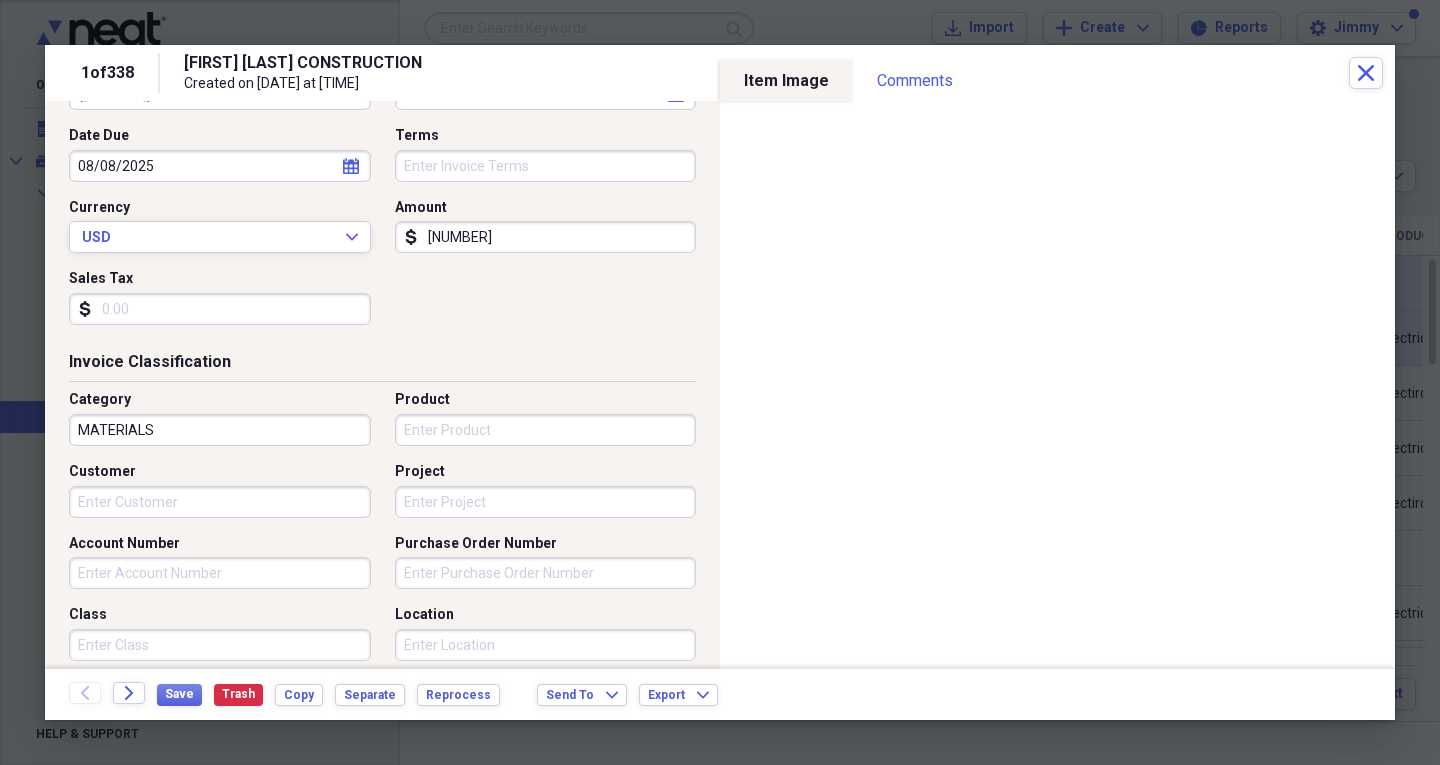 scroll, scrollTop: 300, scrollLeft: 0, axis: vertical 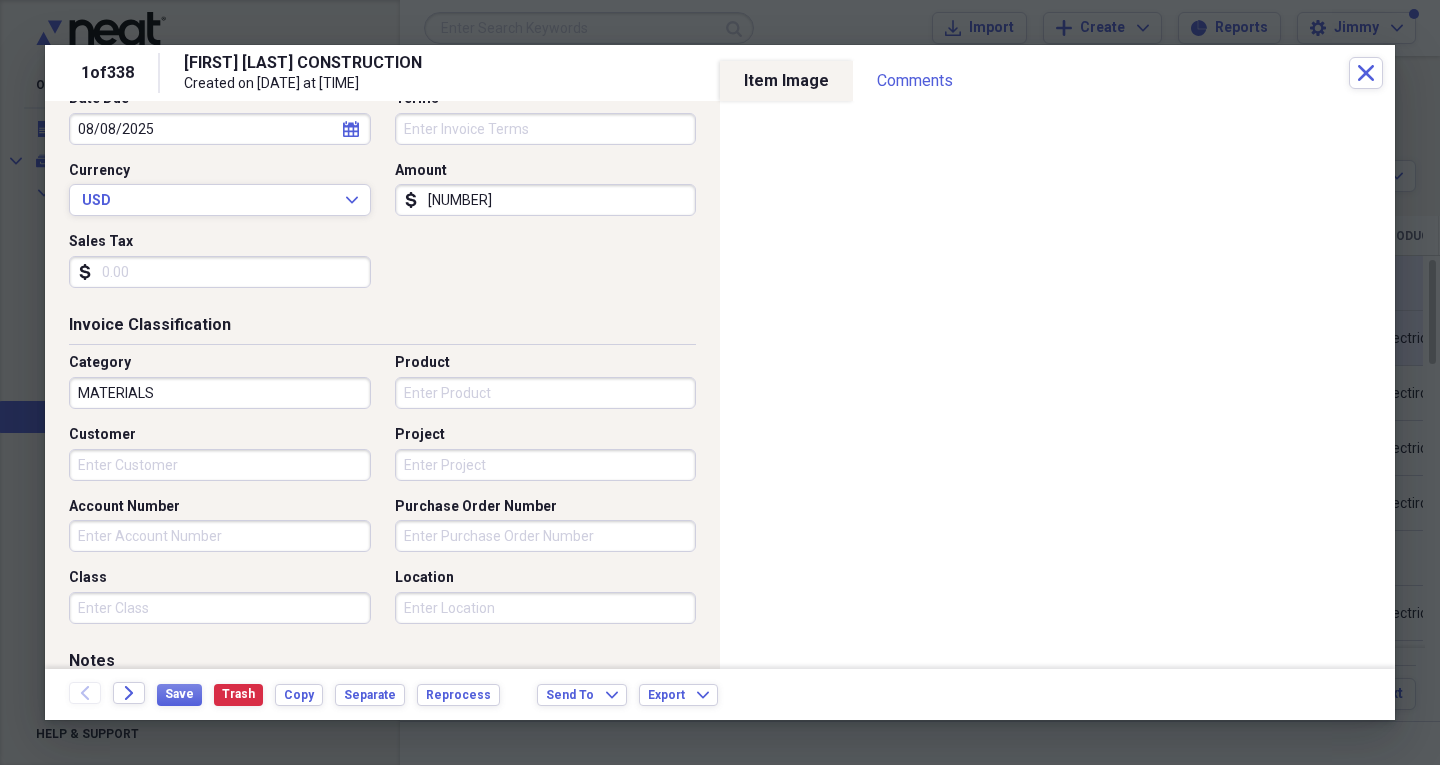 click on "Product" at bounding box center [546, 393] 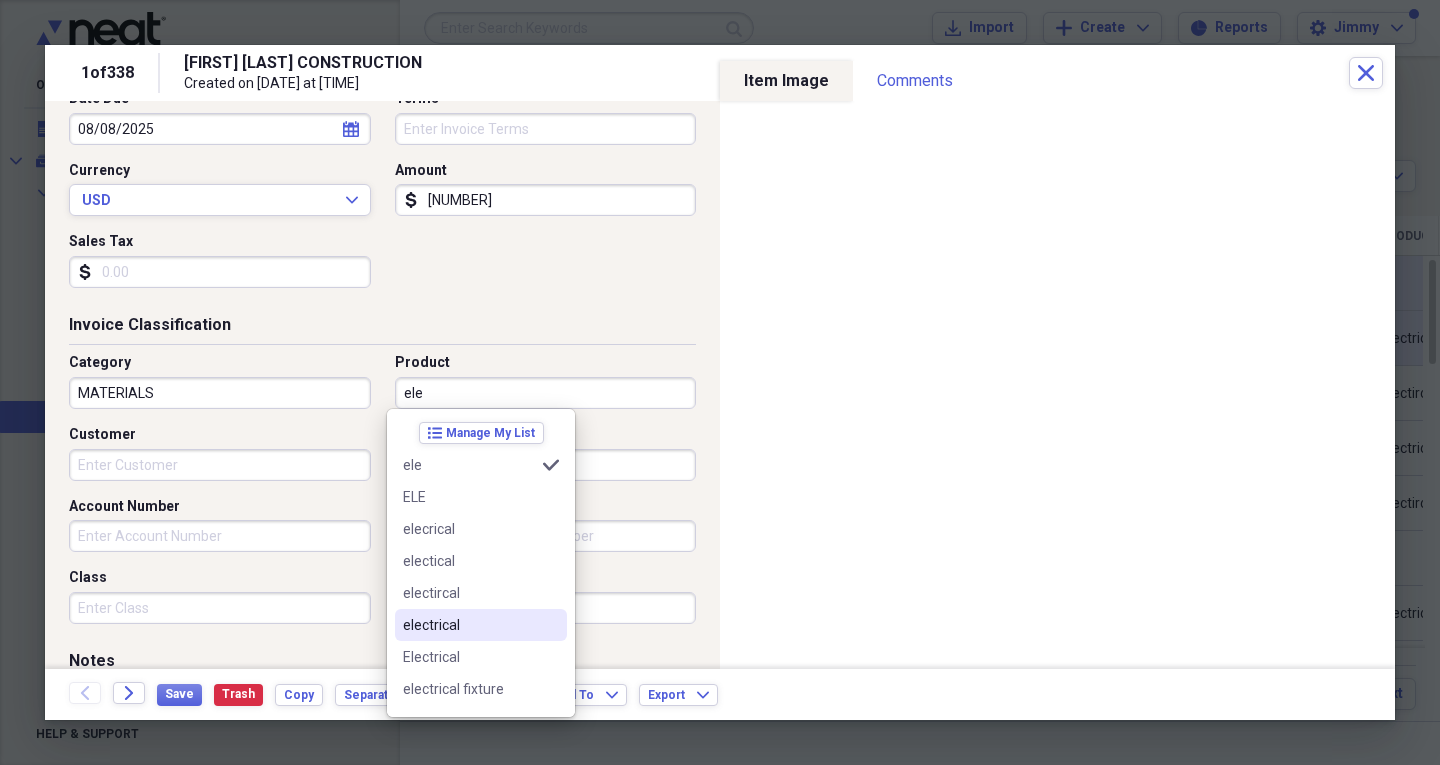 click on "electrical" at bounding box center (469, 625) 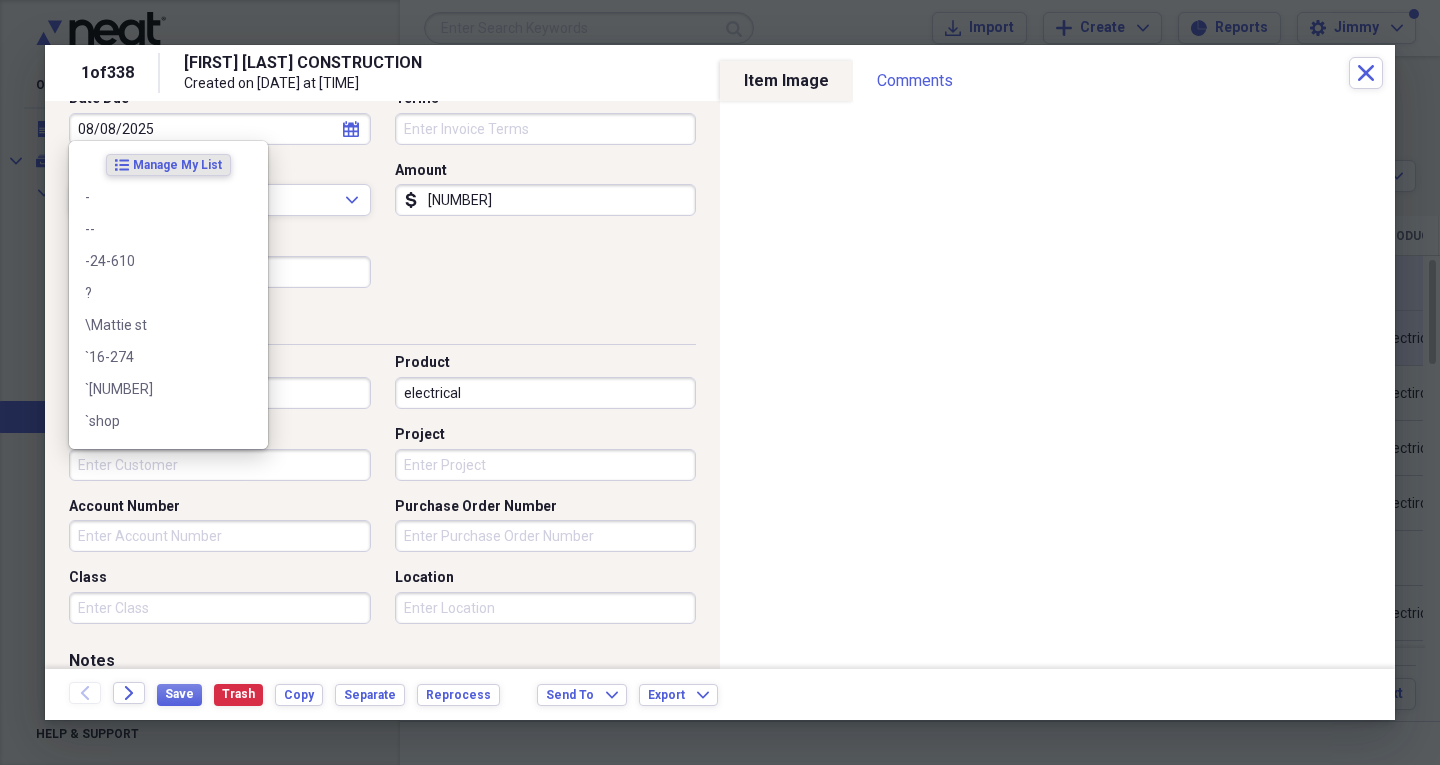 click on "Customer" at bounding box center [220, 465] 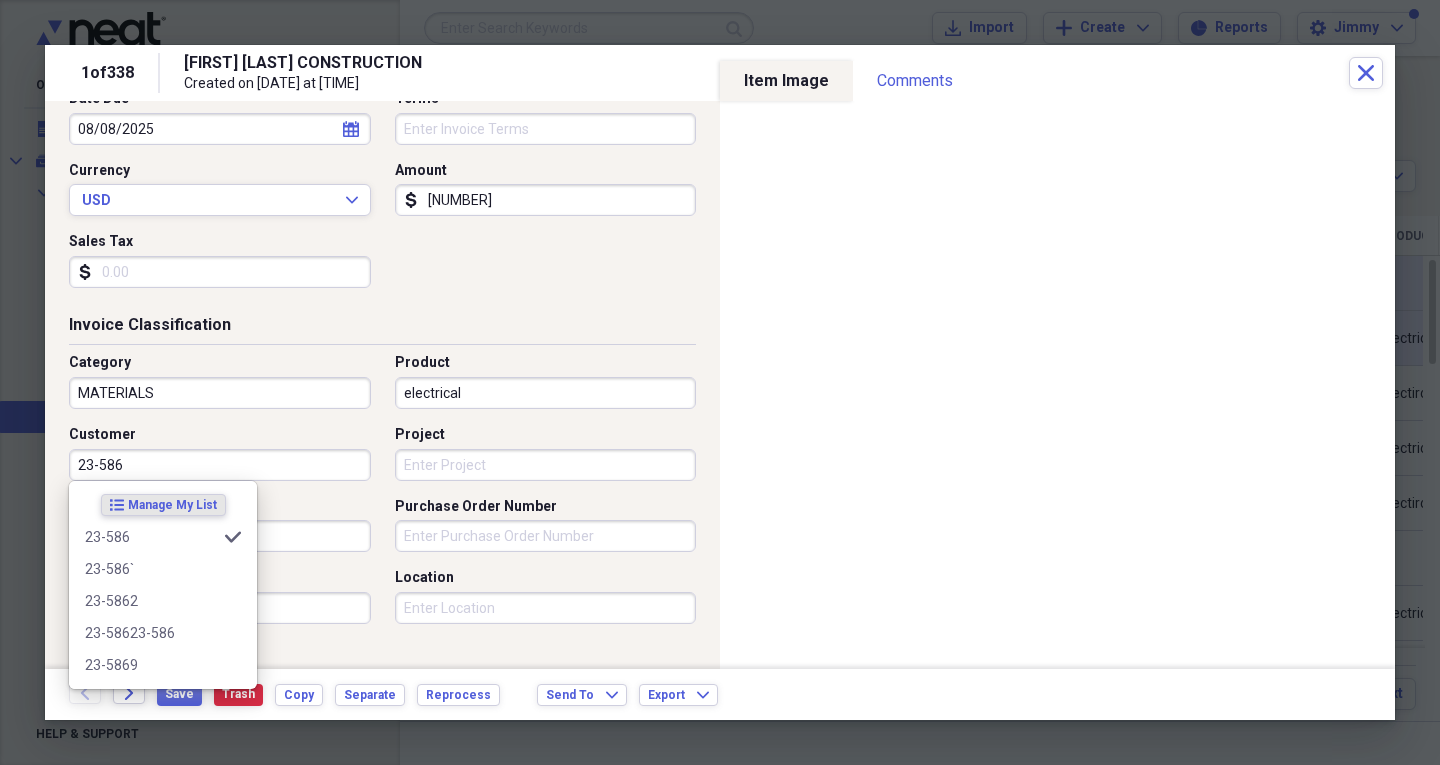 type on "23-586" 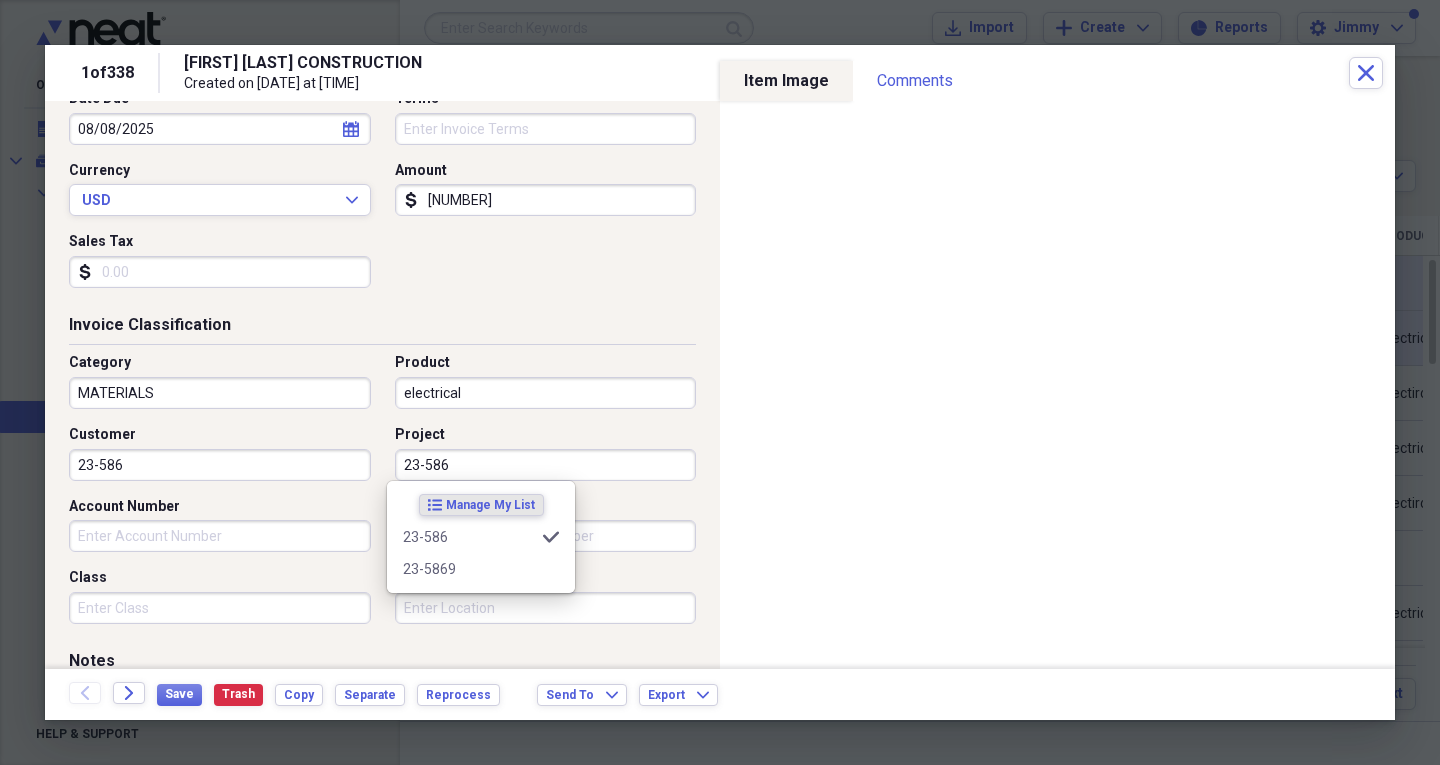 type on "23-586" 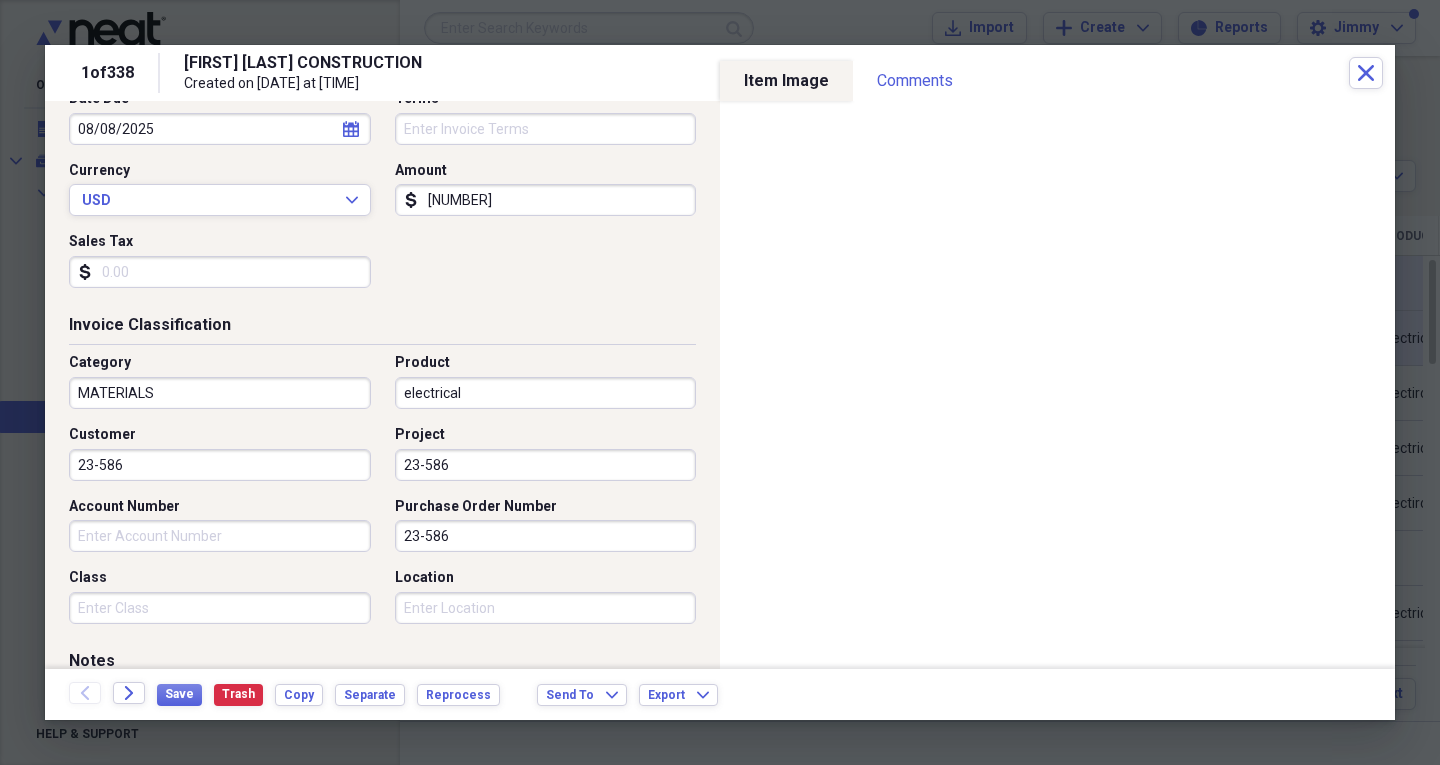 type on "23-586" 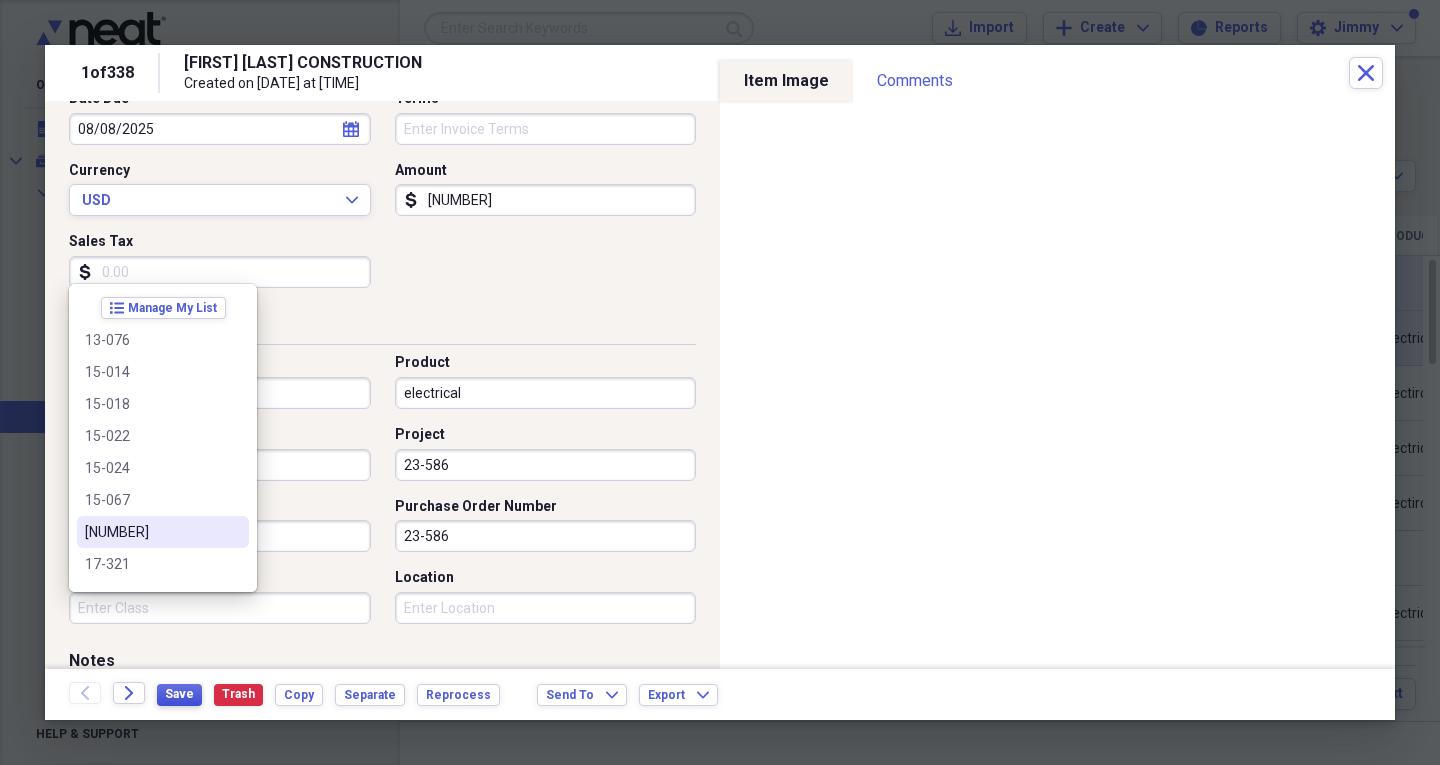 click on "Save" at bounding box center [179, 694] 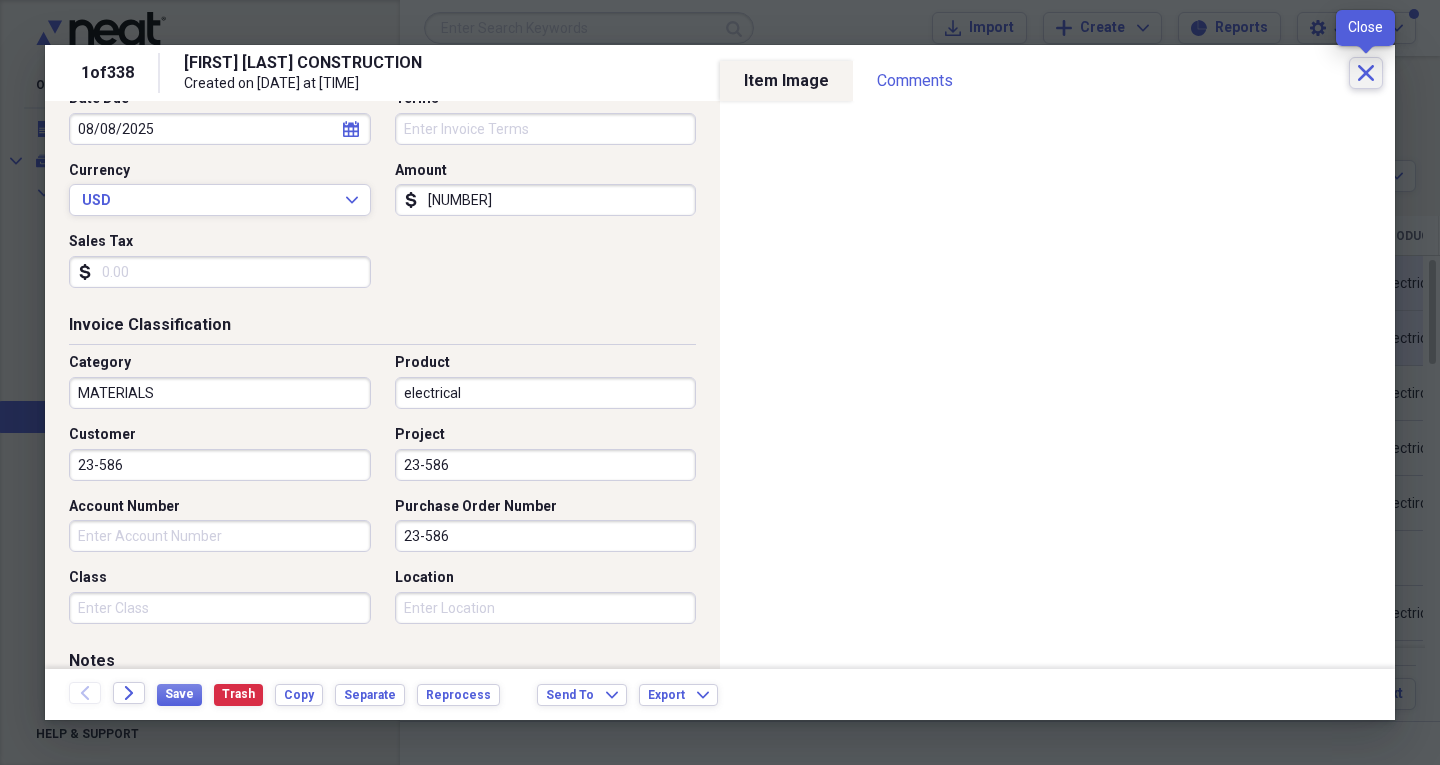 click on "Close" 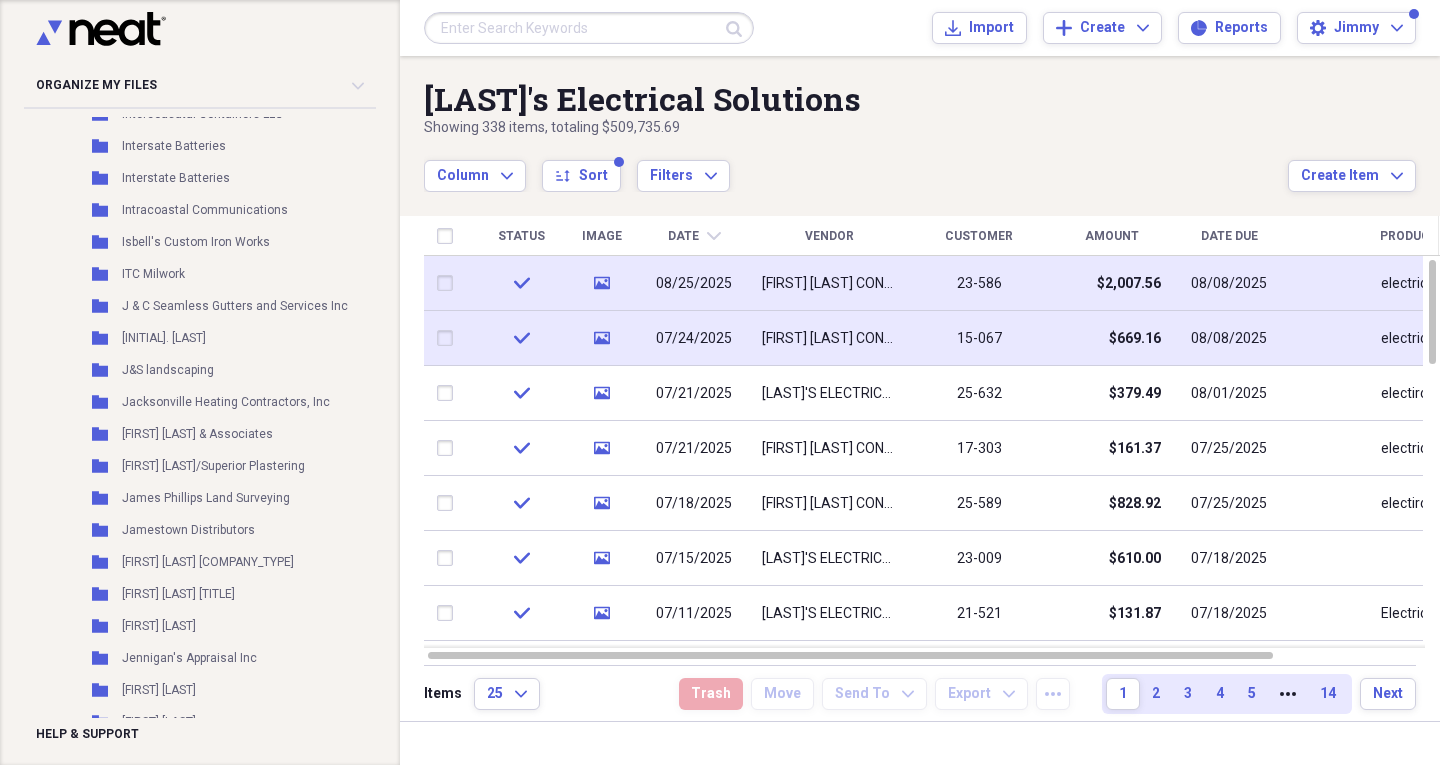 scroll, scrollTop: 9200, scrollLeft: 0, axis: vertical 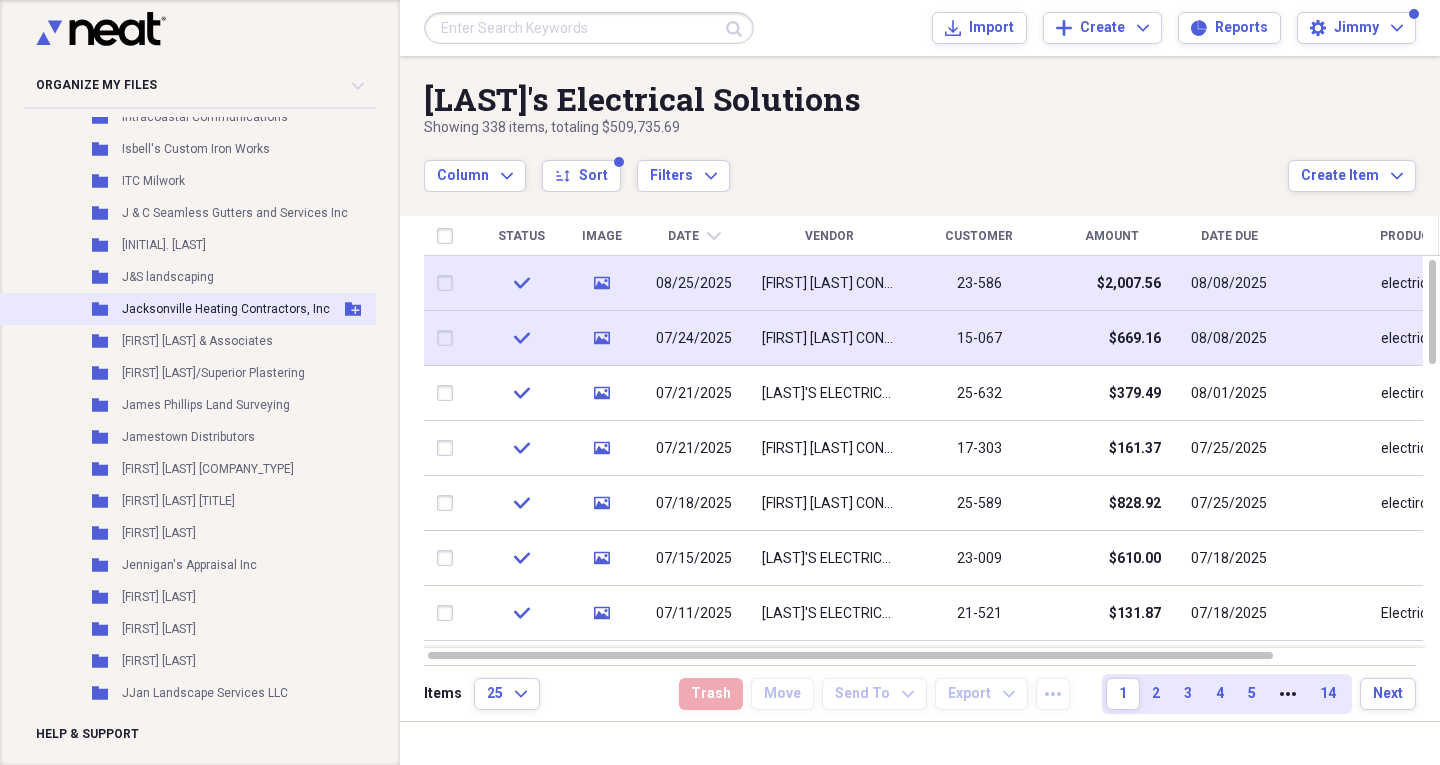 click on "Jacksonville Heating Contractors, Inc" at bounding box center (226, 309) 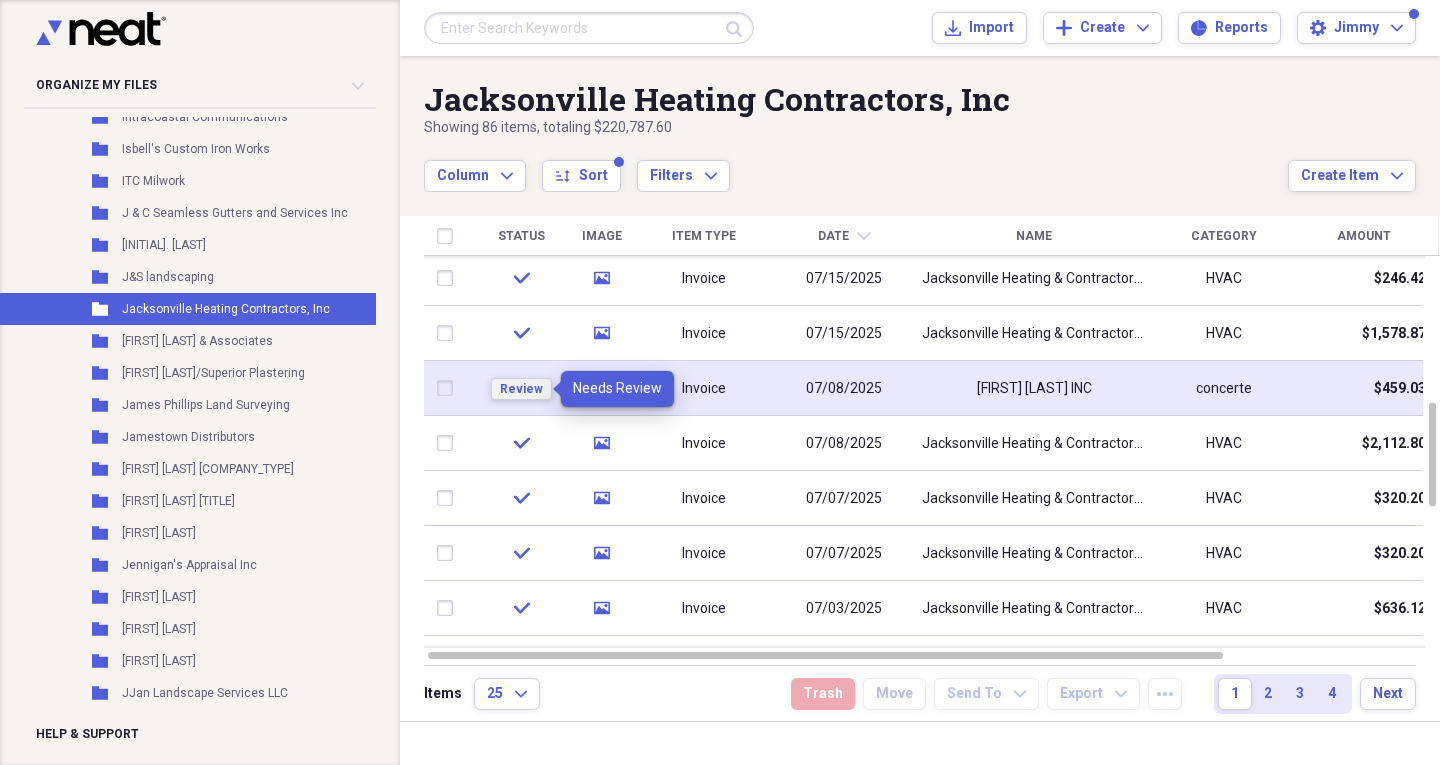 click on "Review" at bounding box center (521, 389) 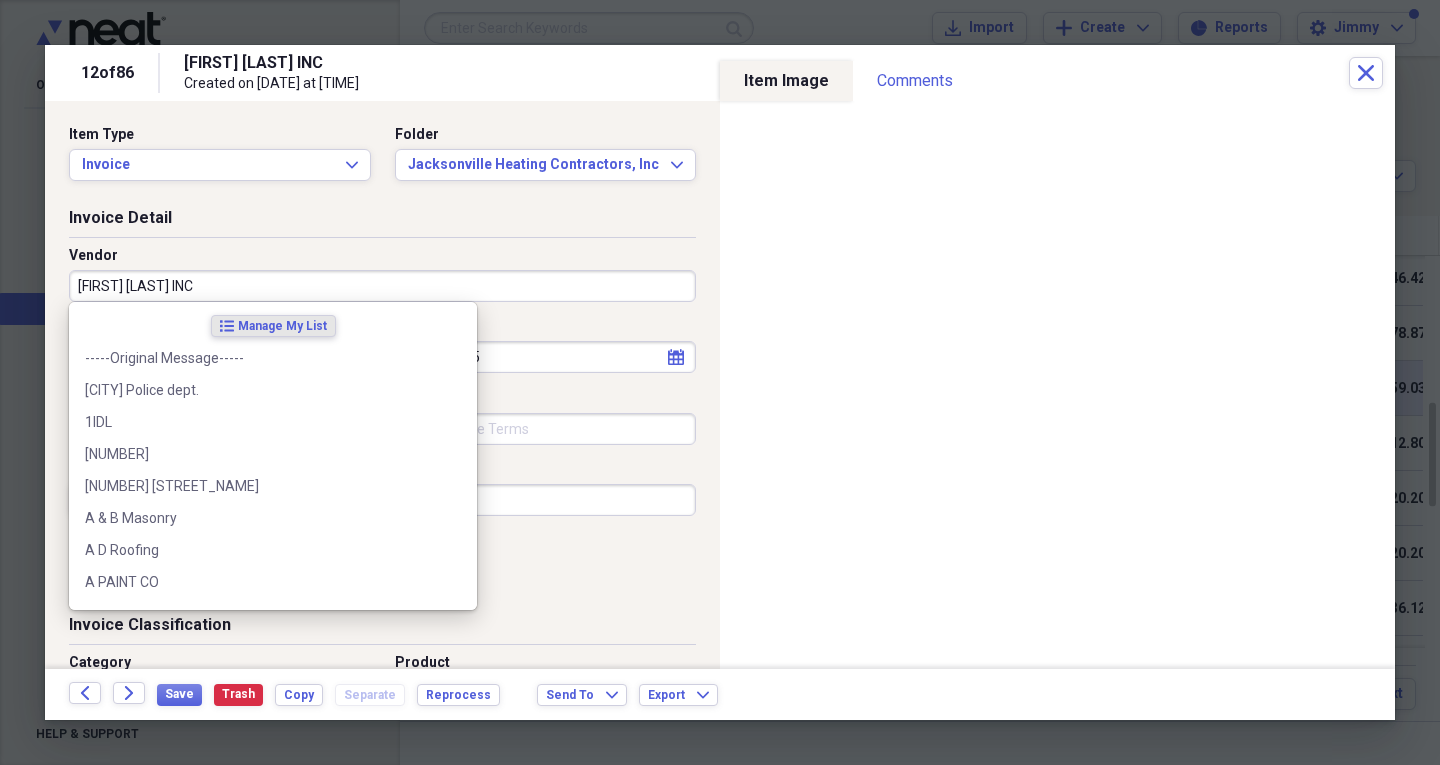 click on "[FIRST] [LAST] INC" at bounding box center [382, 286] 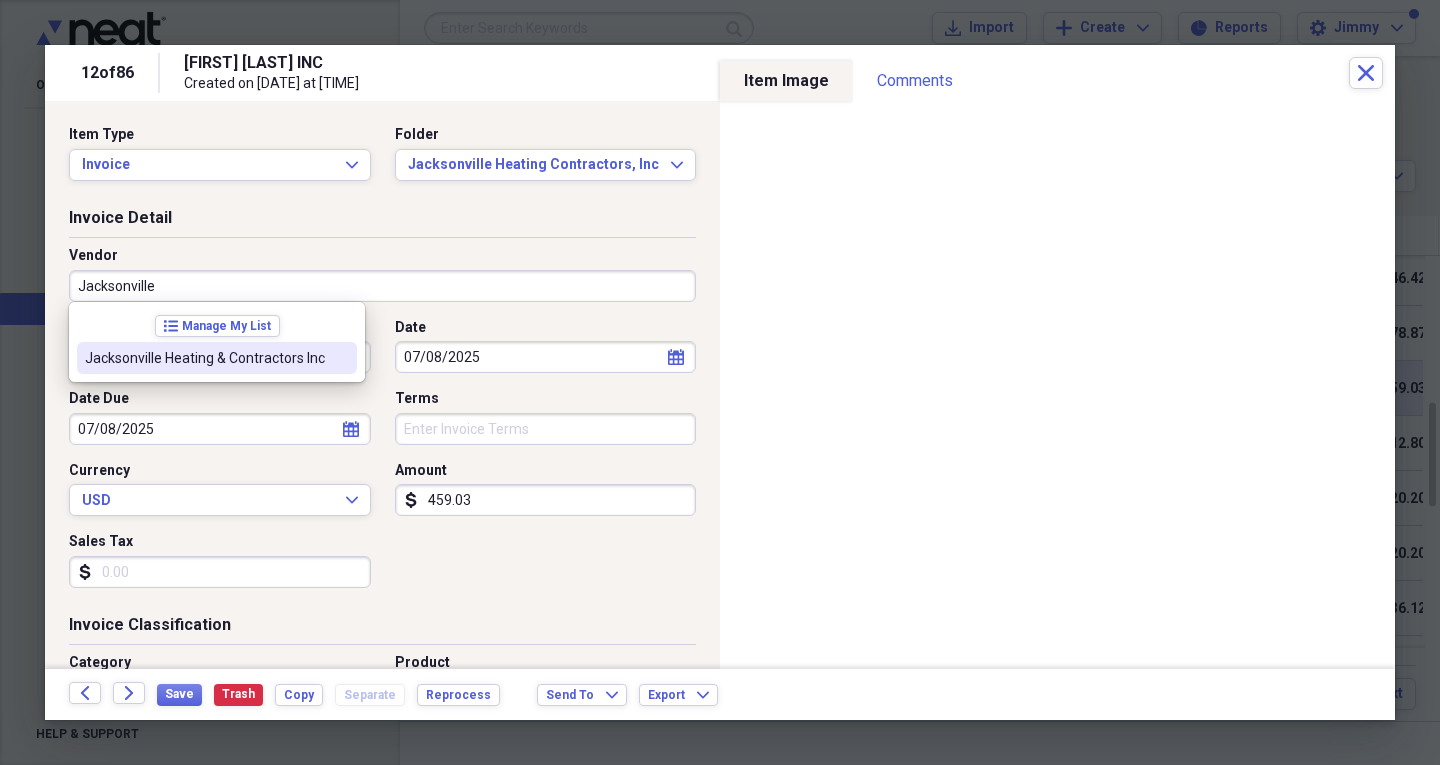 click on "Jacksonville Heating & Contractors Inc" at bounding box center (205, 358) 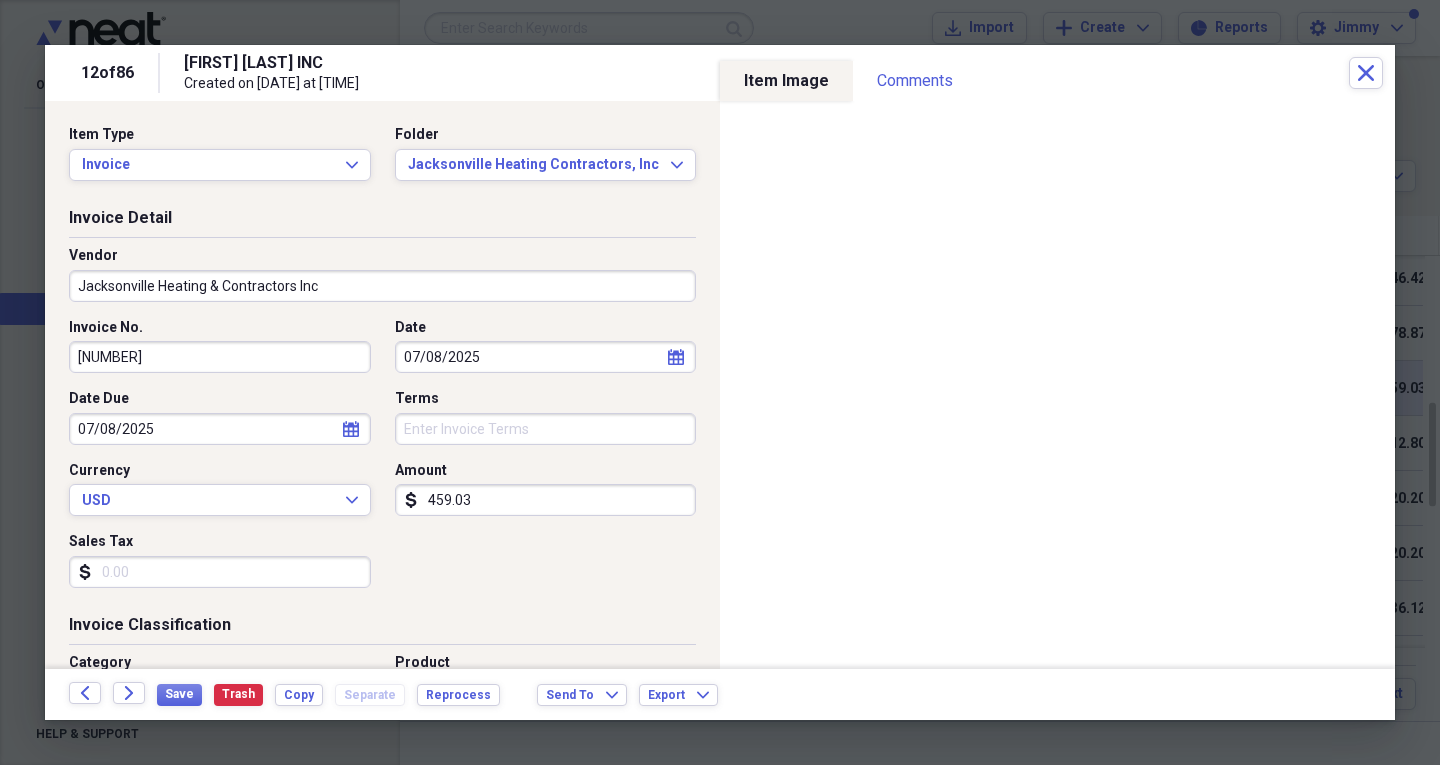 type on "HVAC" 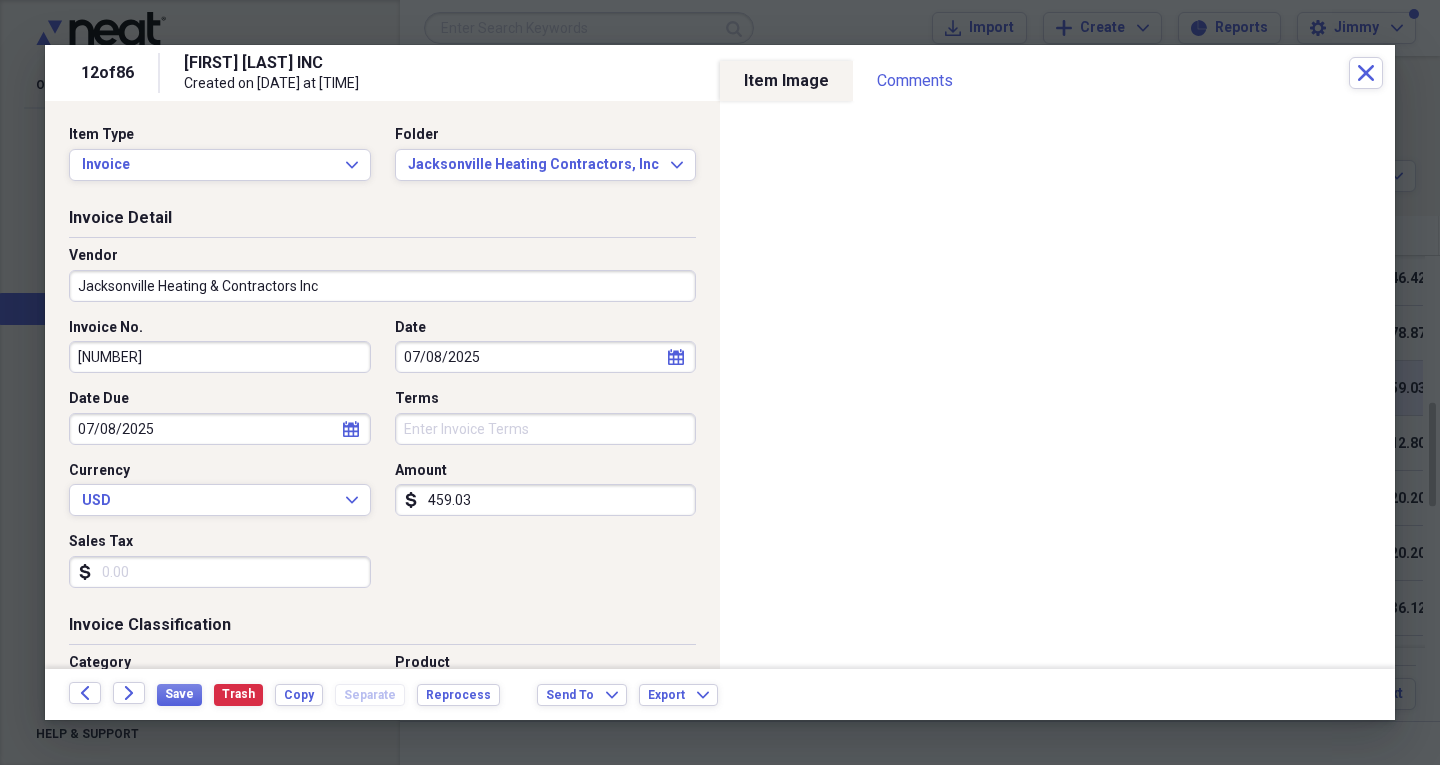 click 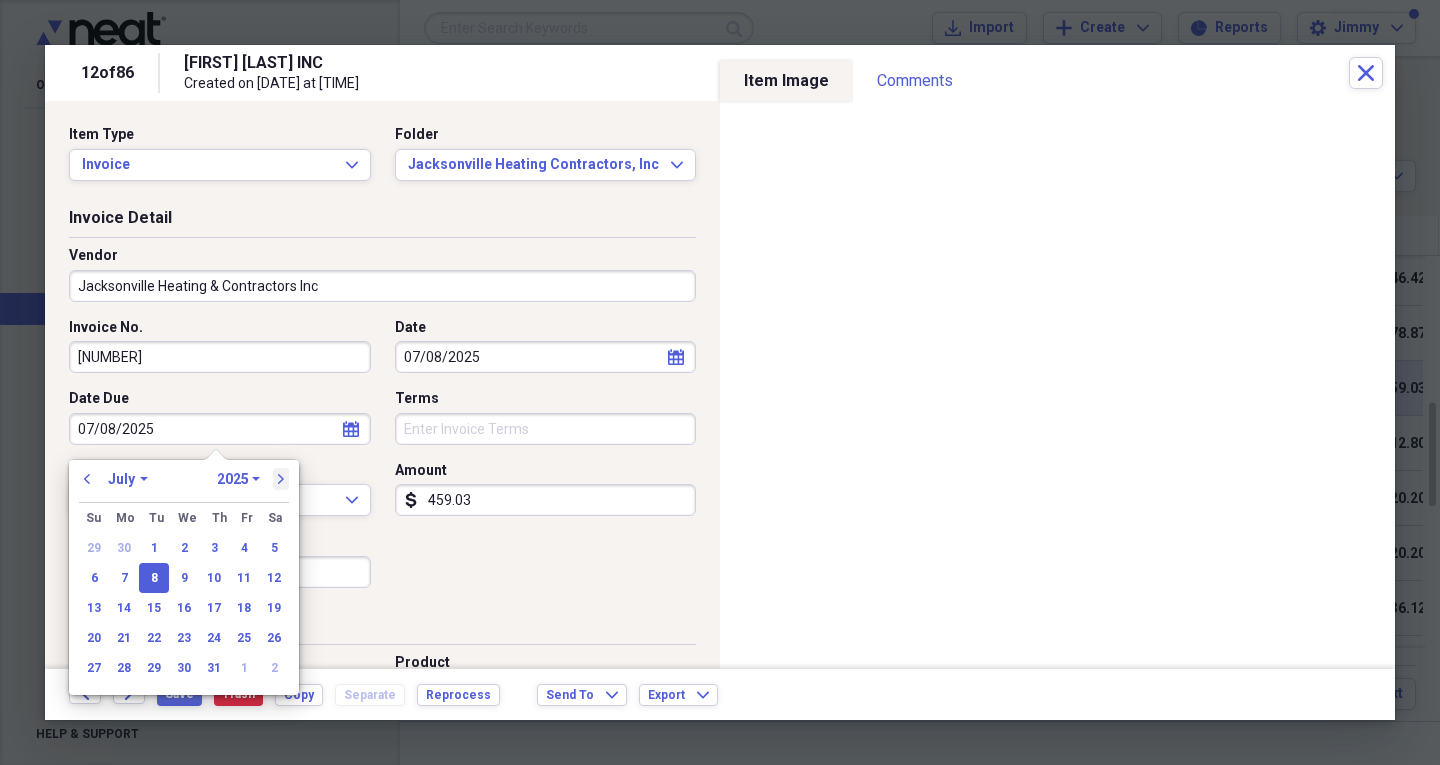 click on "next" at bounding box center (281, 479) 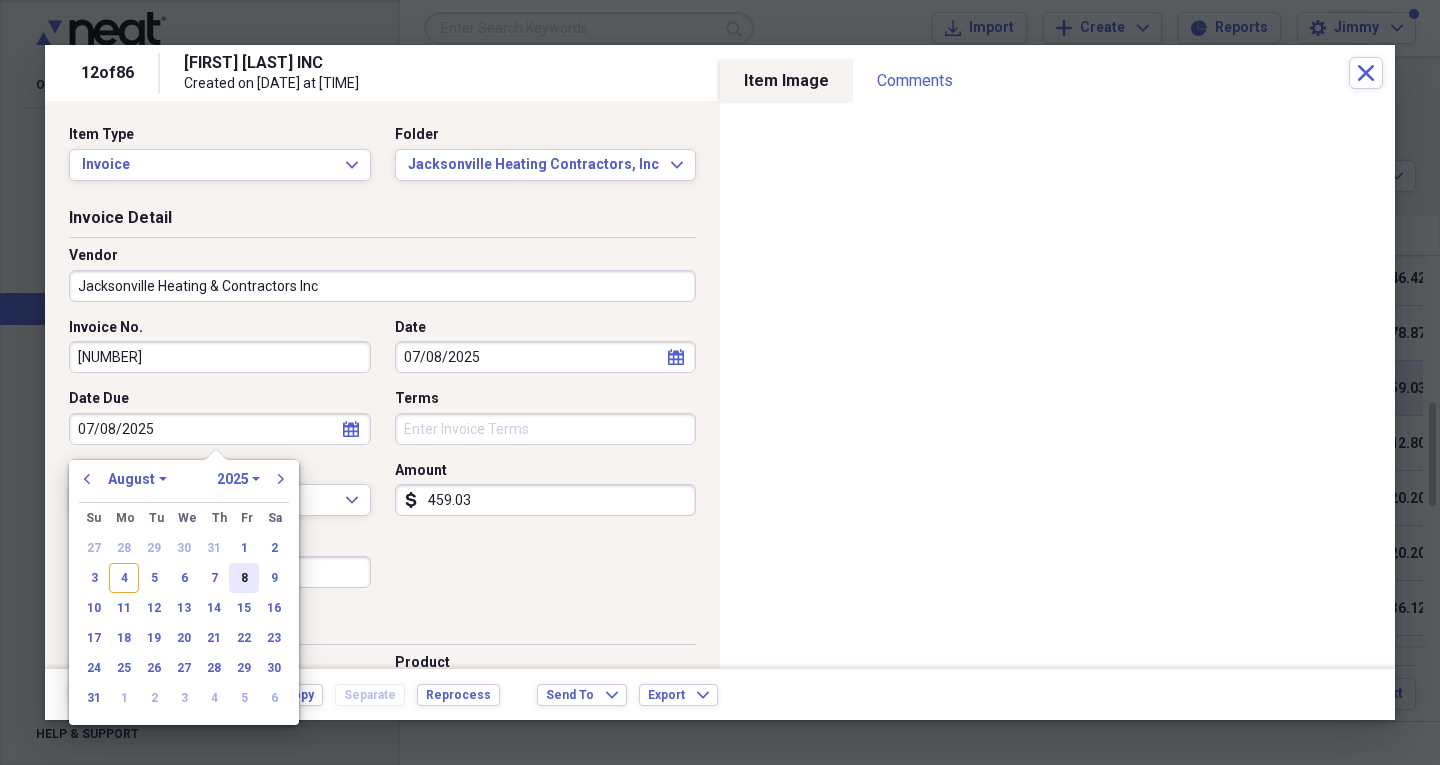 click on "8" at bounding box center [244, 578] 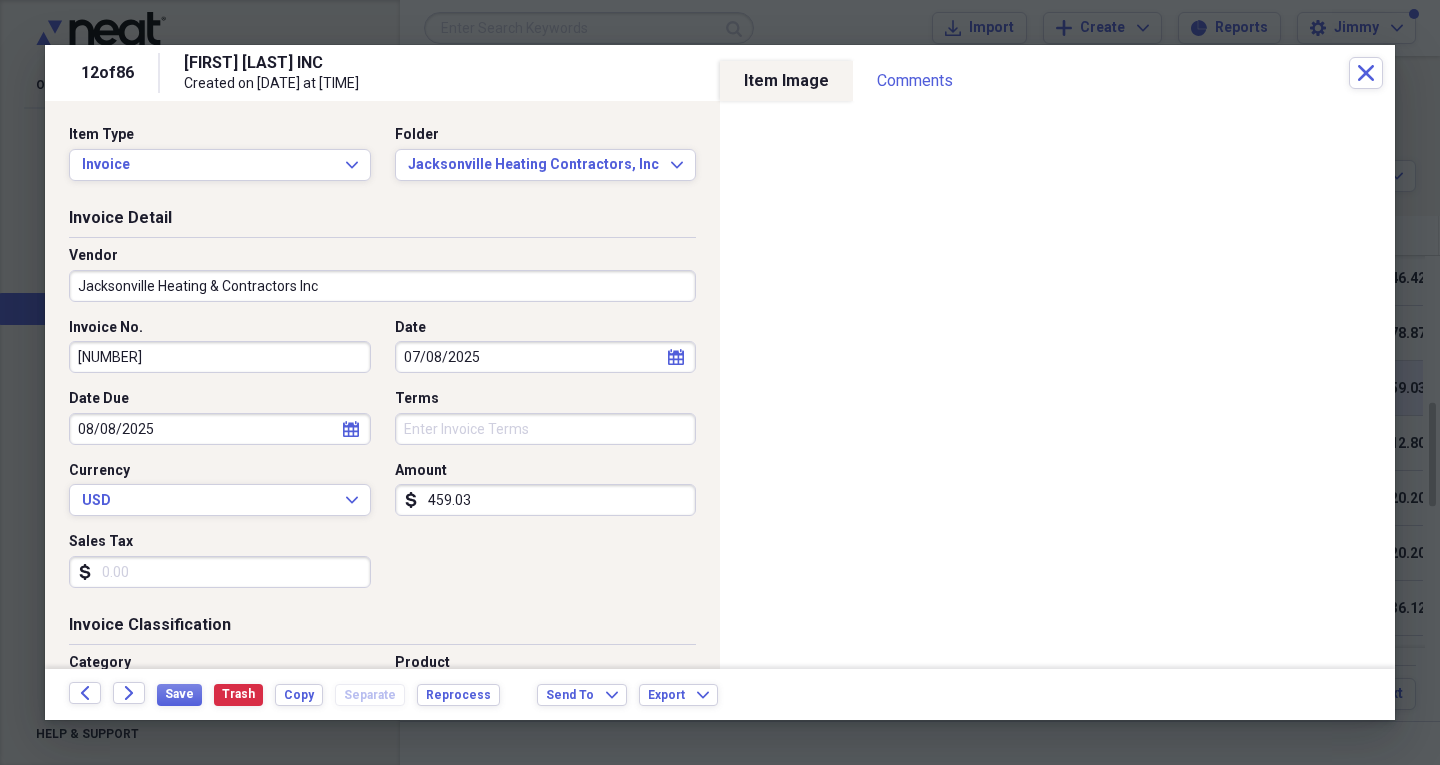 type on "08/08/2025" 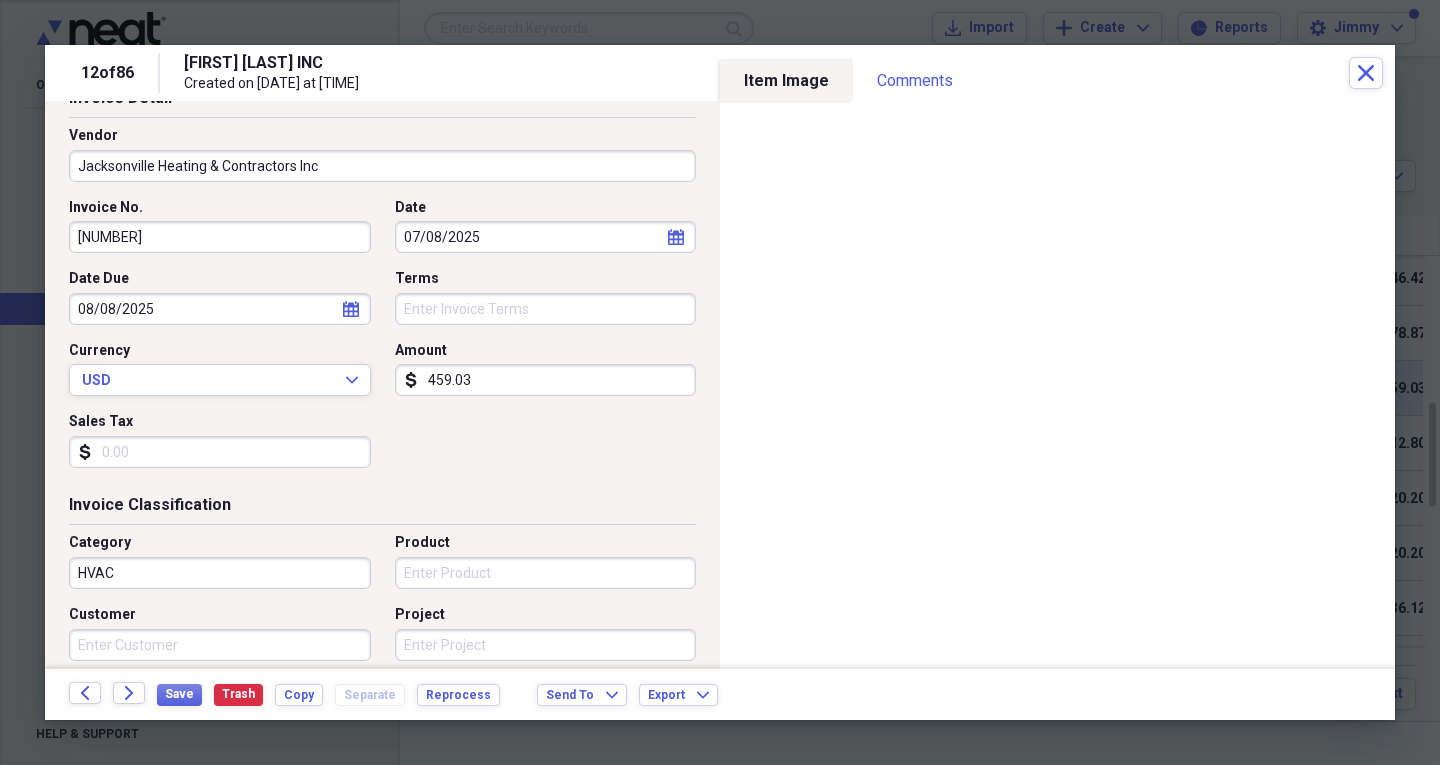 scroll, scrollTop: 300, scrollLeft: 0, axis: vertical 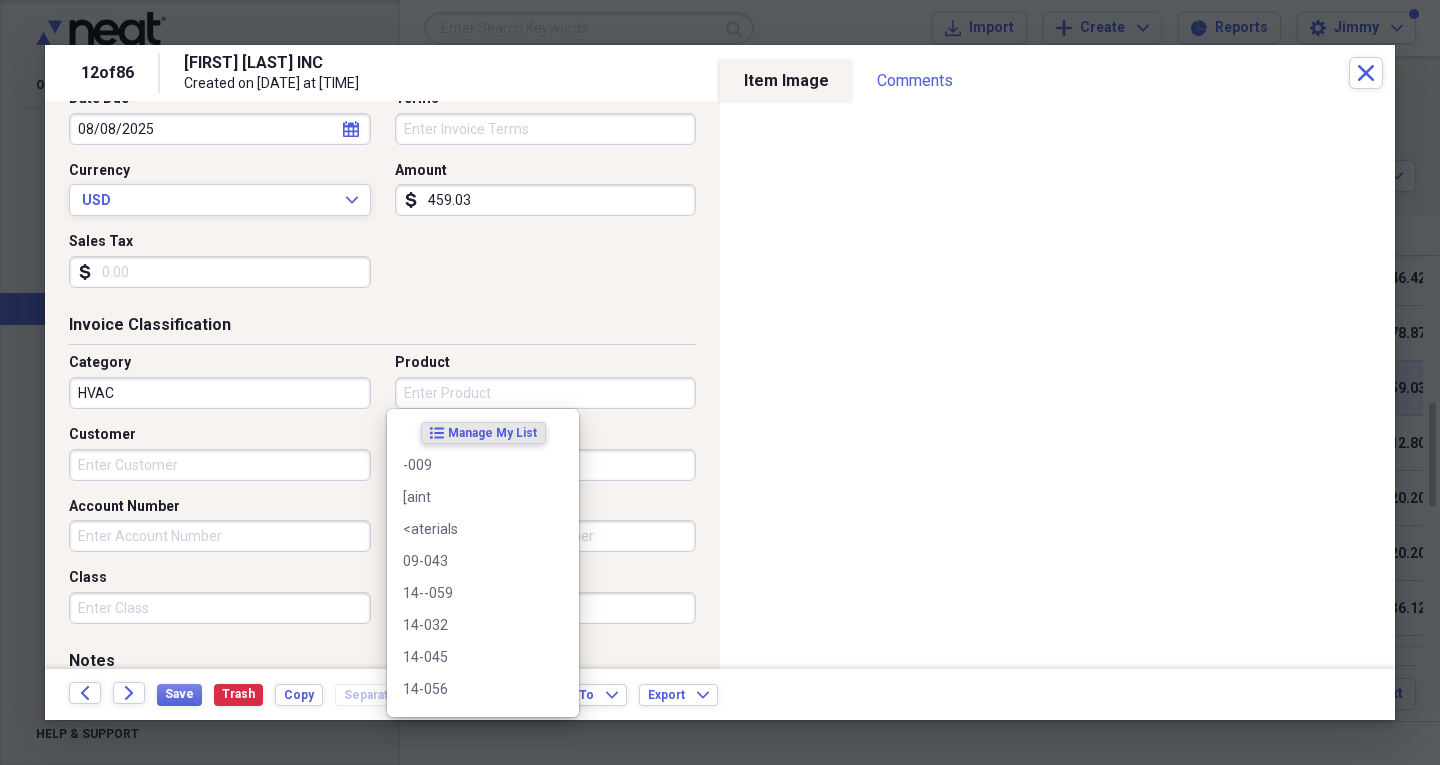 click on "Product" at bounding box center (546, 393) 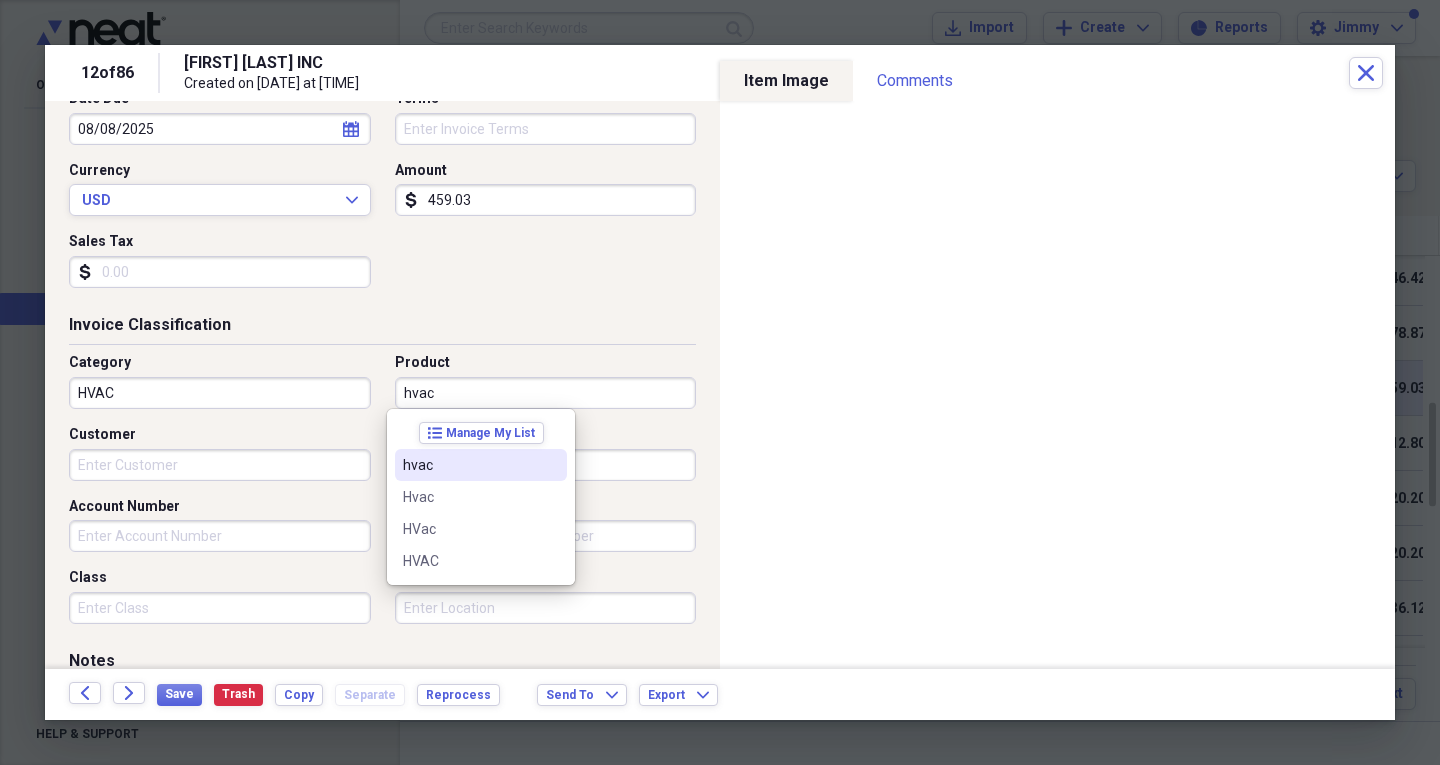 type on "hvac" 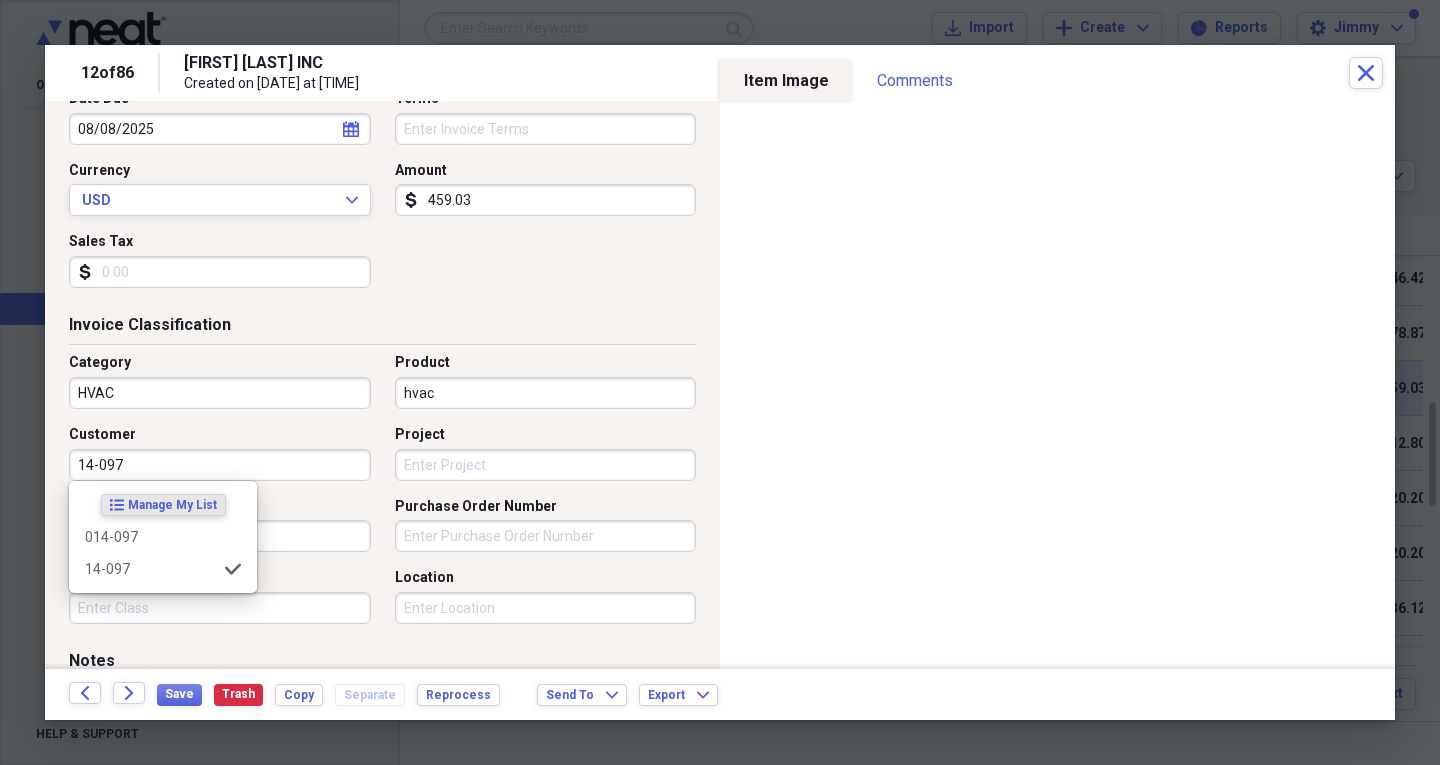 type on "14-097" 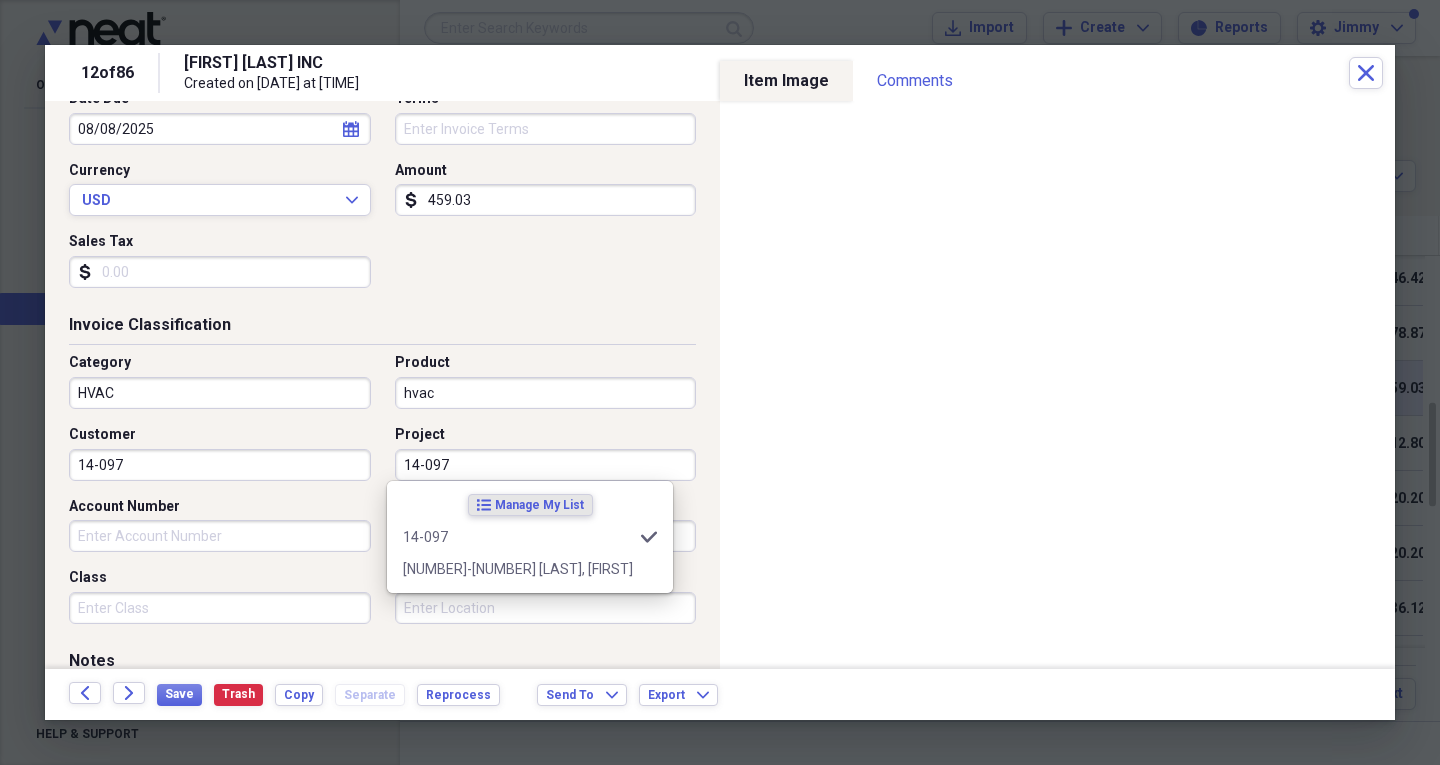type on "14-097" 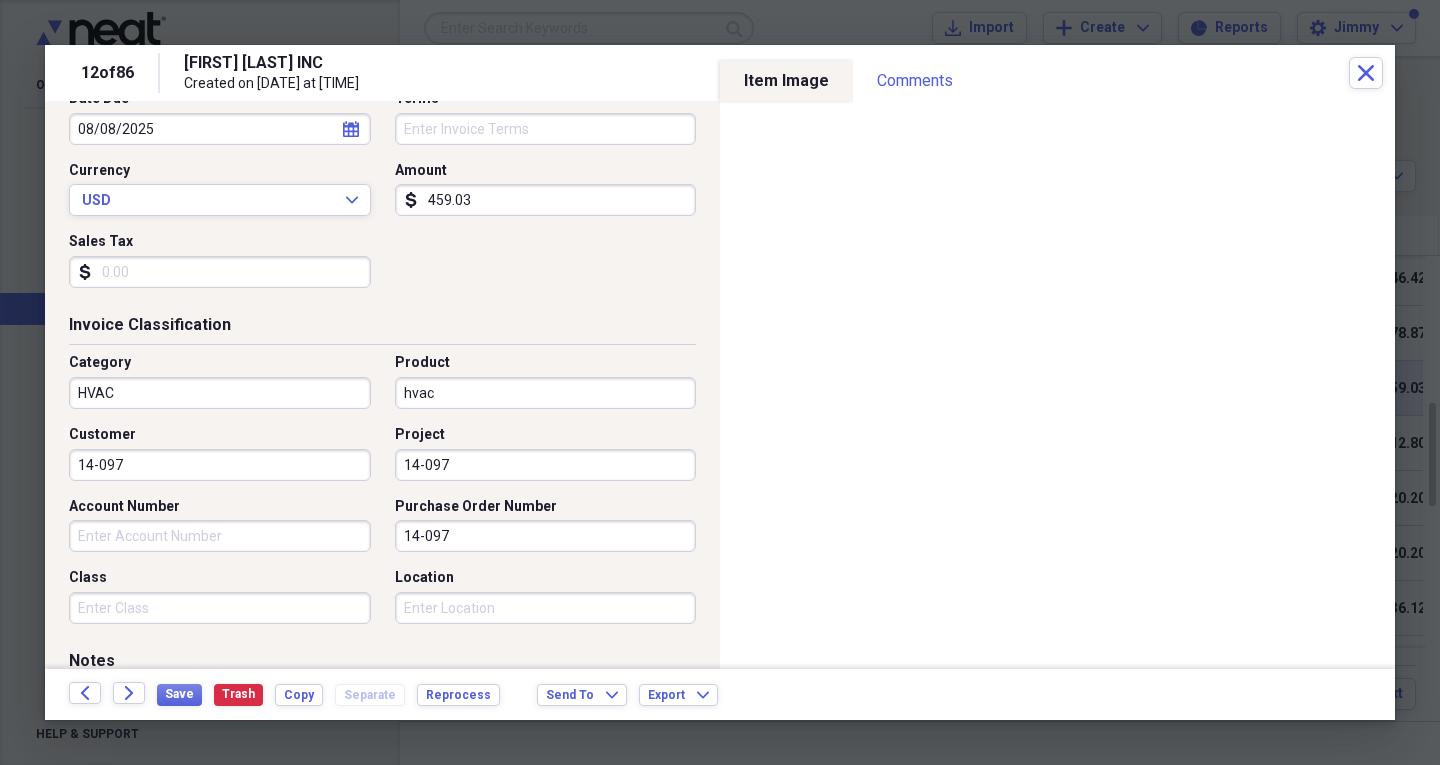 type on "14-097" 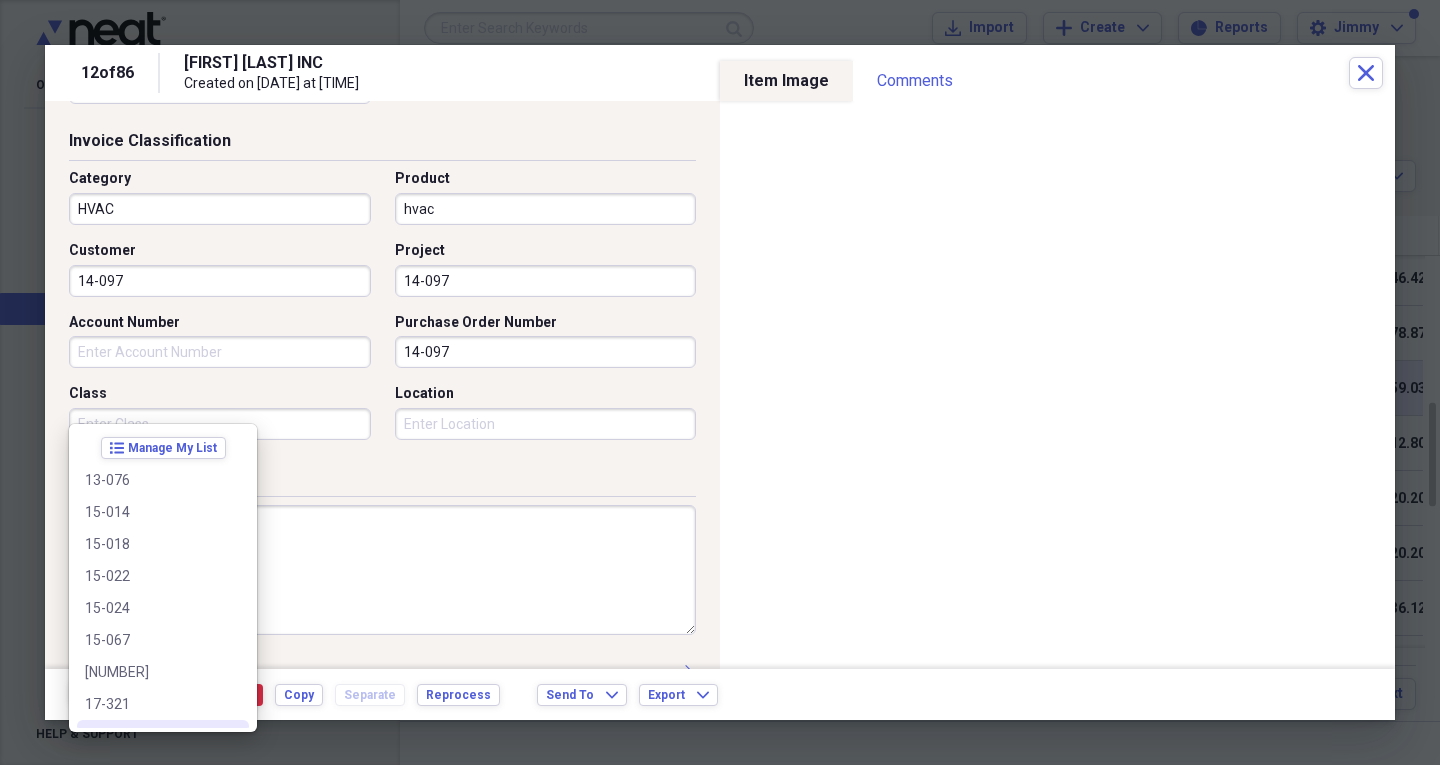 scroll, scrollTop: 500, scrollLeft: 0, axis: vertical 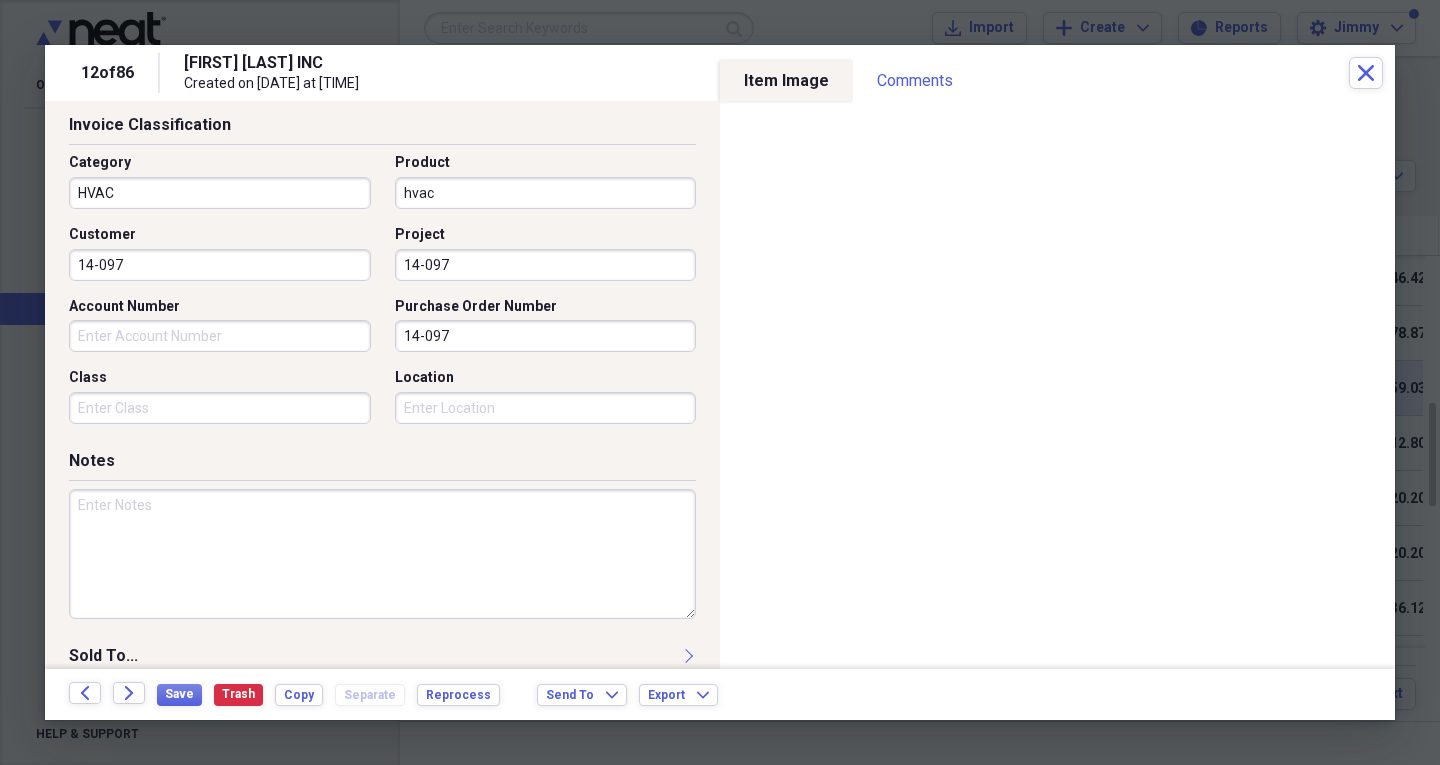click at bounding box center [382, 554] 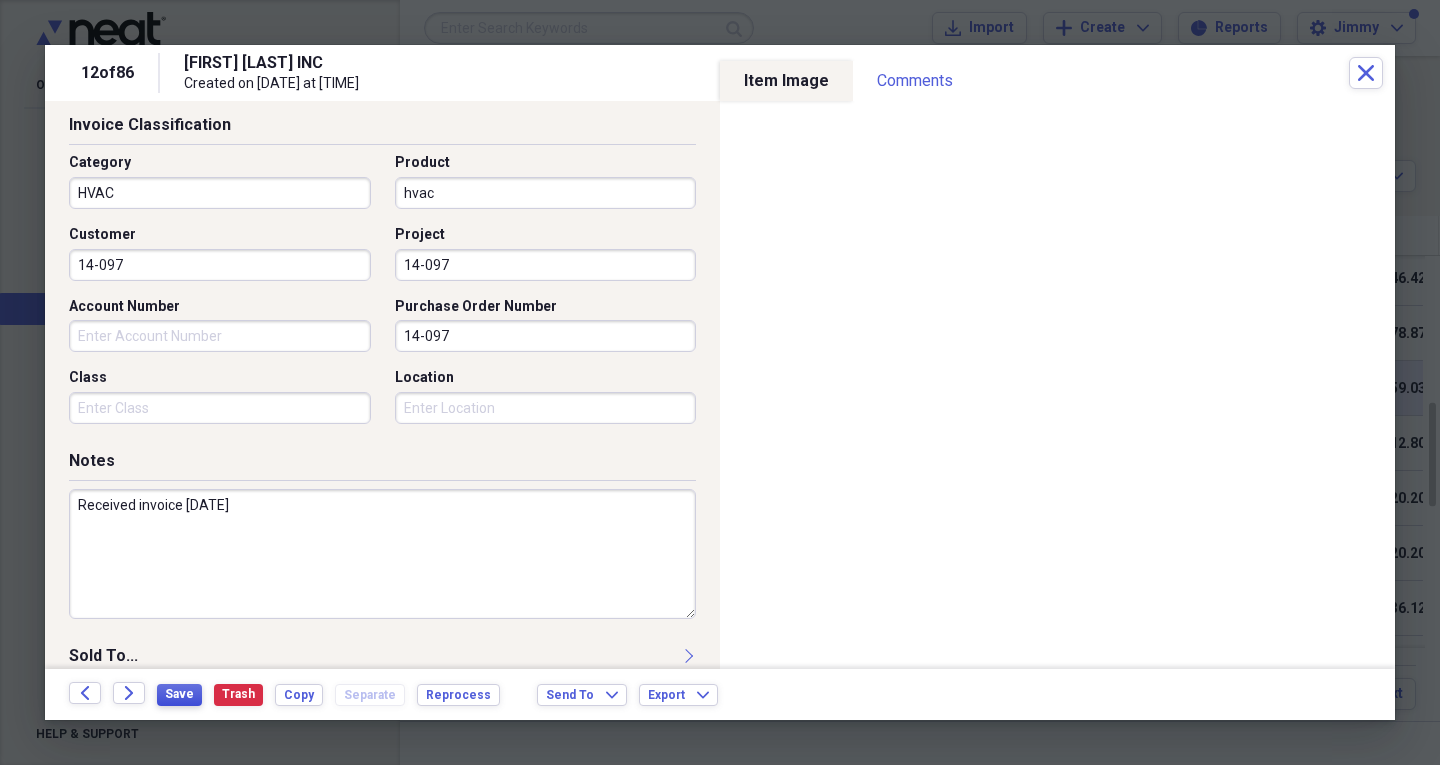 type on "Received invoice [DATE]" 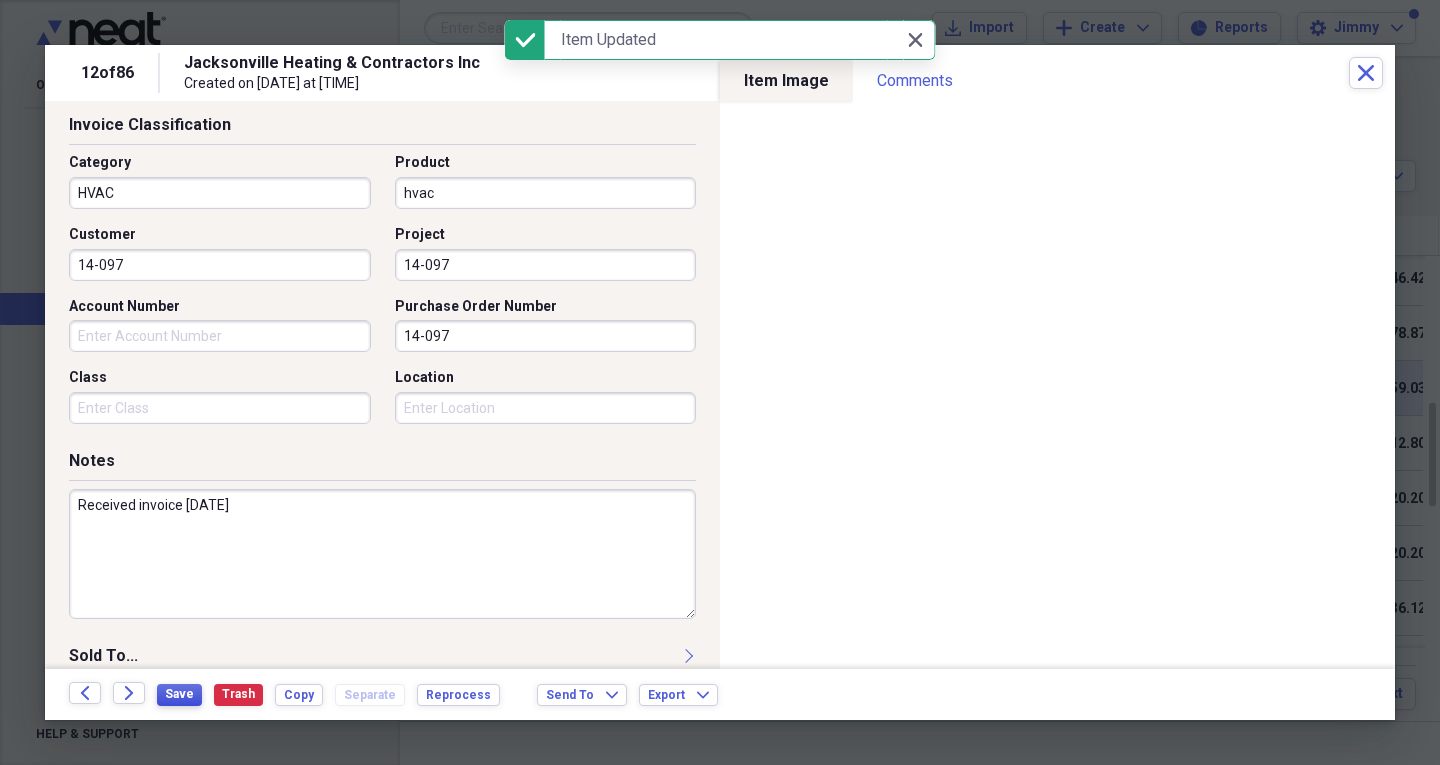 type on "hvac" 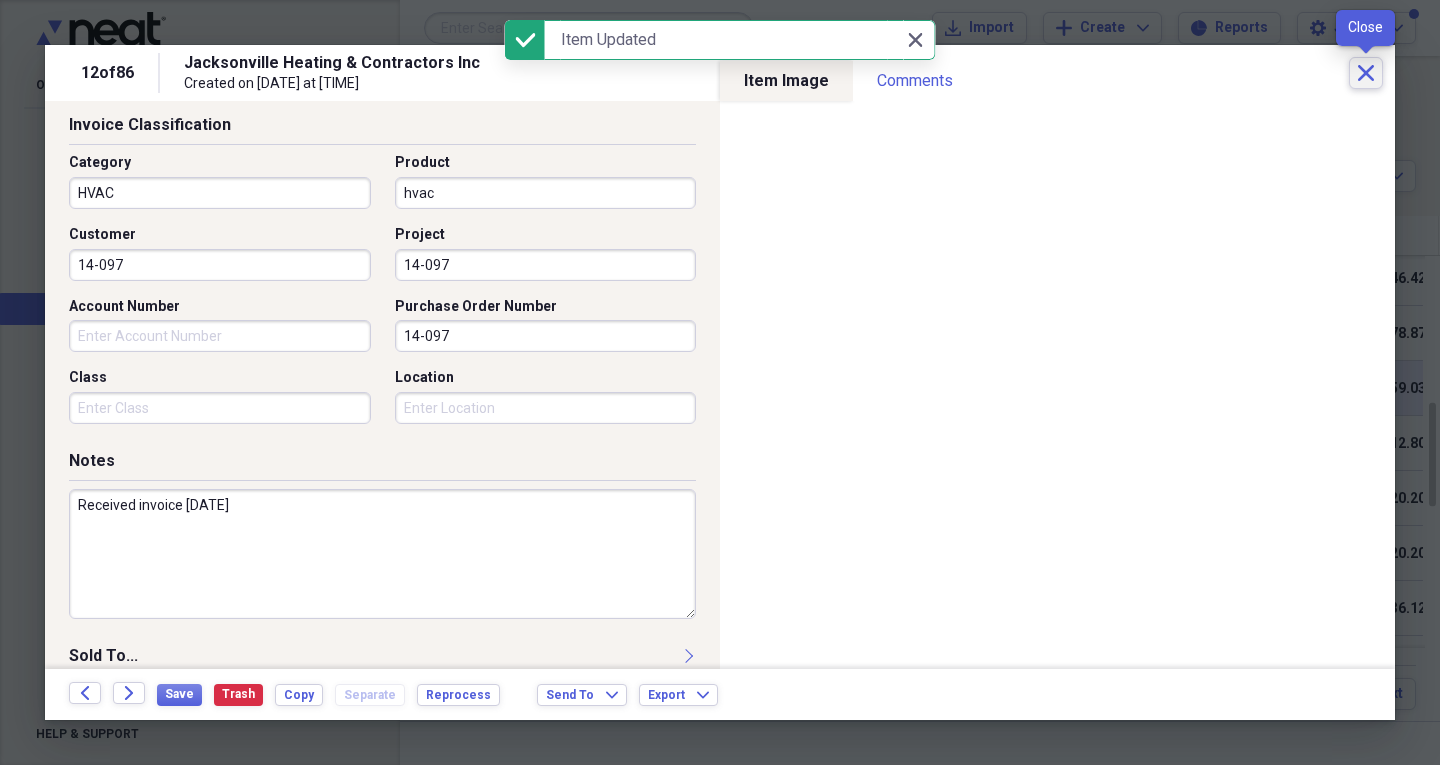 click on "Close" 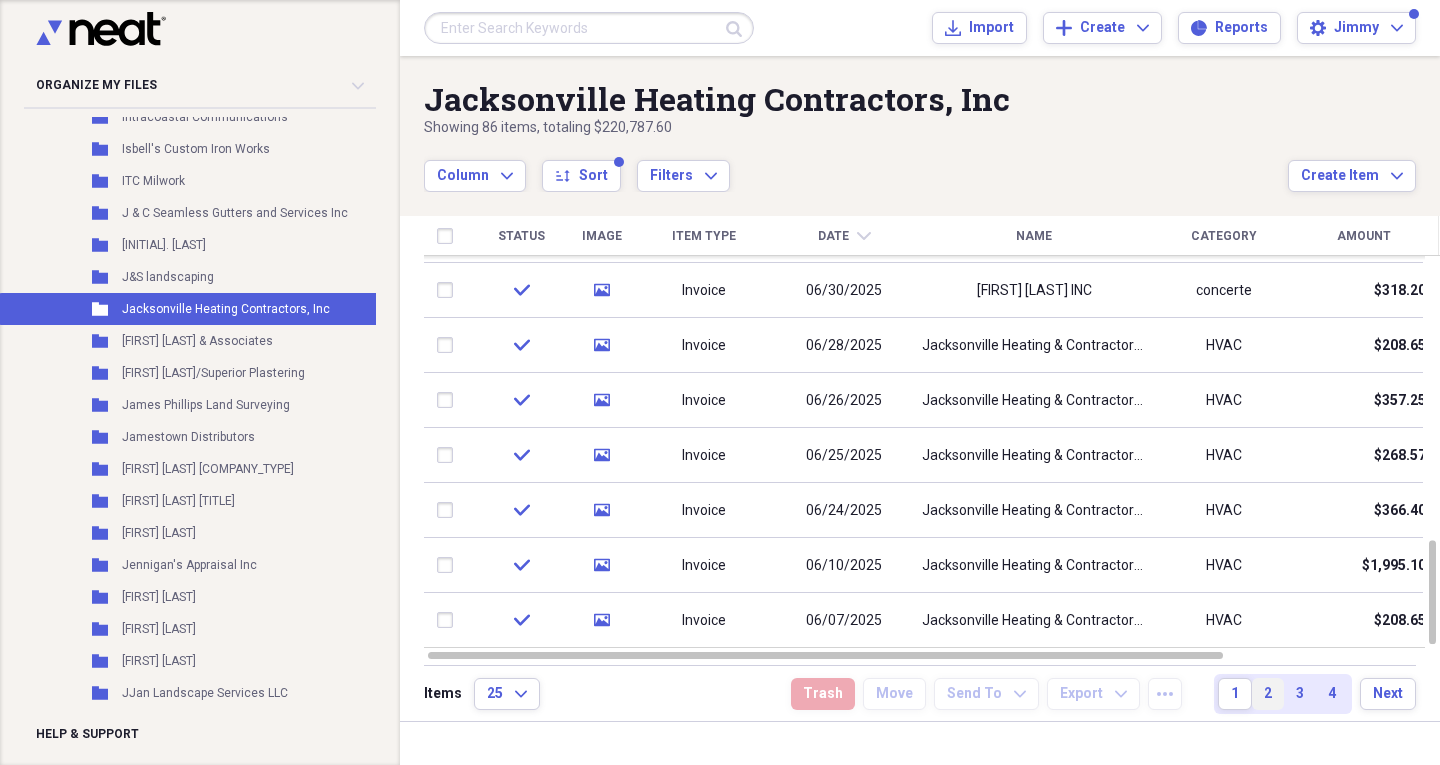 click on "2" at bounding box center (1268, 694) 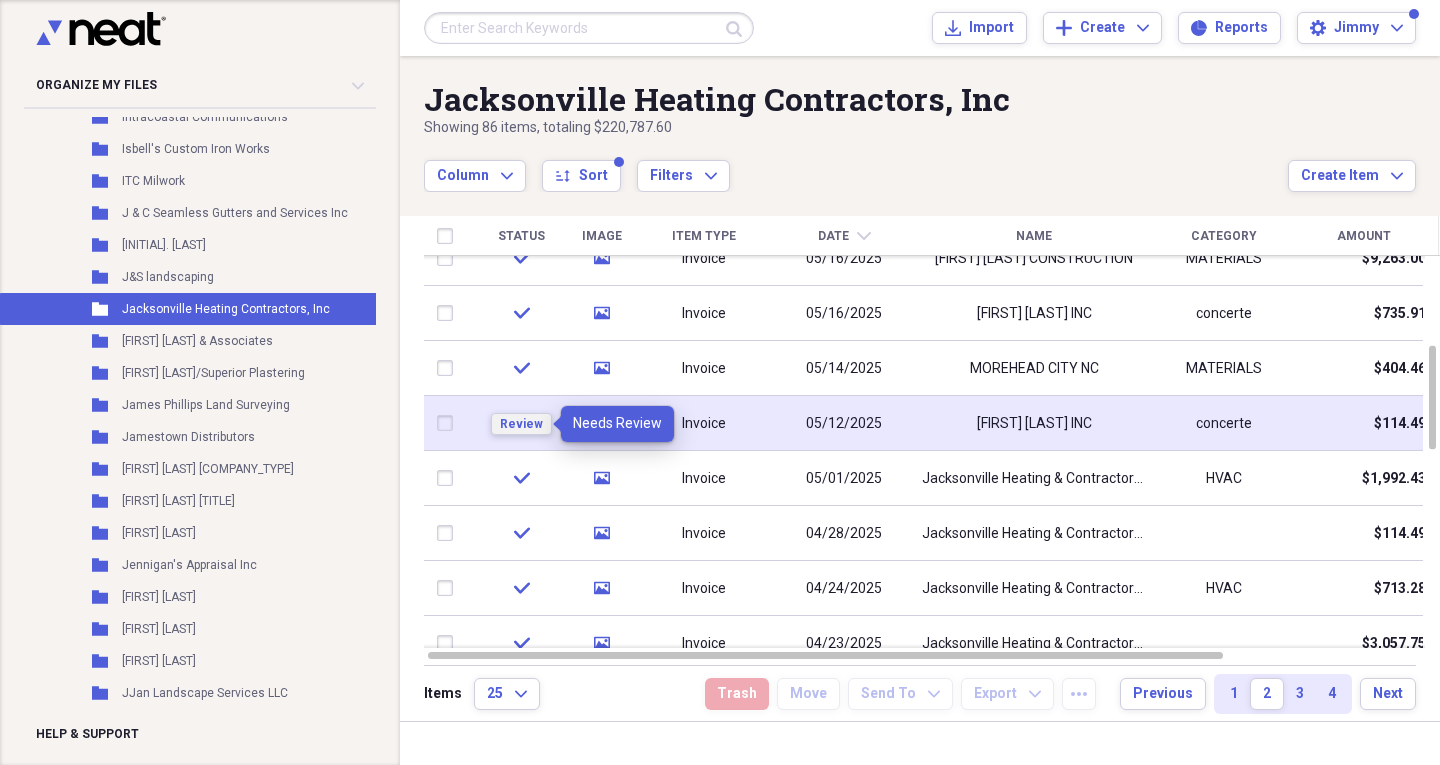 click on "Review" at bounding box center (521, 424) 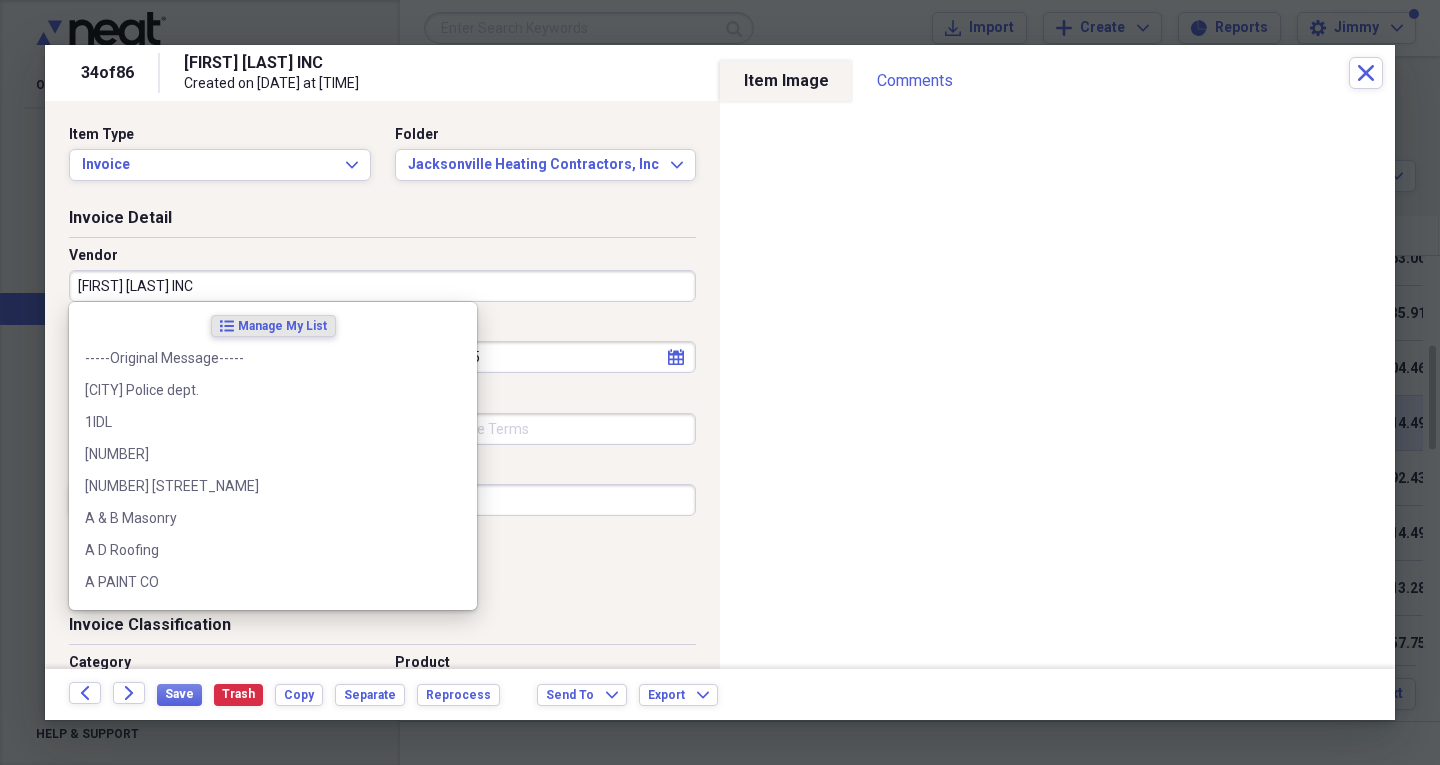 click on "[FIRST] [LAST] INC" at bounding box center (382, 286) 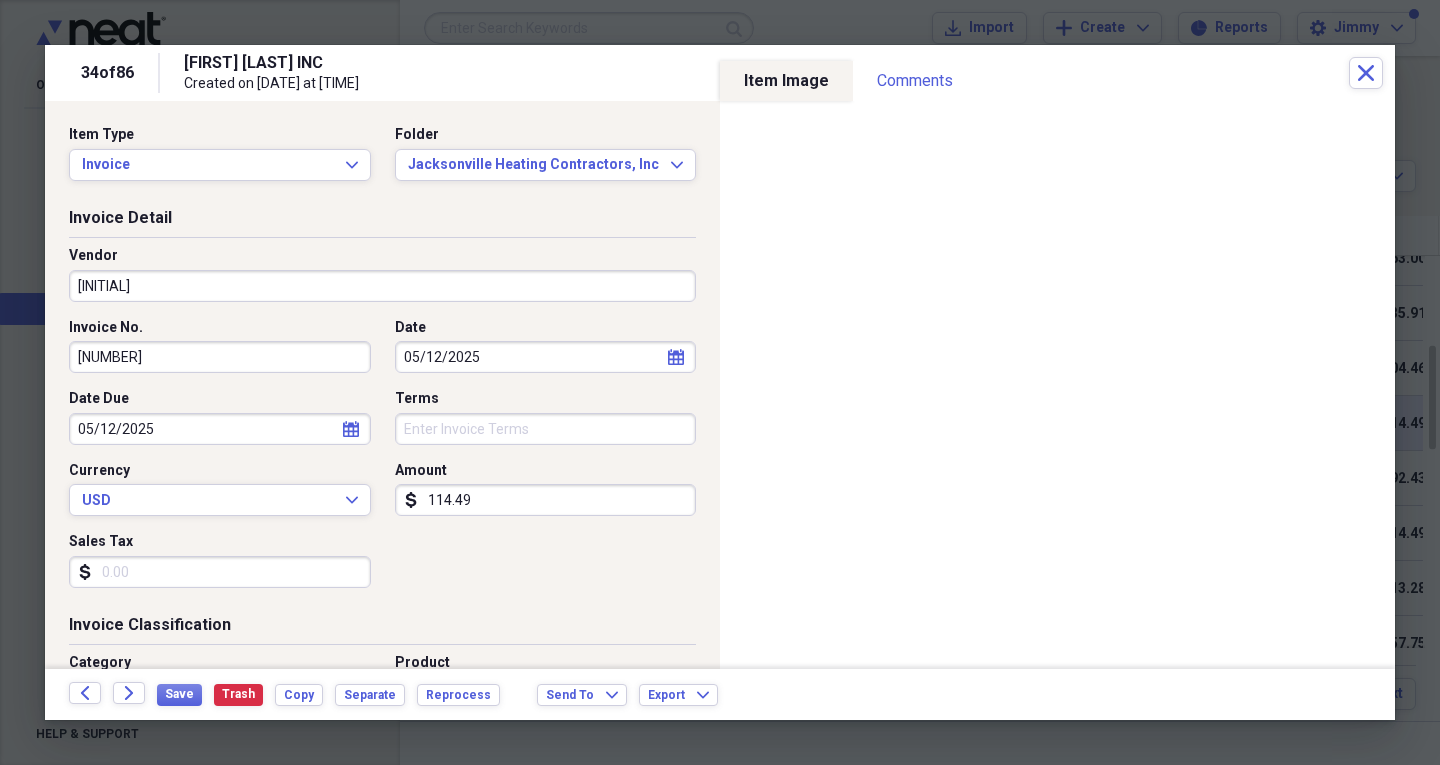 type on "J" 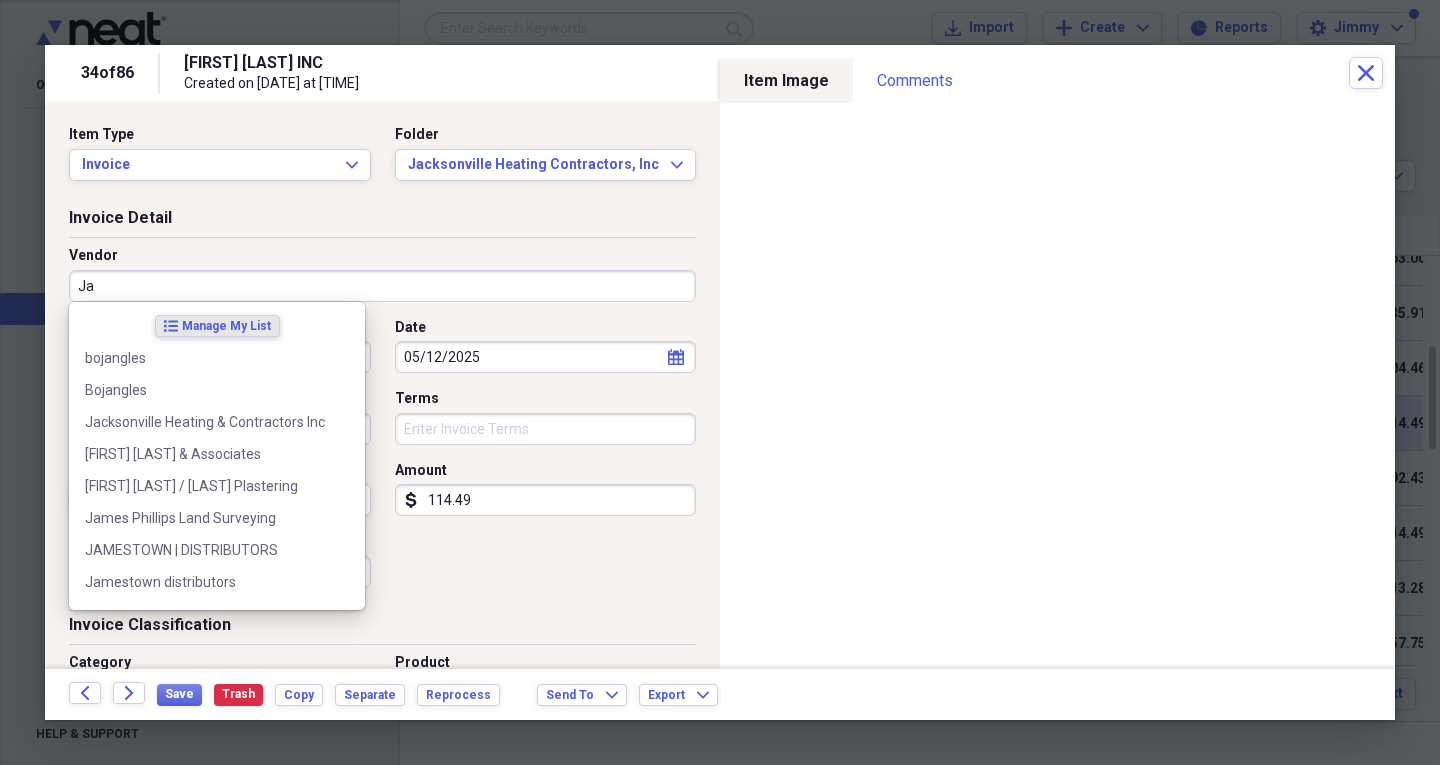 type on "J" 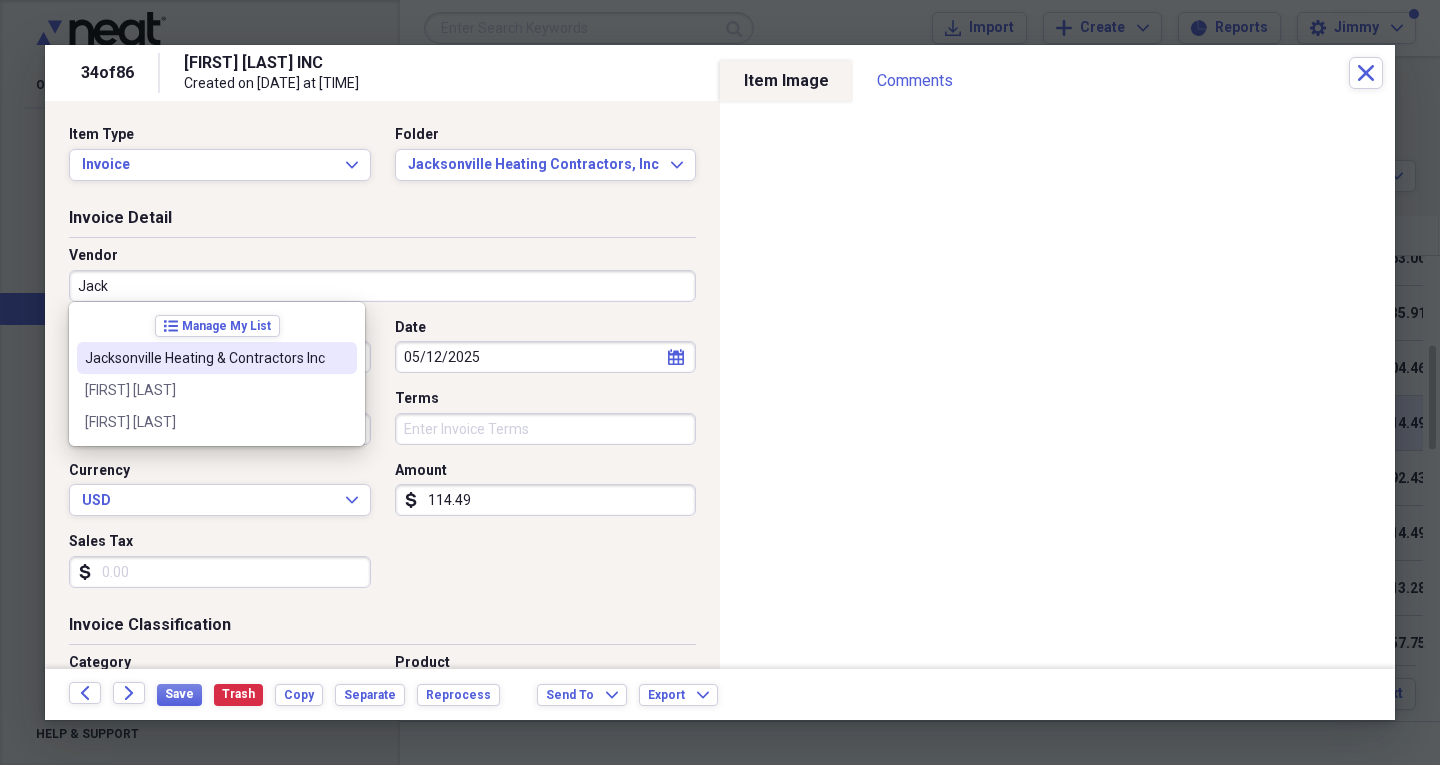 click on "Jacksonville Heating & Contractors Inc" at bounding box center (205, 358) 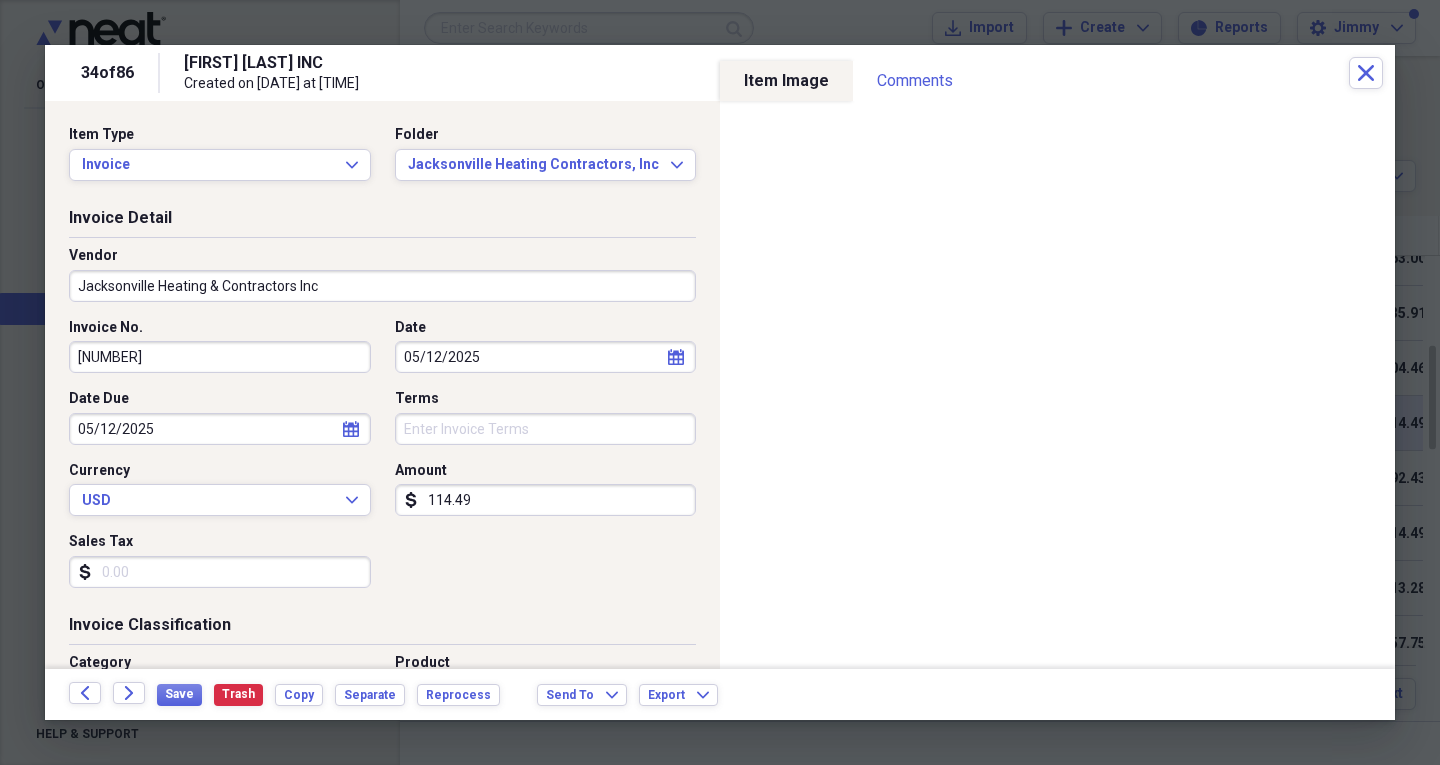 type on "HVAC" 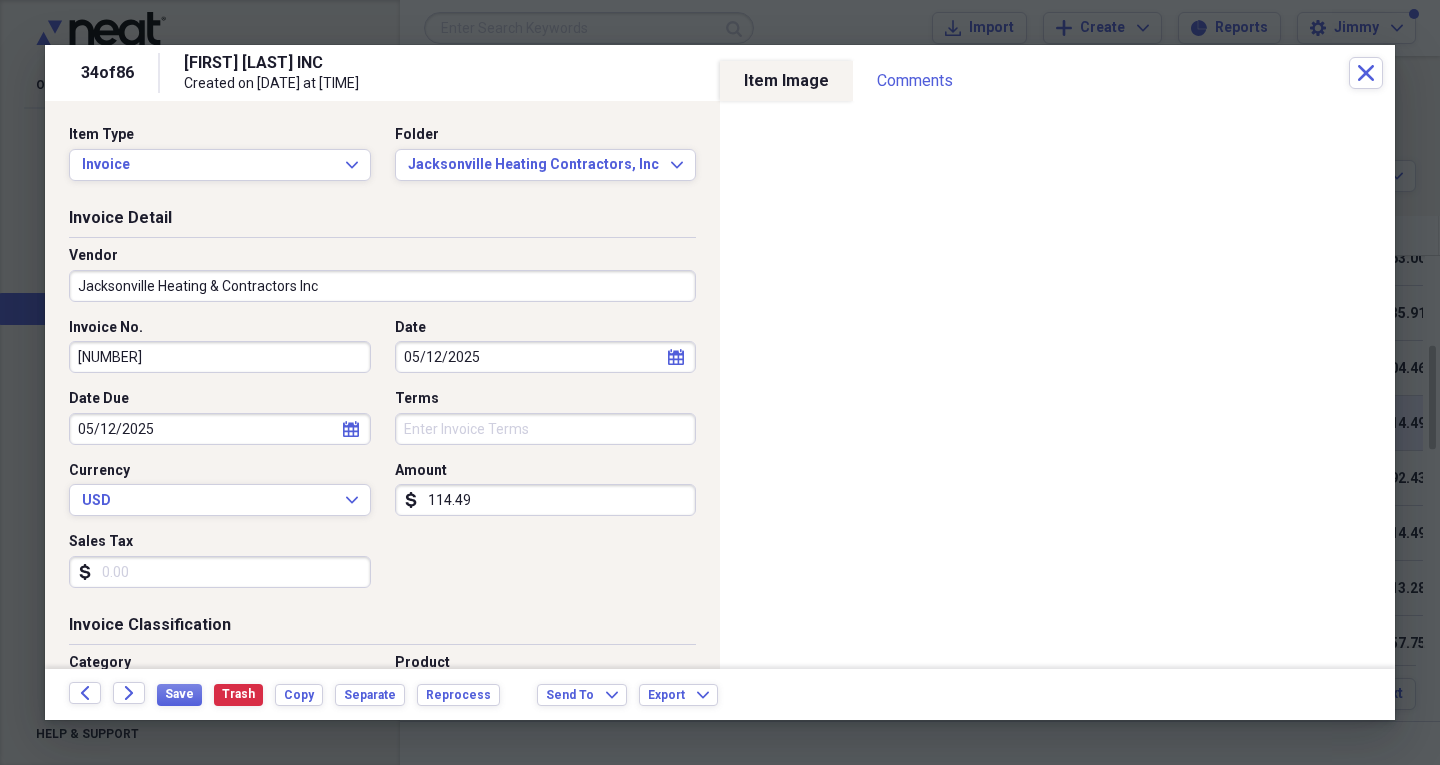 click 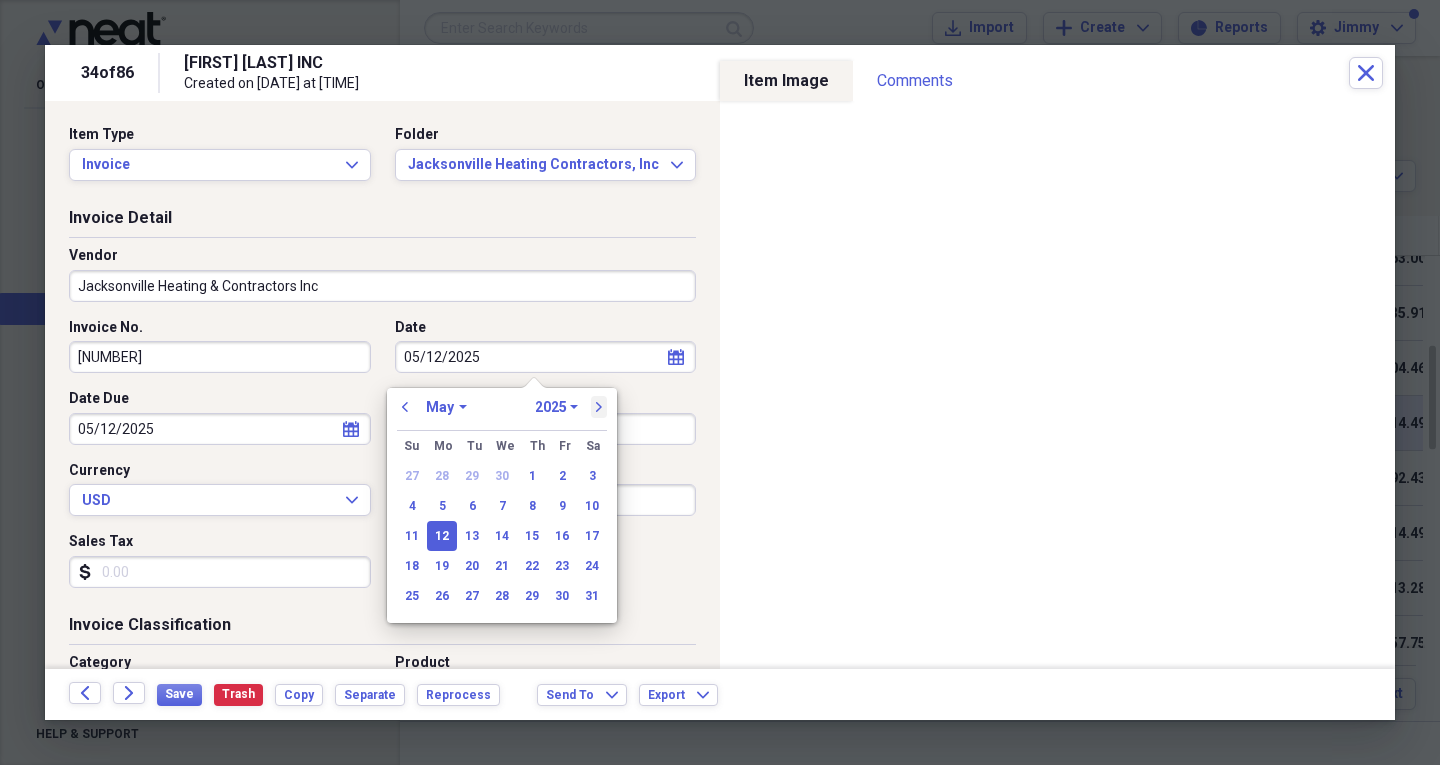 click on "next" at bounding box center [599, 407] 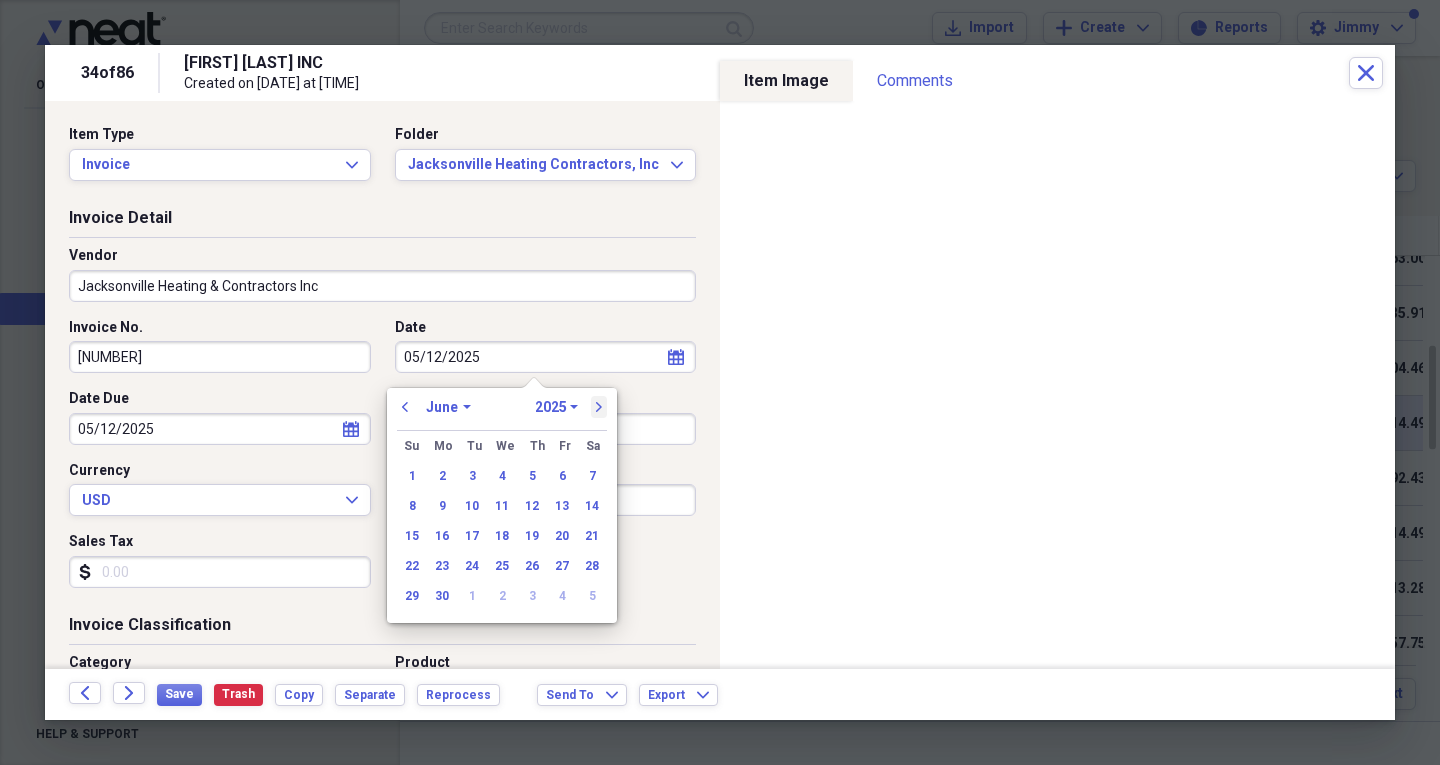click on "next" at bounding box center (599, 407) 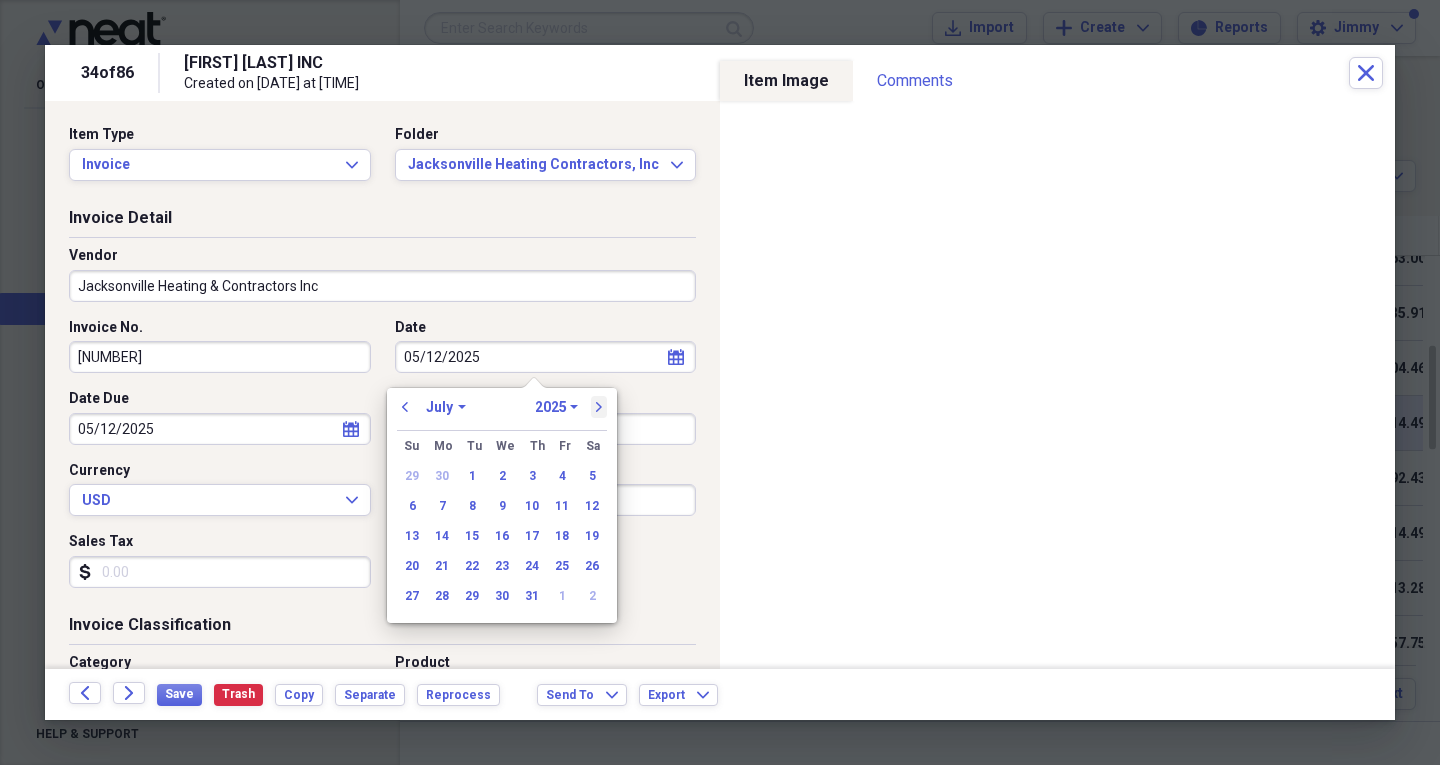 click on "next" at bounding box center (599, 407) 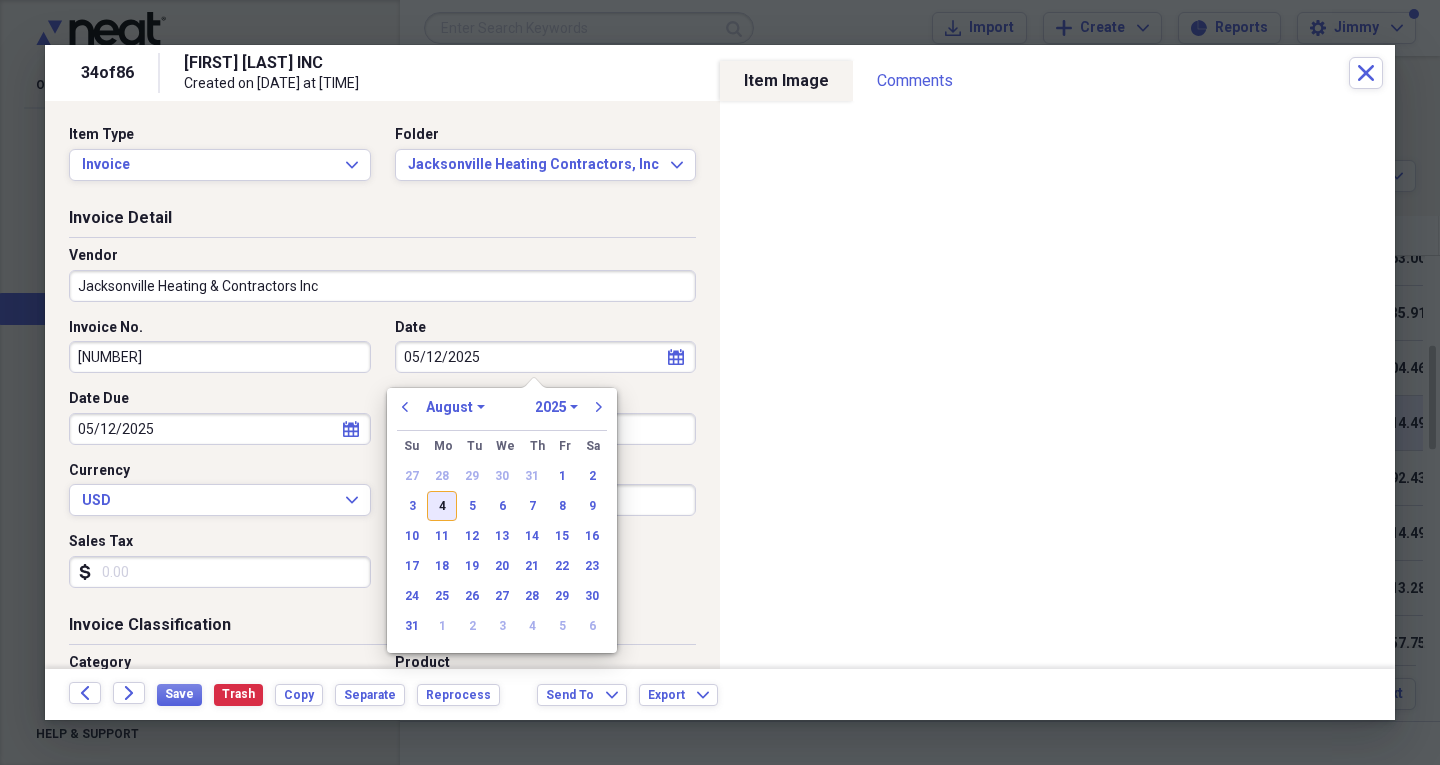 click on "4" at bounding box center (442, 506) 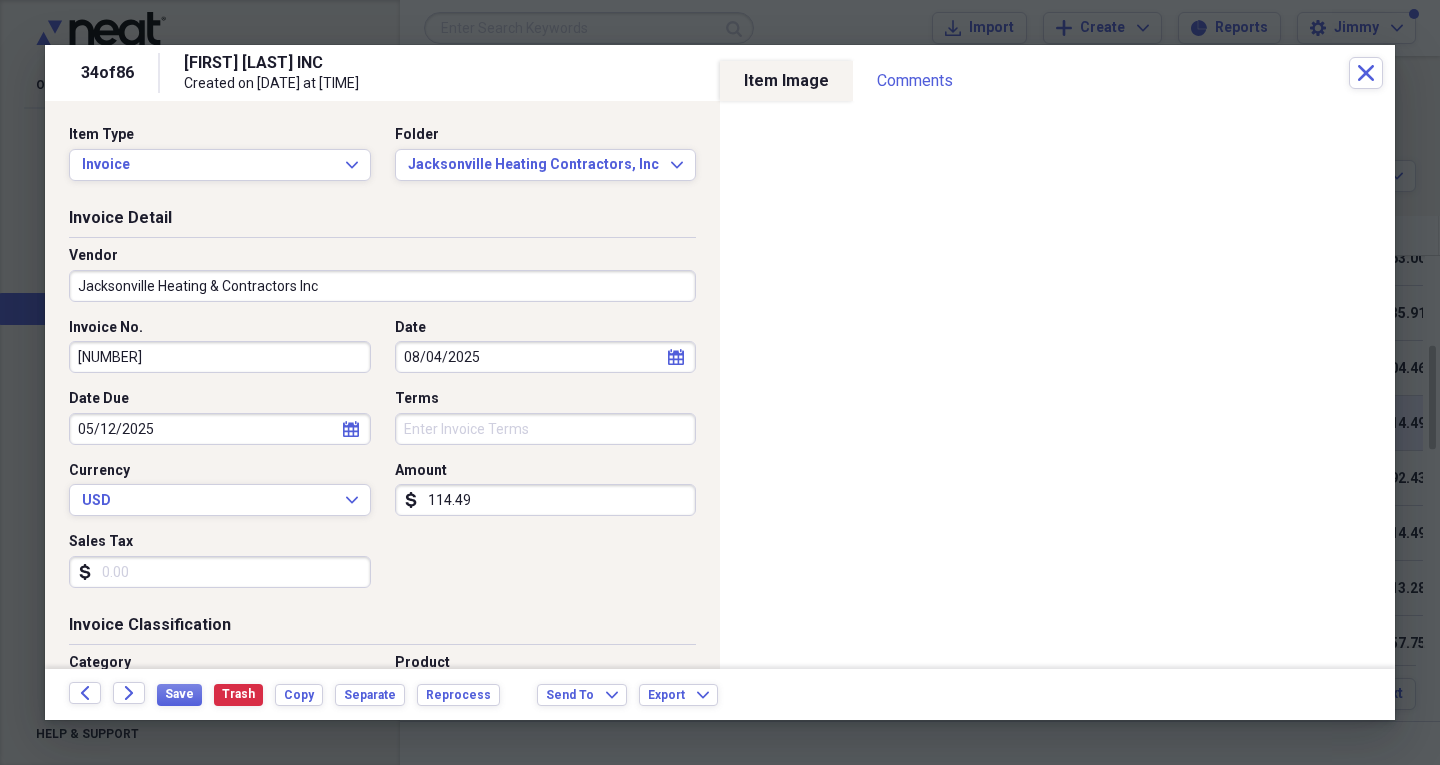 select on "4" 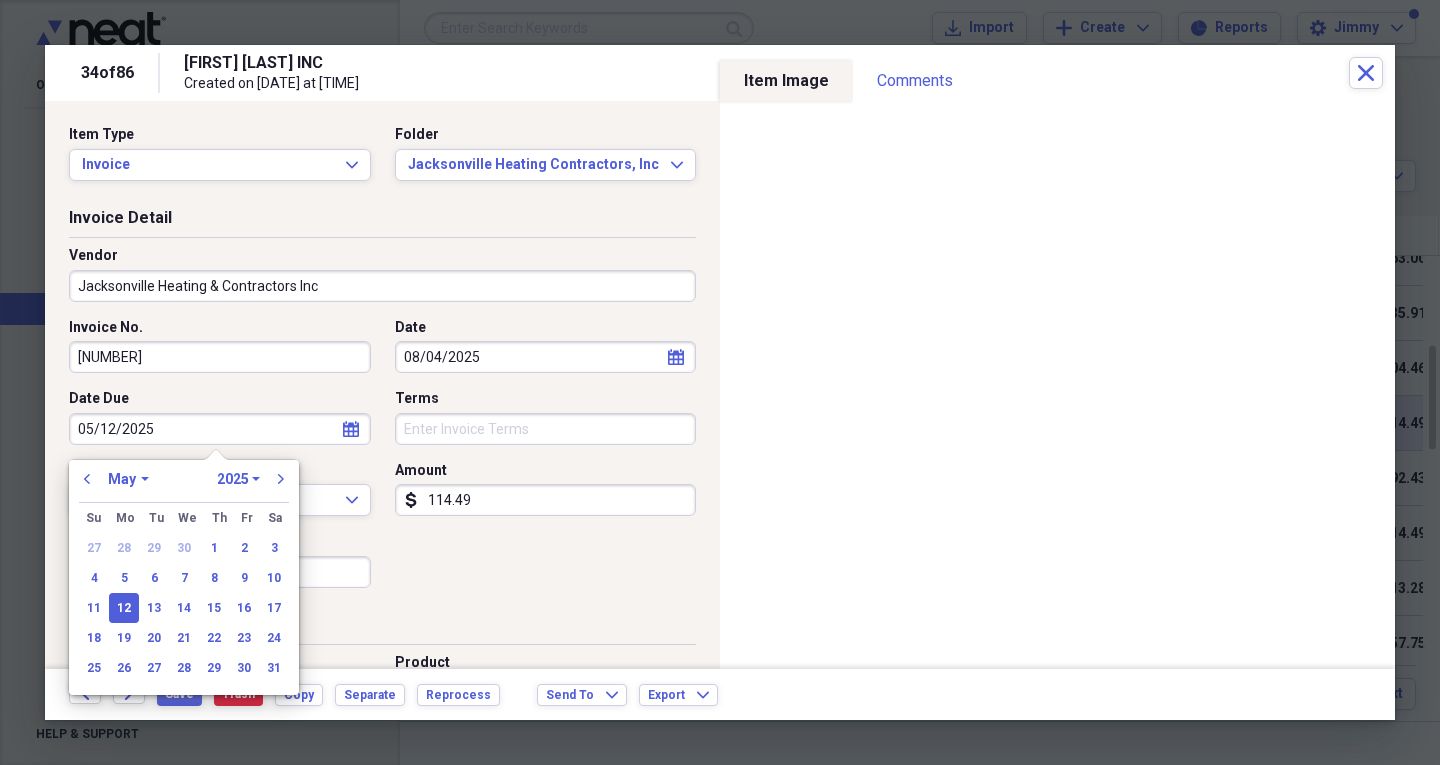 click on "05/12/2025" at bounding box center (220, 429) 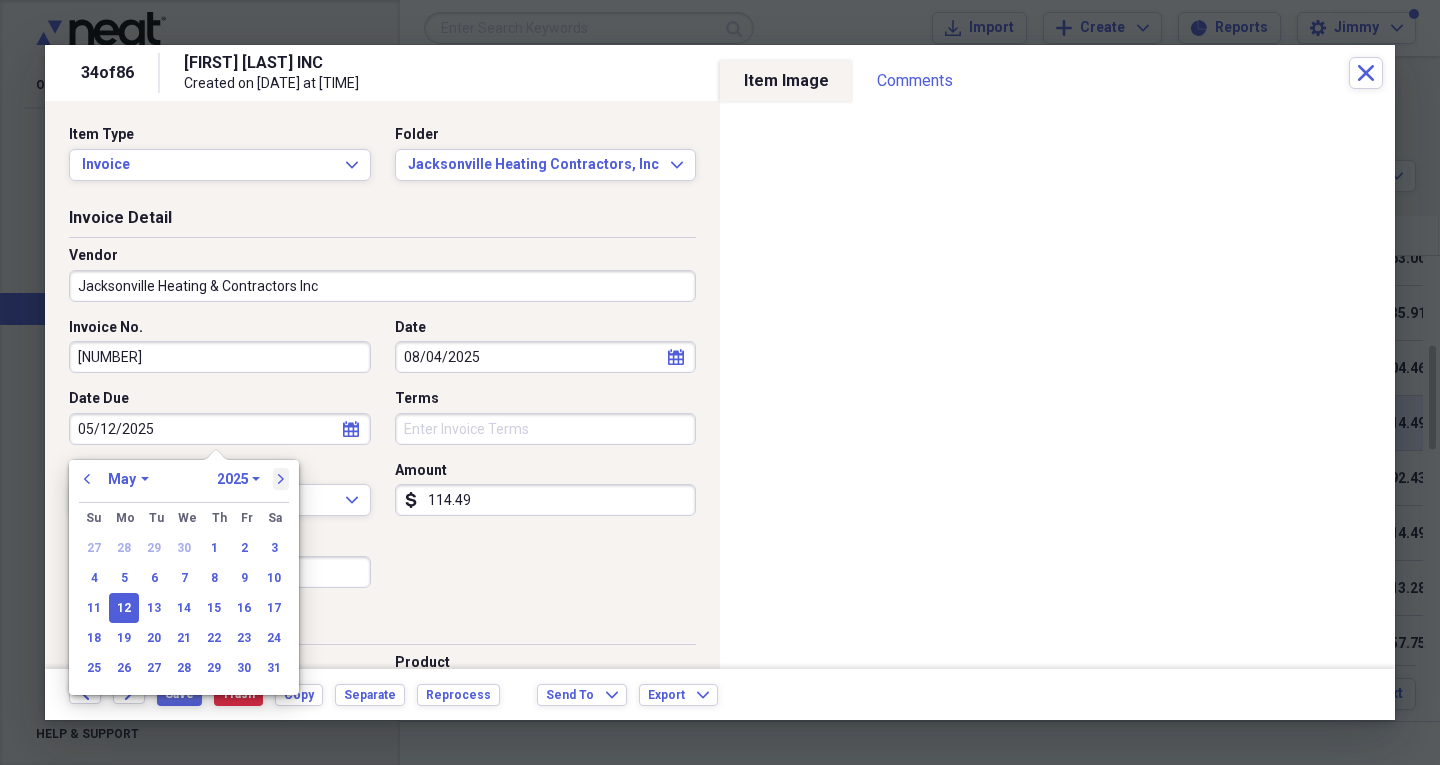 click on "previous January February March April May June July August September October November December 1970 1971 1972 1973 1974 1975 1976 1977 1978 1979 1980 1981 1982 1983 1984 1985 1986 1987 1988 1989 1990 1991 1992 1993 1994 1995 1996 1997 1998 1999 2000 2001 2002 2003 2004 2005 2006 2007 2008 2009 2010 2011 2012 2013 2014 2015 2016 2017 2018 2019 2020 2021 2022 2023 2024 2025 2026 2027 2028 2029 2030 2031 2032 2033 2034 2035 next Su Sunday Mo Monday Tu Tuesday We Wednesday Th Thursday Fr Friday Sa Saturday 27 28 29 30 1 2 3 4 5 6 7 8 9 10 11 12 13 14 15 16 17 18 19 20 21 22 23 24 25 26 27 28 29 30 31" at bounding box center (184, 571) 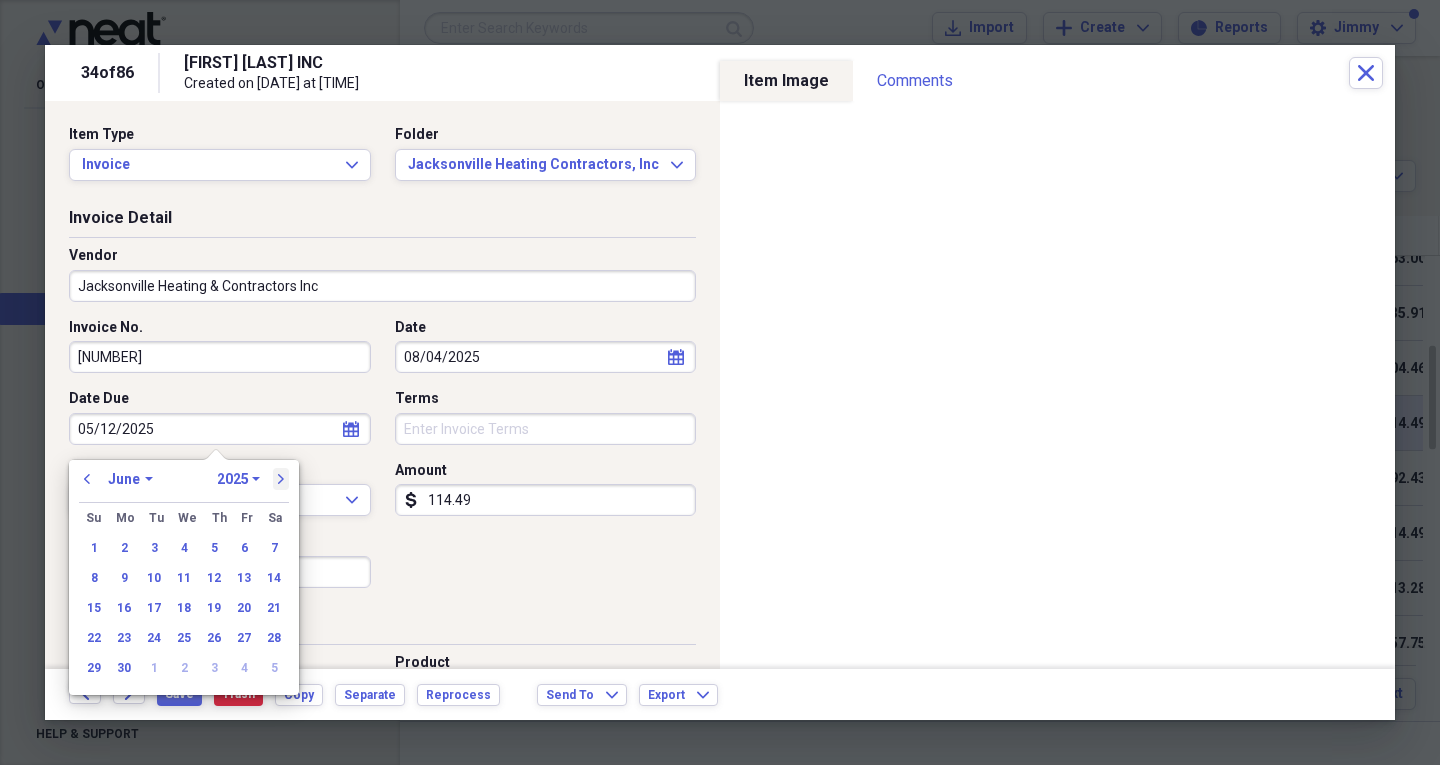 click on "next" at bounding box center (281, 479) 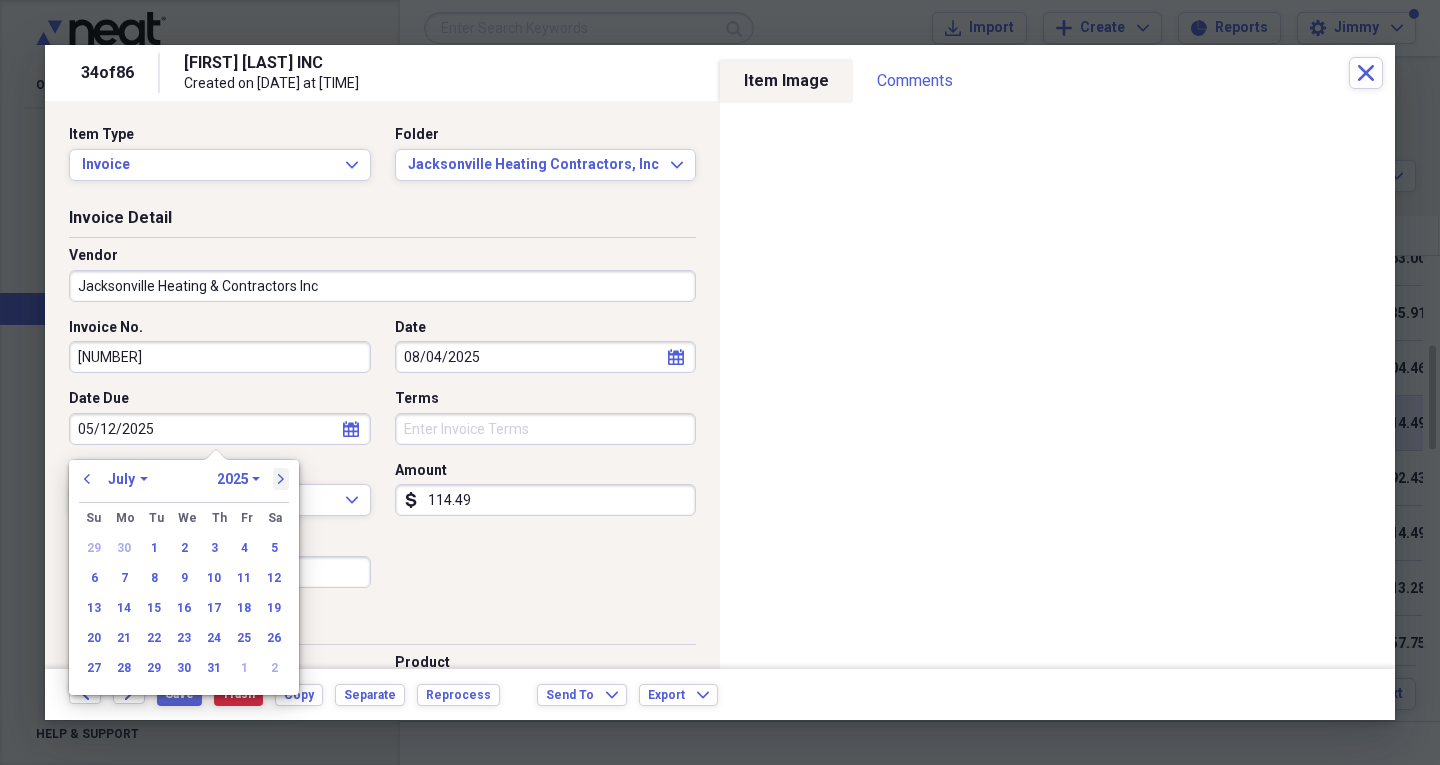 click on "next" at bounding box center (281, 479) 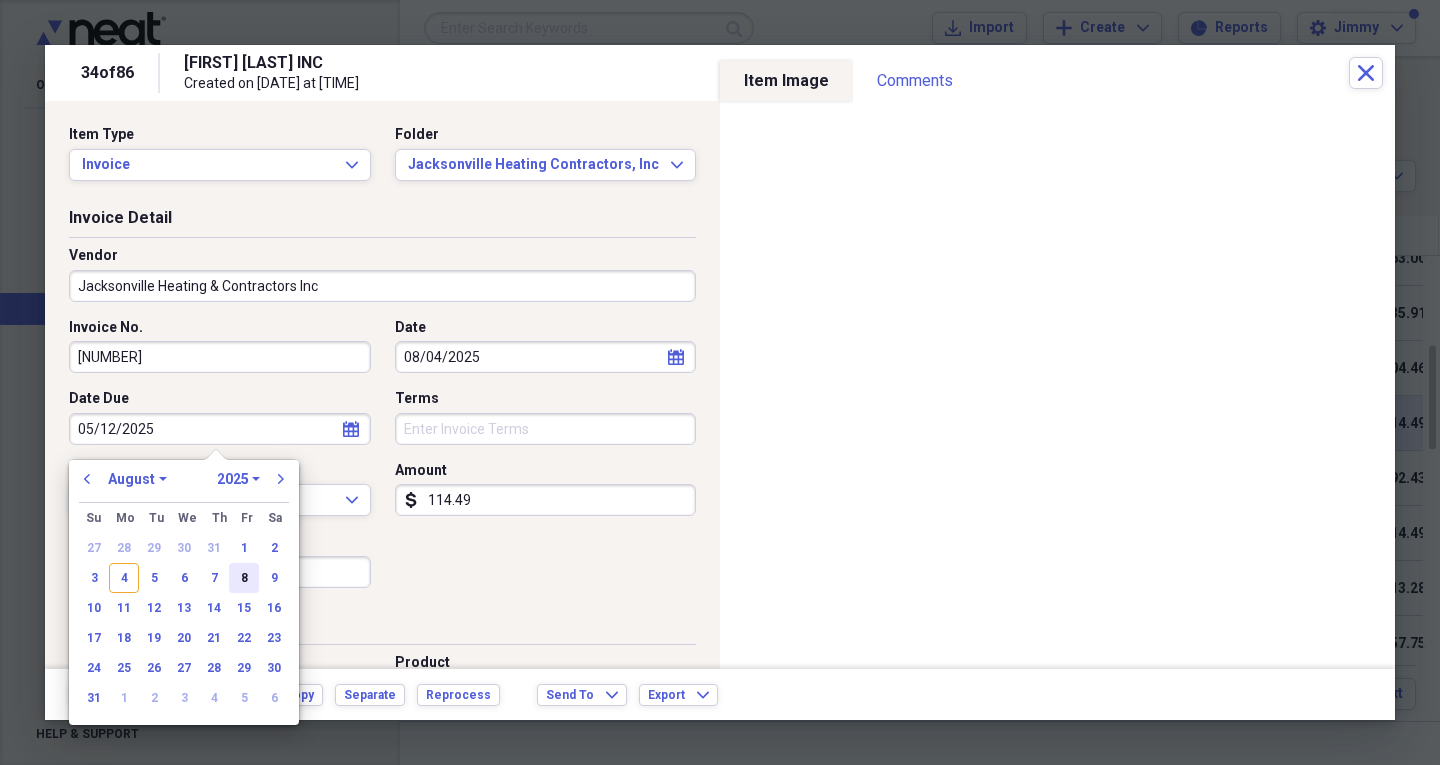 click on "8" at bounding box center (244, 578) 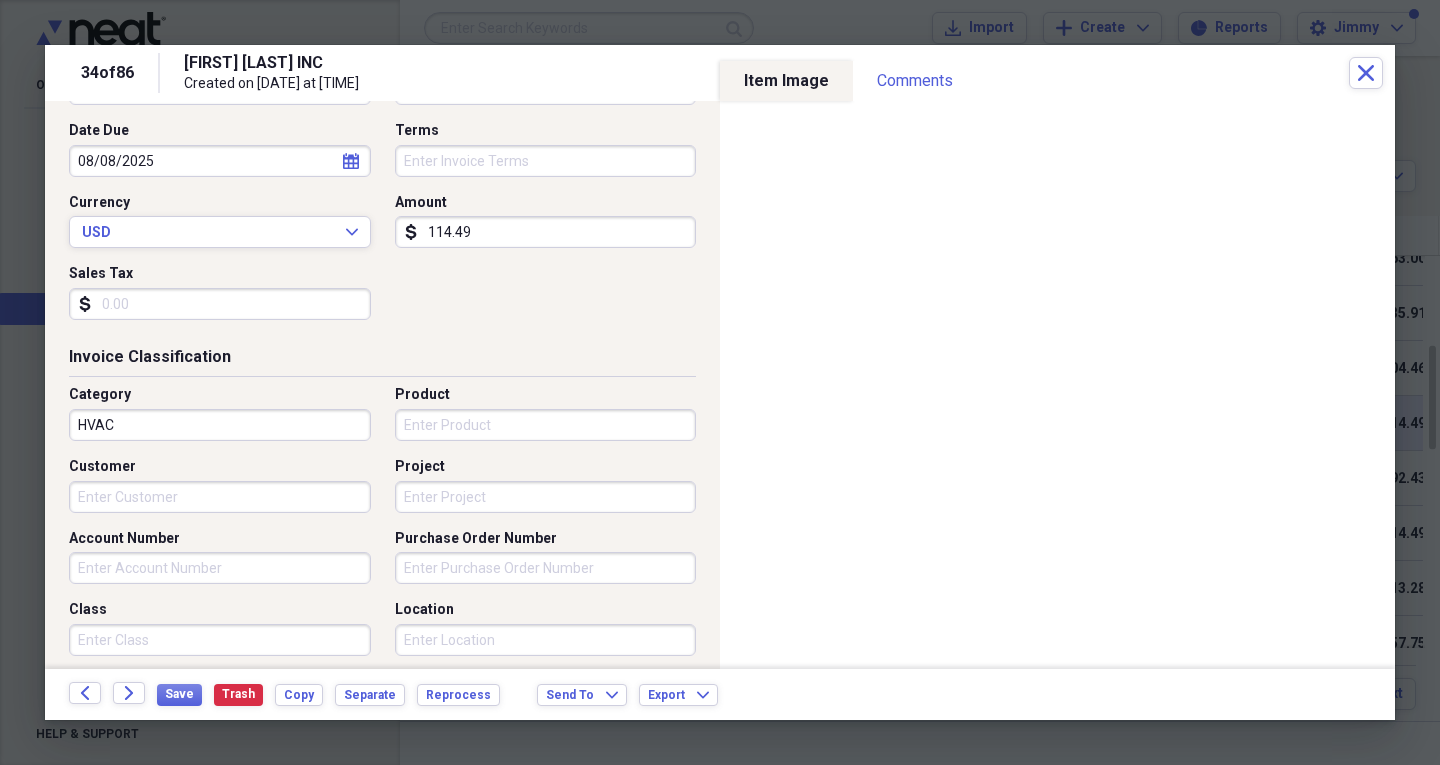 scroll, scrollTop: 300, scrollLeft: 0, axis: vertical 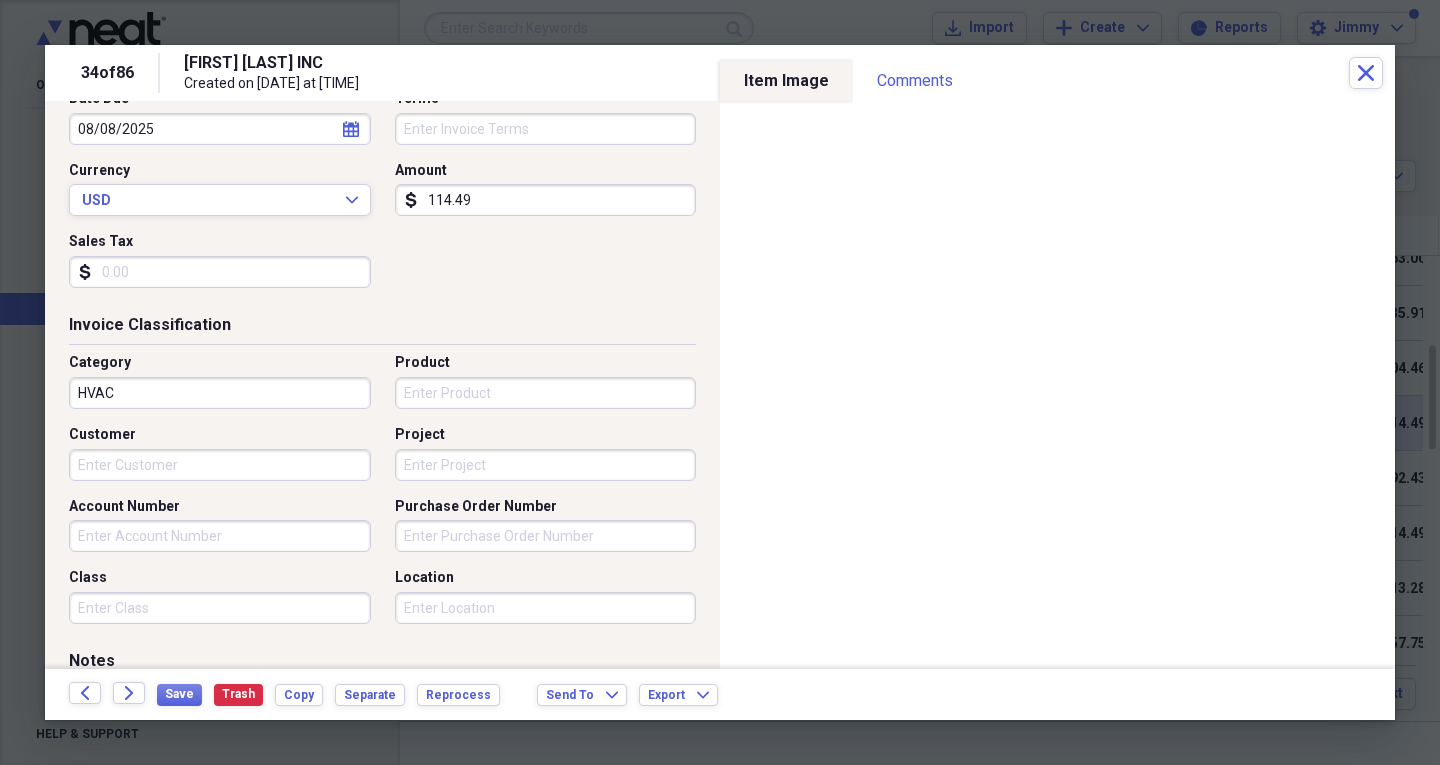 click on "Product" at bounding box center [546, 393] 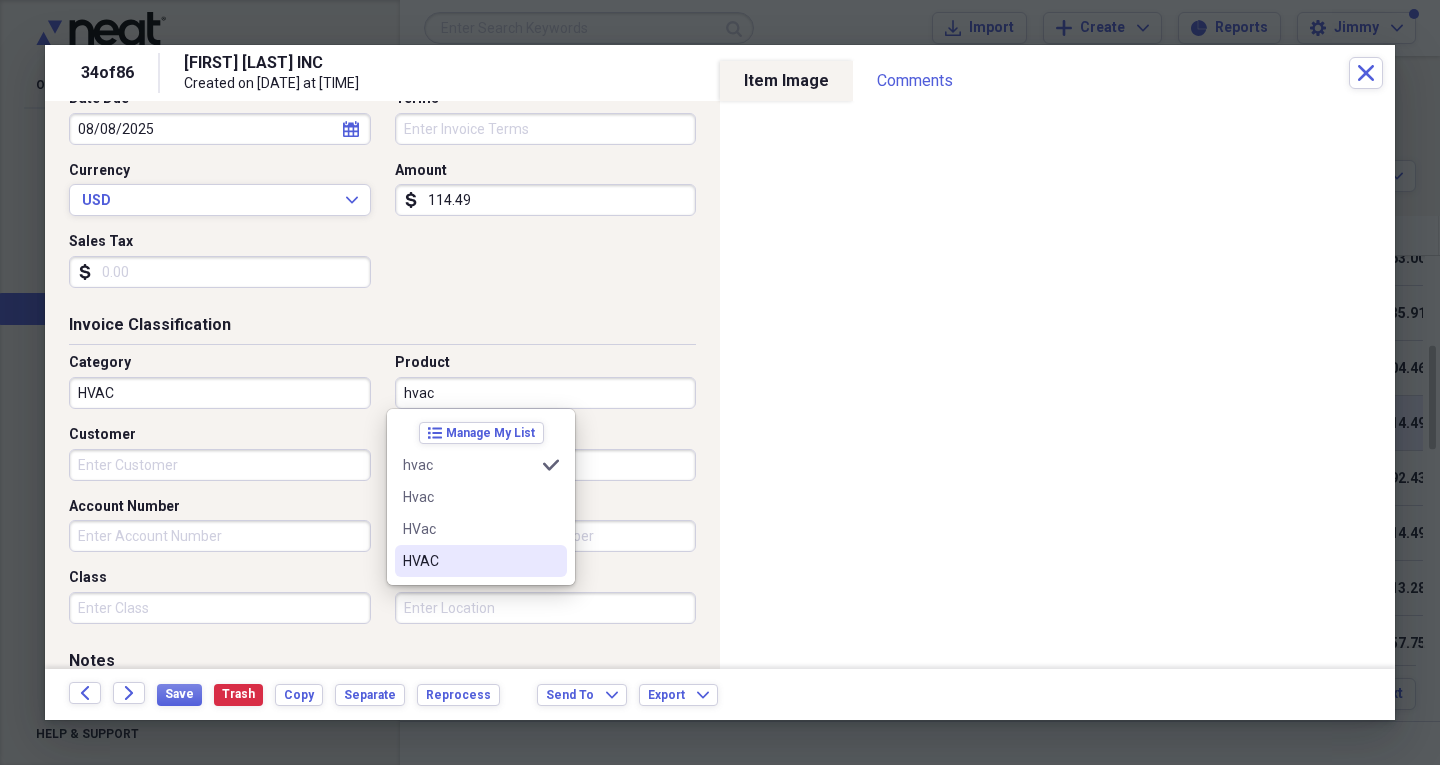 drag, startPoint x: 424, startPoint y: 563, endPoint x: 259, endPoint y: 540, distance: 166.59532 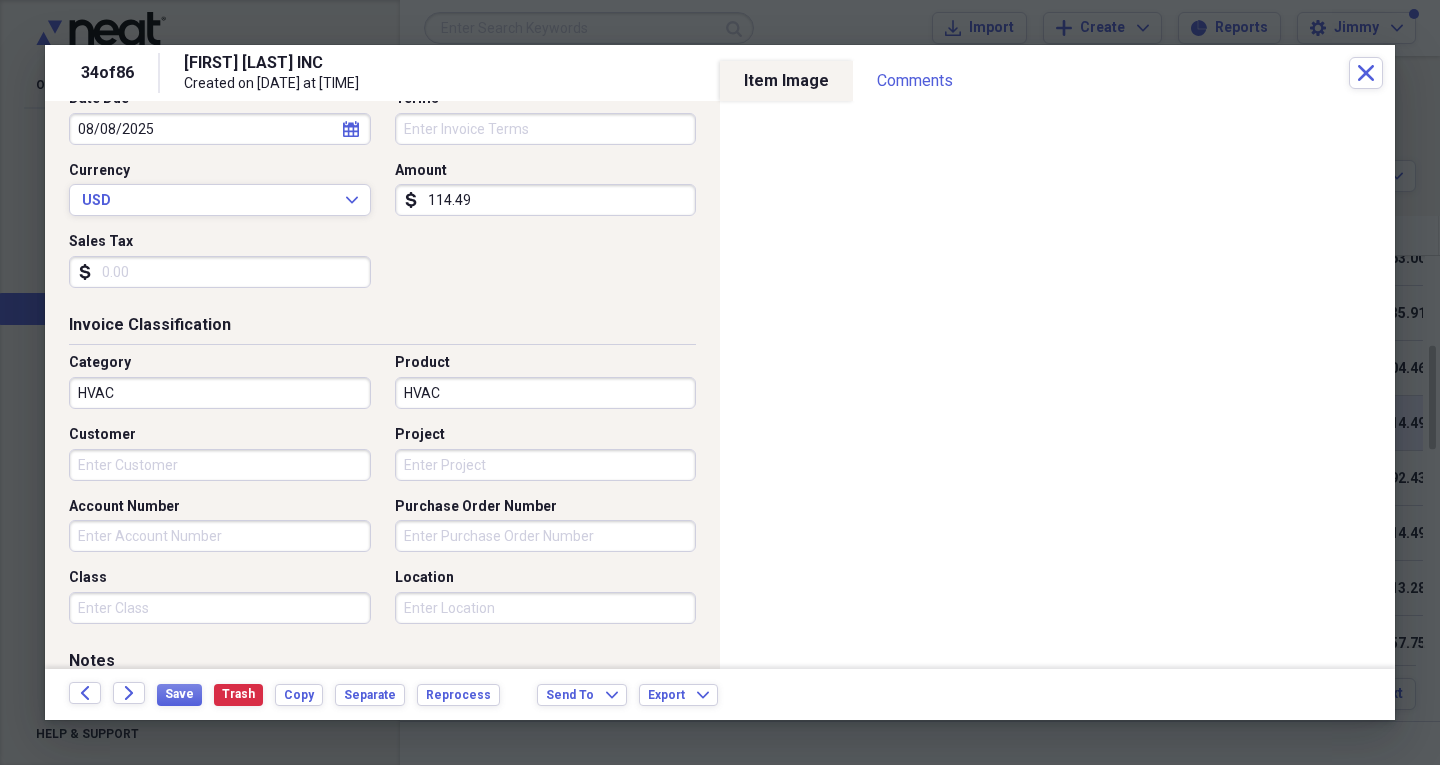 click on "Customer" at bounding box center (220, 465) 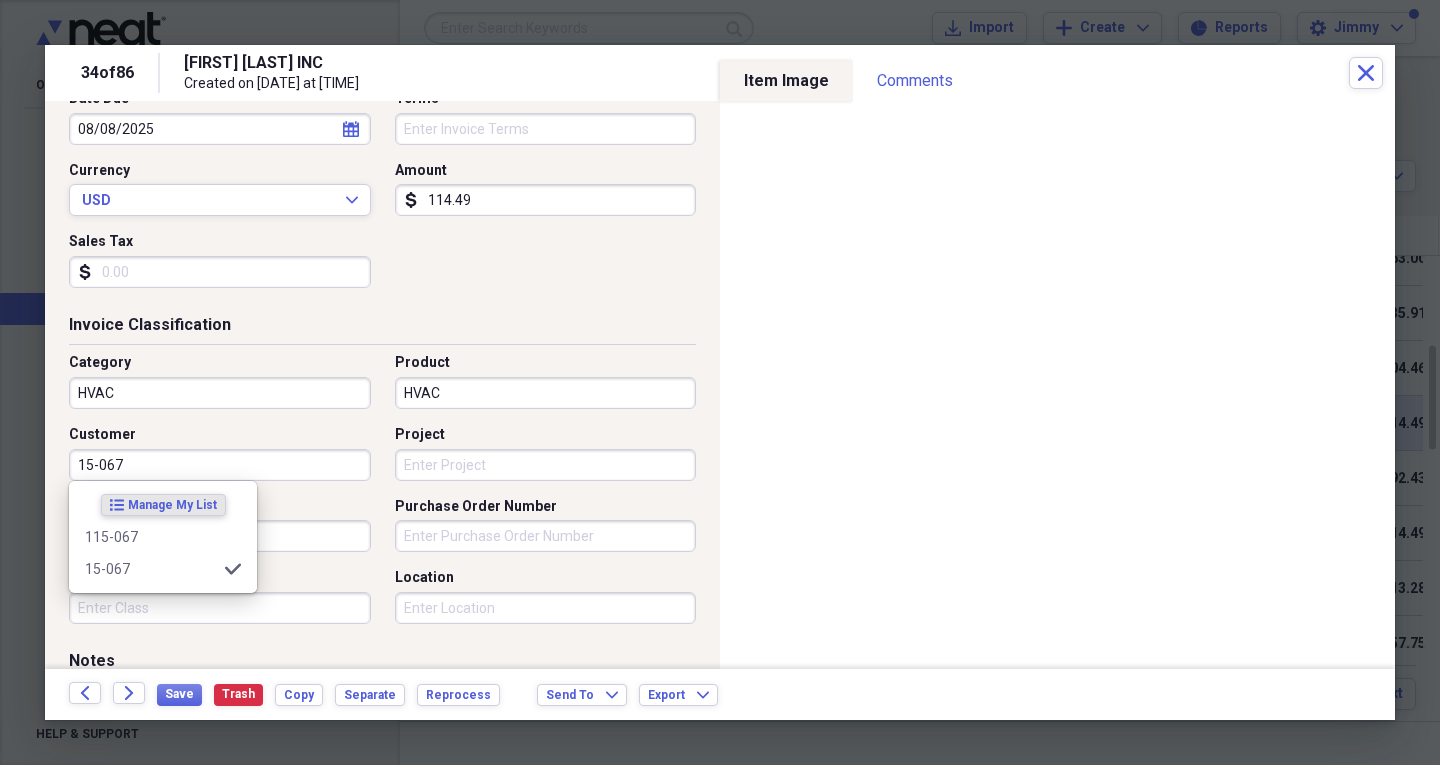 type on "15-067" 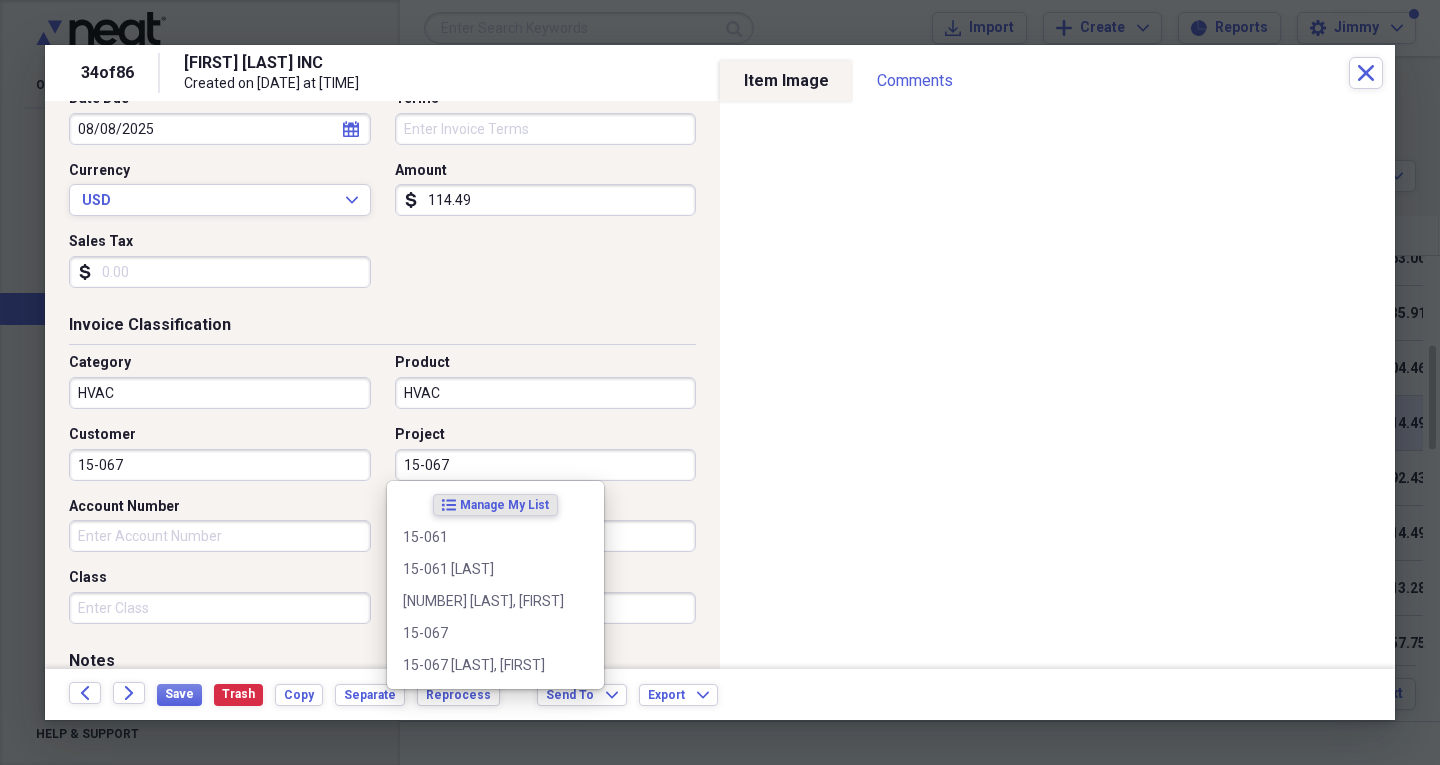 type on "15-067" 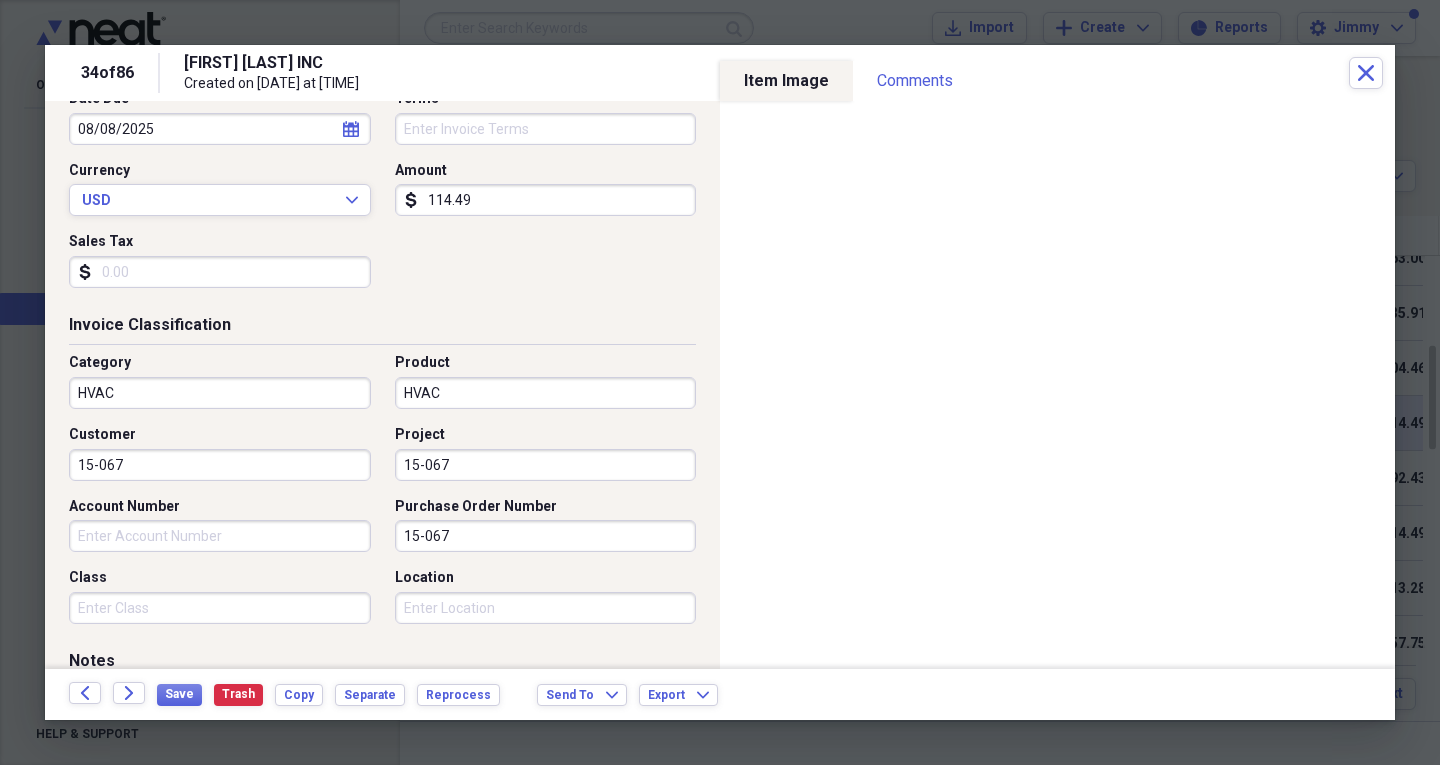 type on "15-067" 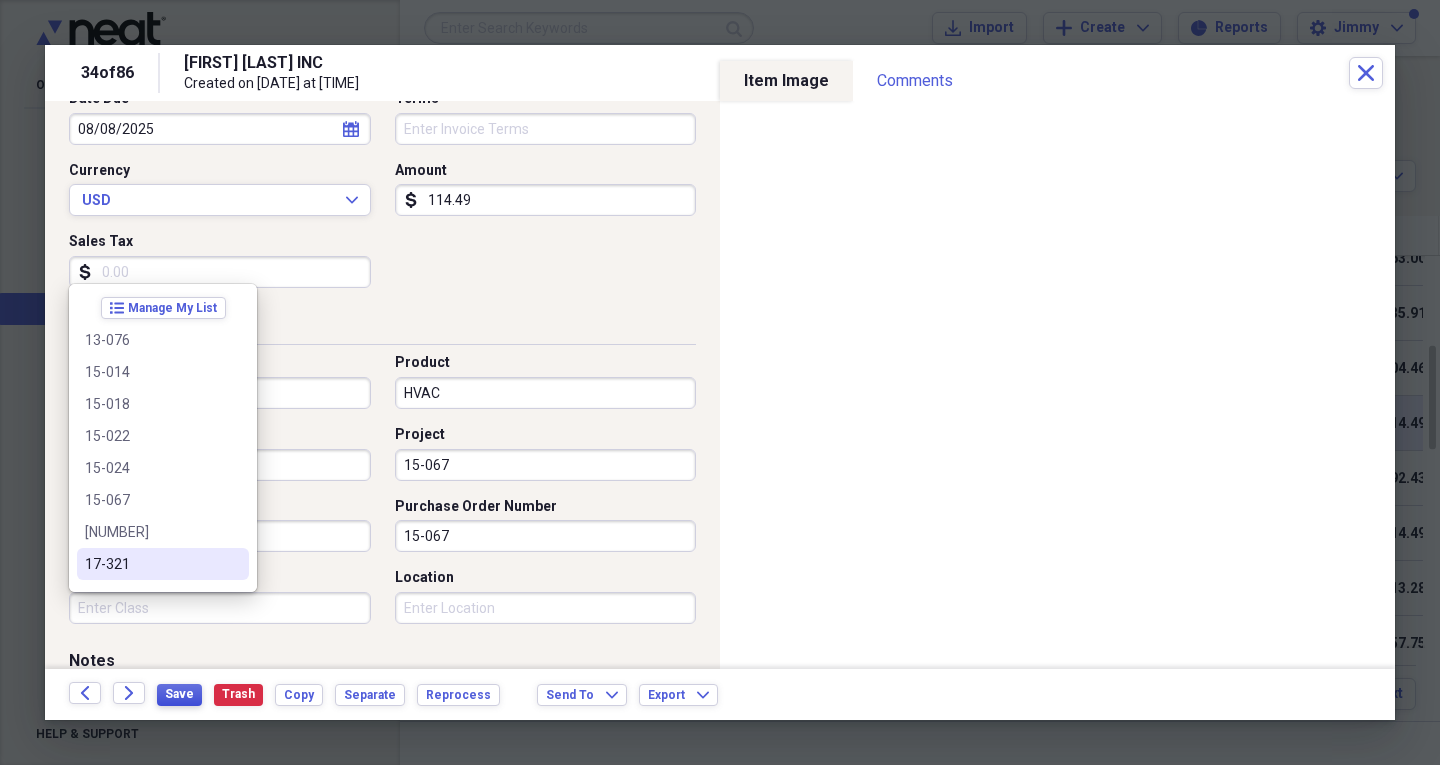 click on "Save" at bounding box center [179, 694] 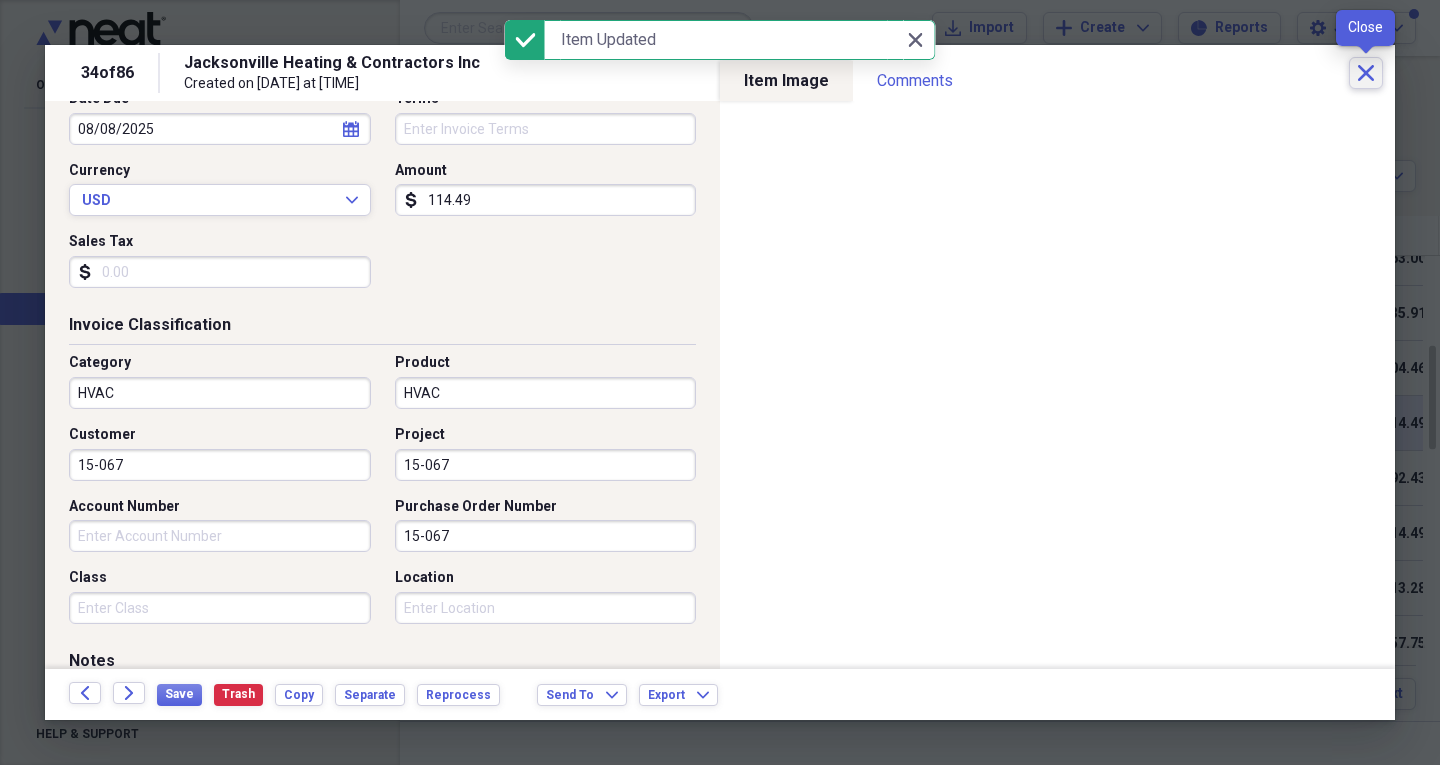 click on "Close" at bounding box center [1366, 73] 